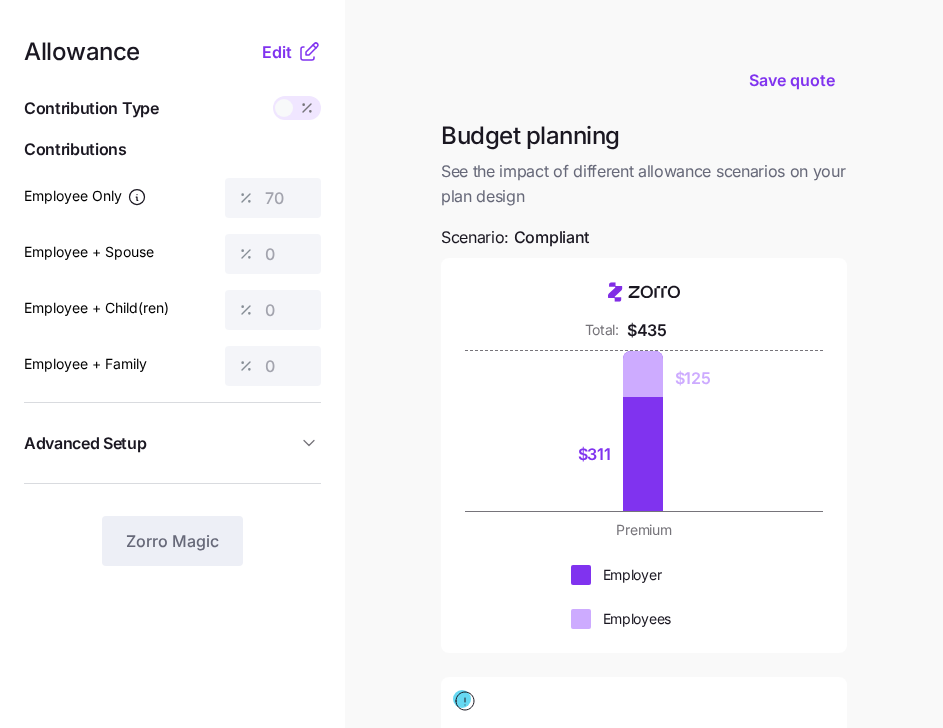 scroll, scrollTop: 0, scrollLeft: 0, axis: both 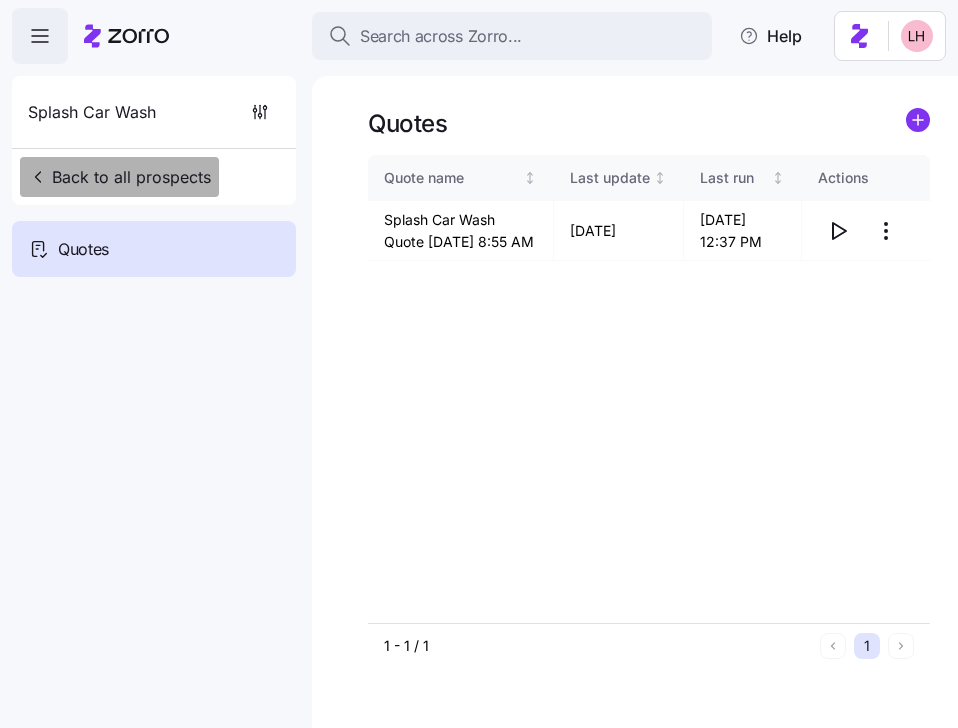 click on "Back to all prospects" at bounding box center [119, 177] 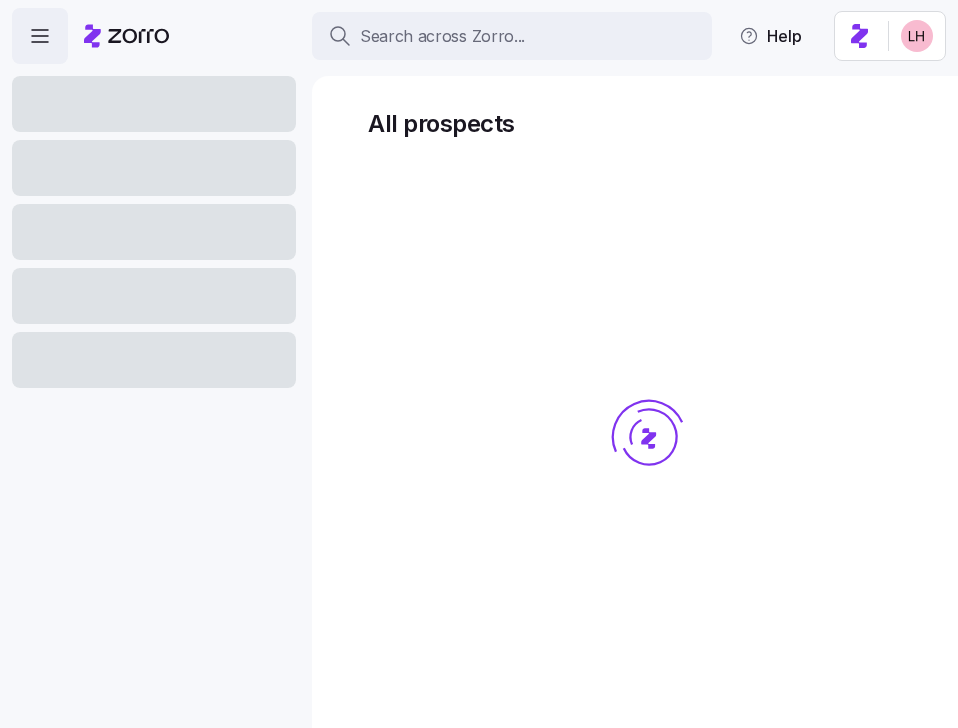 scroll, scrollTop: 0, scrollLeft: 0, axis: both 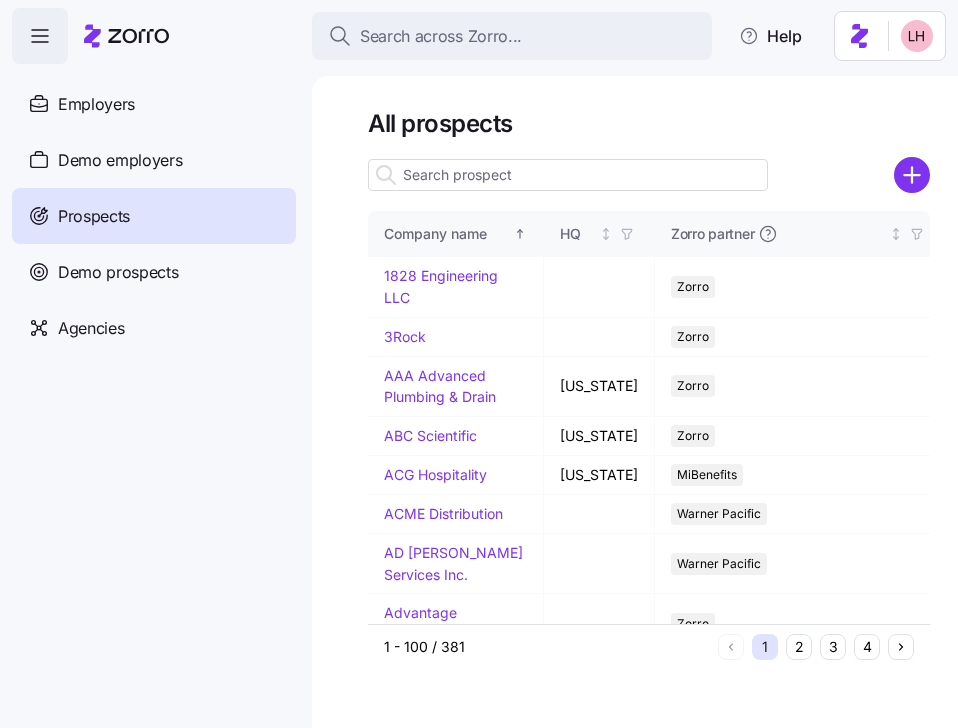 click at bounding box center (568, 175) 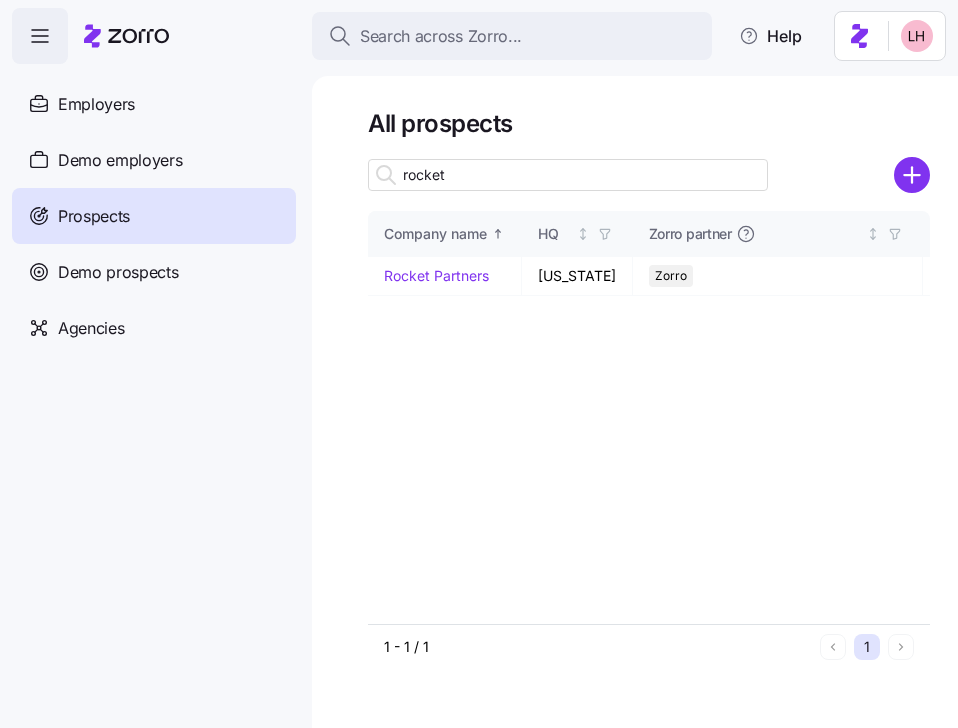 click on "rocket" at bounding box center (568, 175) 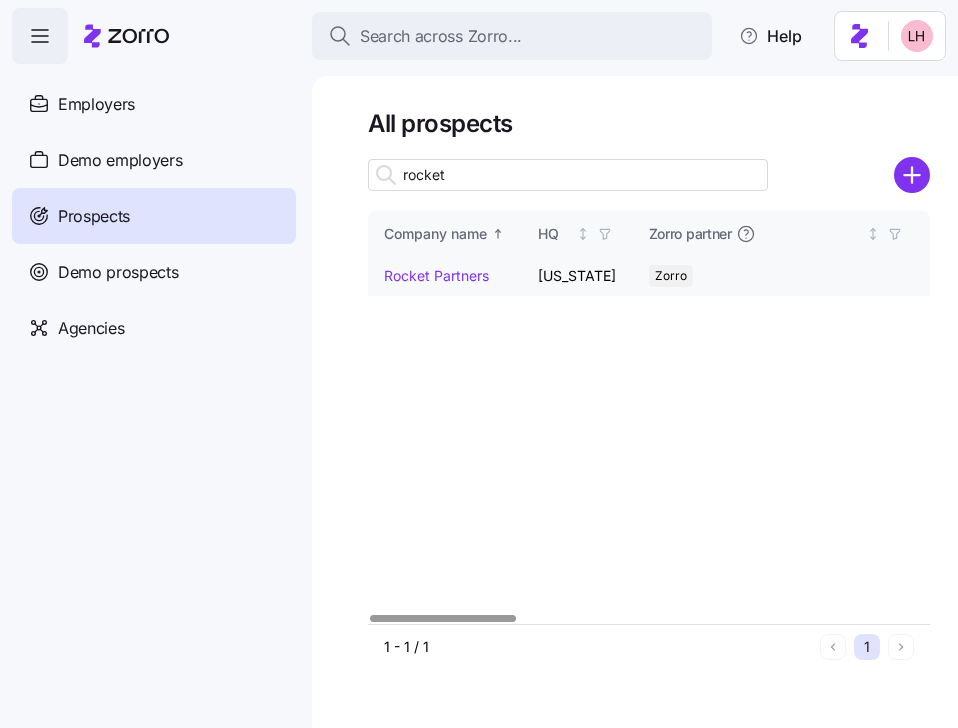 type on "rocket" 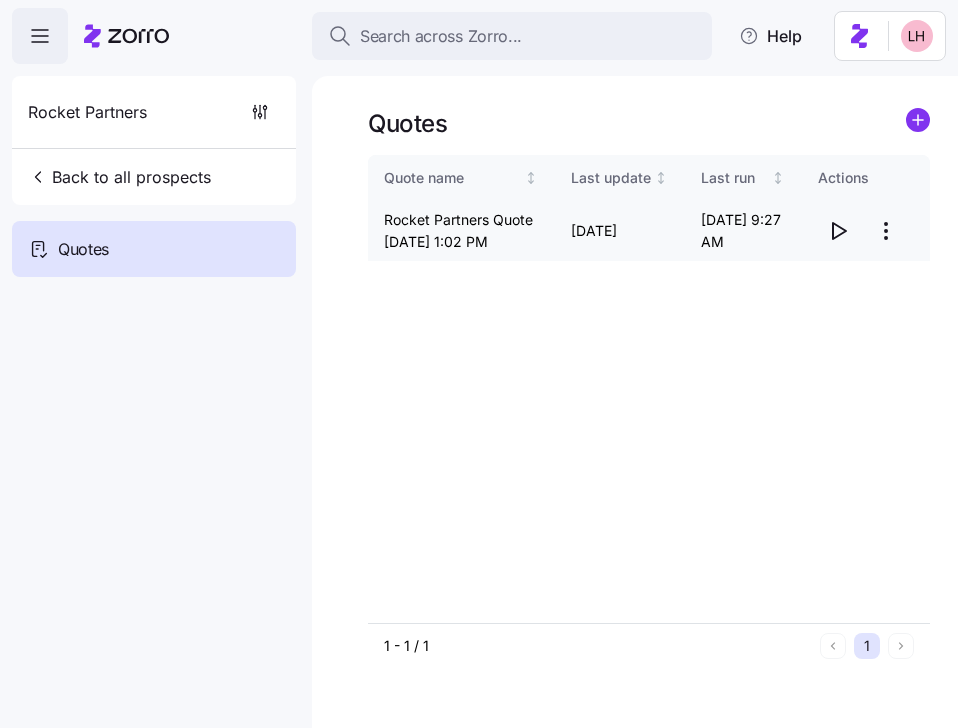 click on "Search across Zorro... Help Rocket Partners Back to all prospects Quotes Quotes Quote name Last update Last run Actions Rocket Partners Quote 07/03/2025 1:02 PM 07/03/2025 07/03/2025 9:27 AM 1 - 1 / 1 1 Quotes" at bounding box center [479, 358] 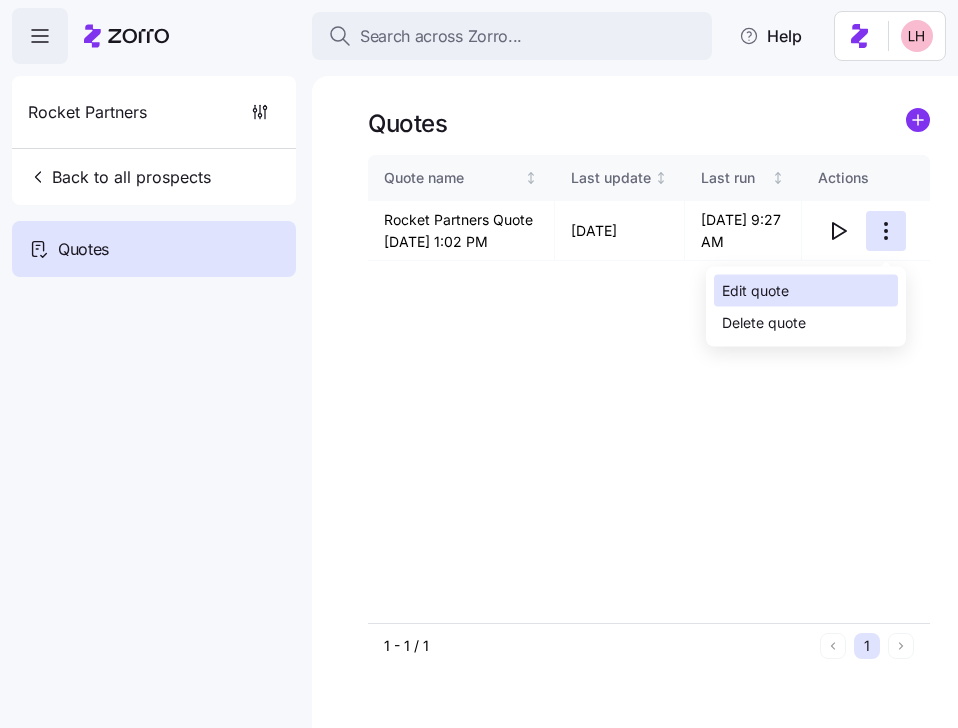 click on "Edit quote" at bounding box center [755, 291] 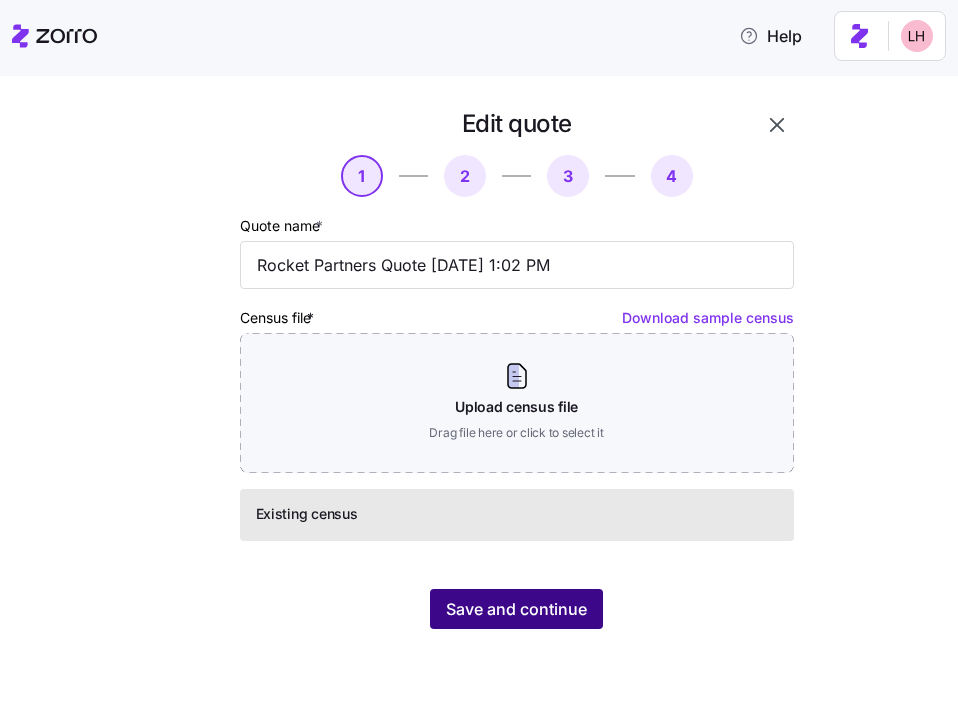 click on "Save and continue" at bounding box center (516, 609) 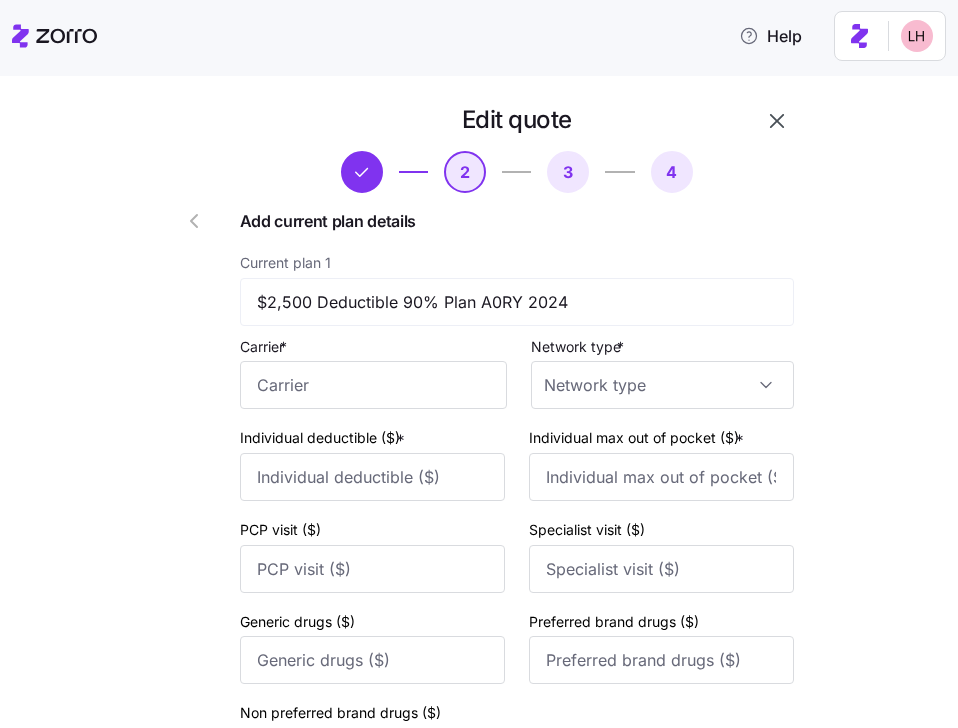 scroll, scrollTop: 39, scrollLeft: 0, axis: vertical 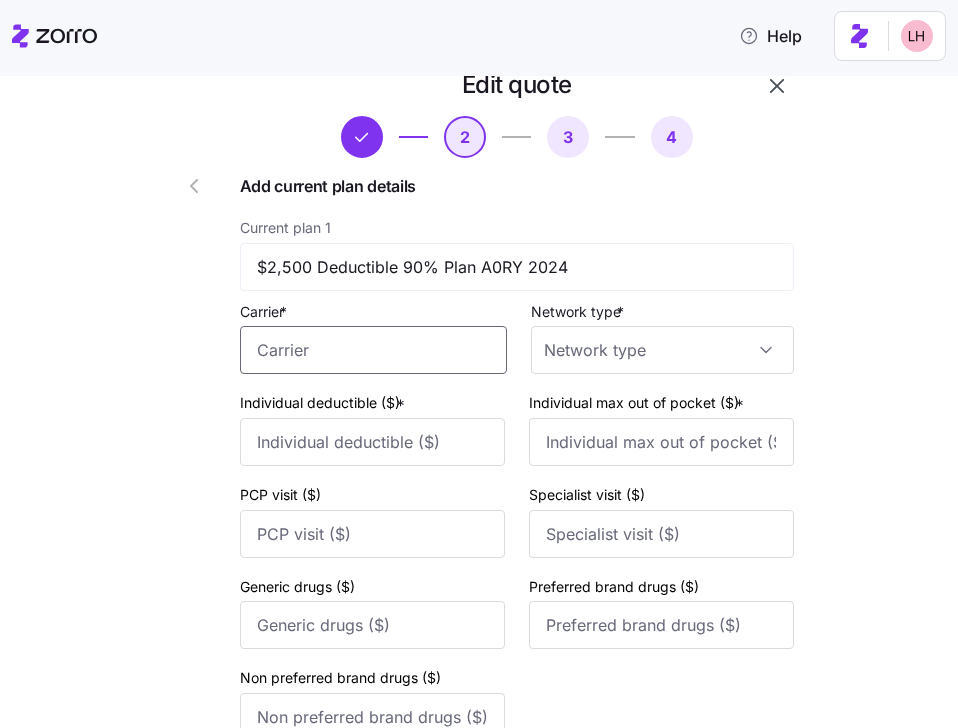 click on "Carrier  *" at bounding box center (373, 350) 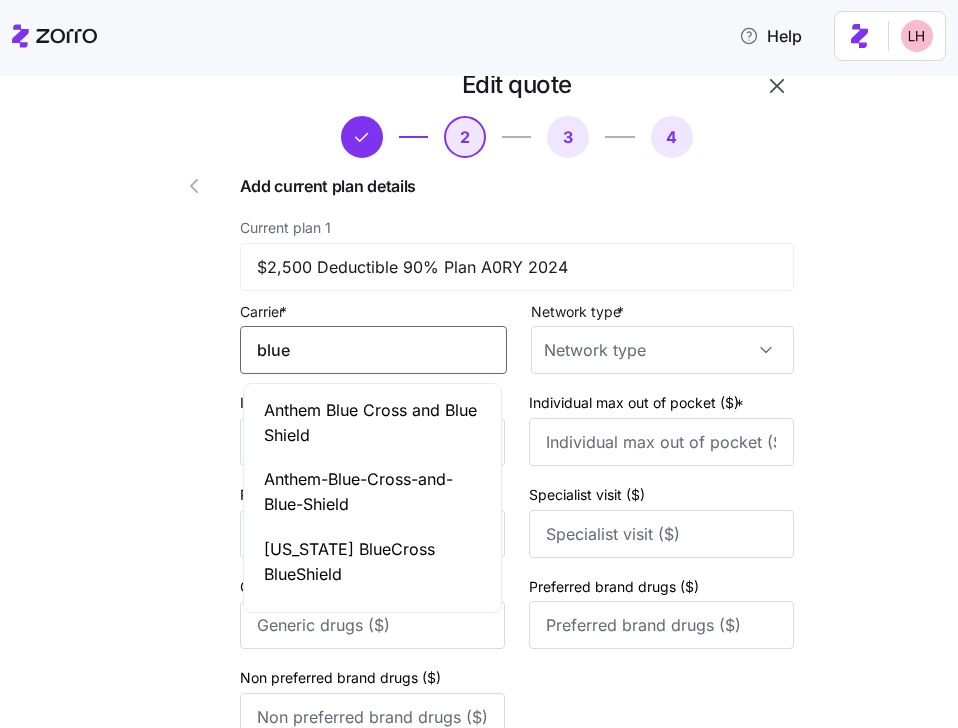 click on "Anthem Blue Cross and Blue Shield" at bounding box center [372, 423] 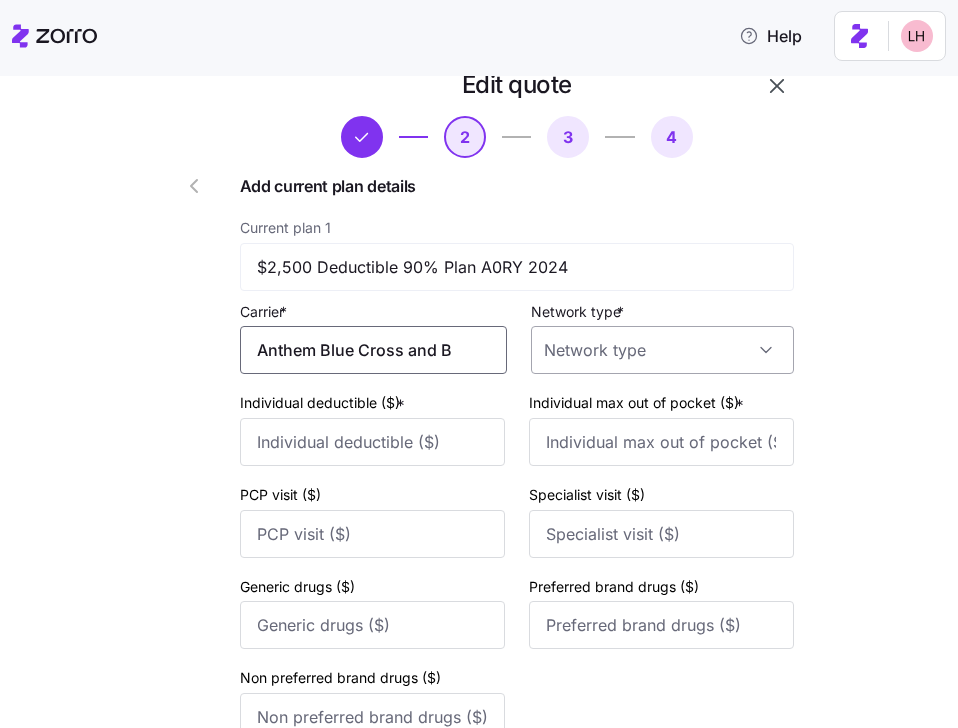 type on "Anthem Blue Cross and Blue Shield" 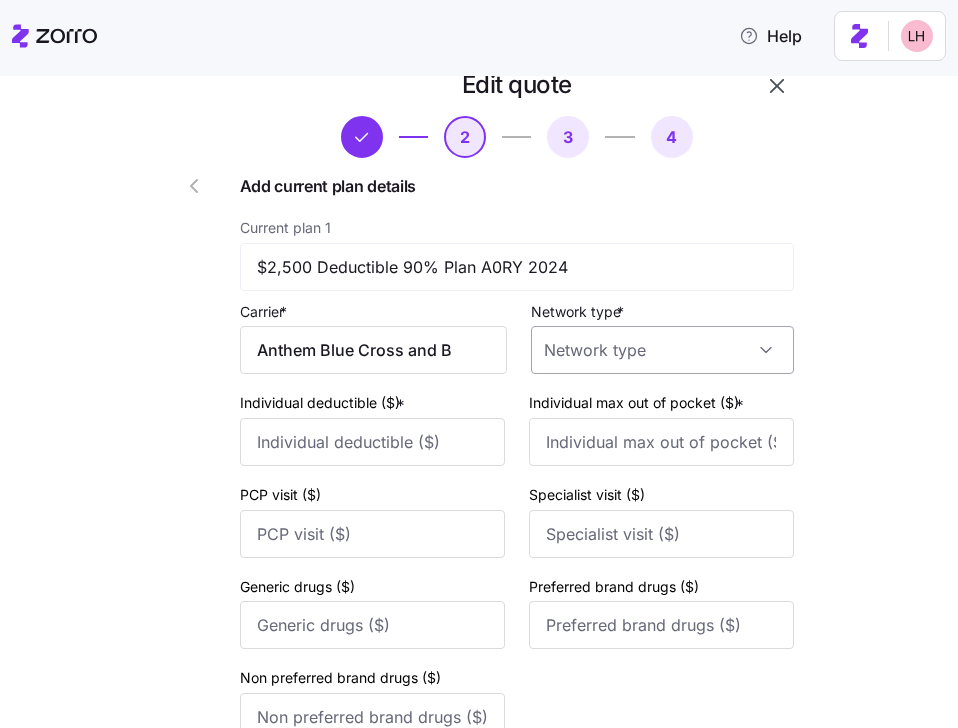click on "Network type  *" at bounding box center [662, 350] 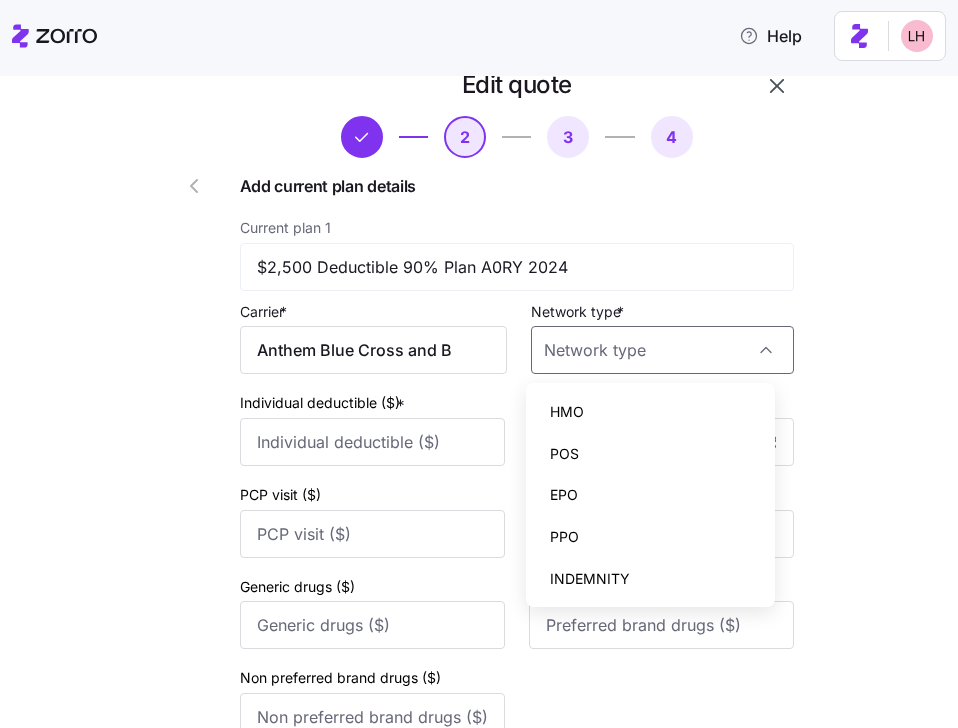 click on "POS" at bounding box center [651, 454] 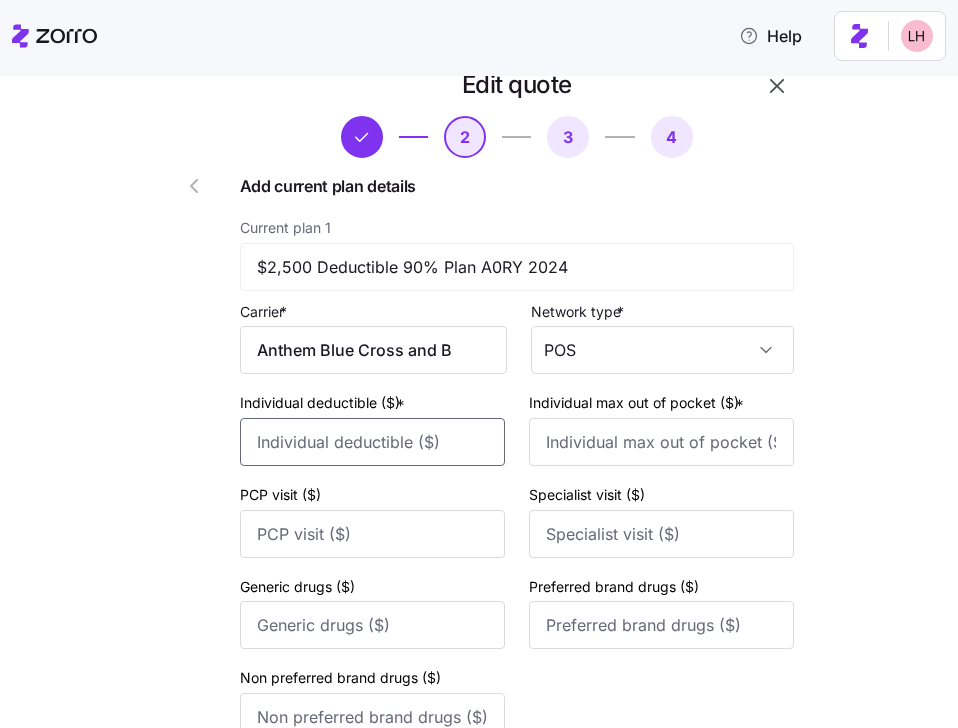click on "Individual deductible ($)  *" at bounding box center (372, 442) 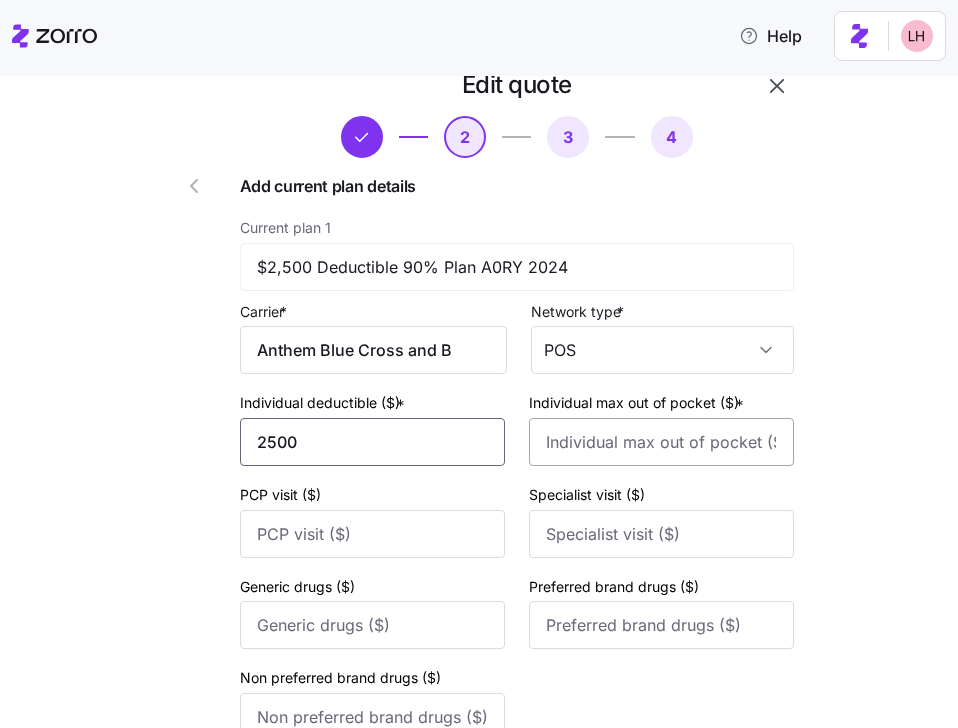 type on "2500" 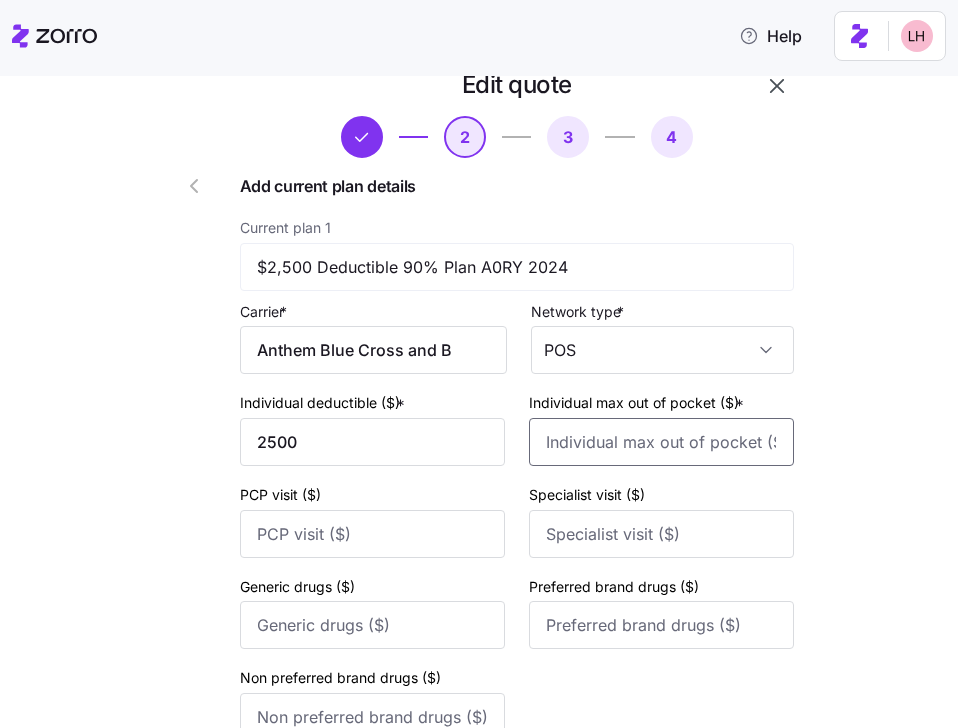 click on "Individual max out of pocket ($)  *" at bounding box center [661, 442] 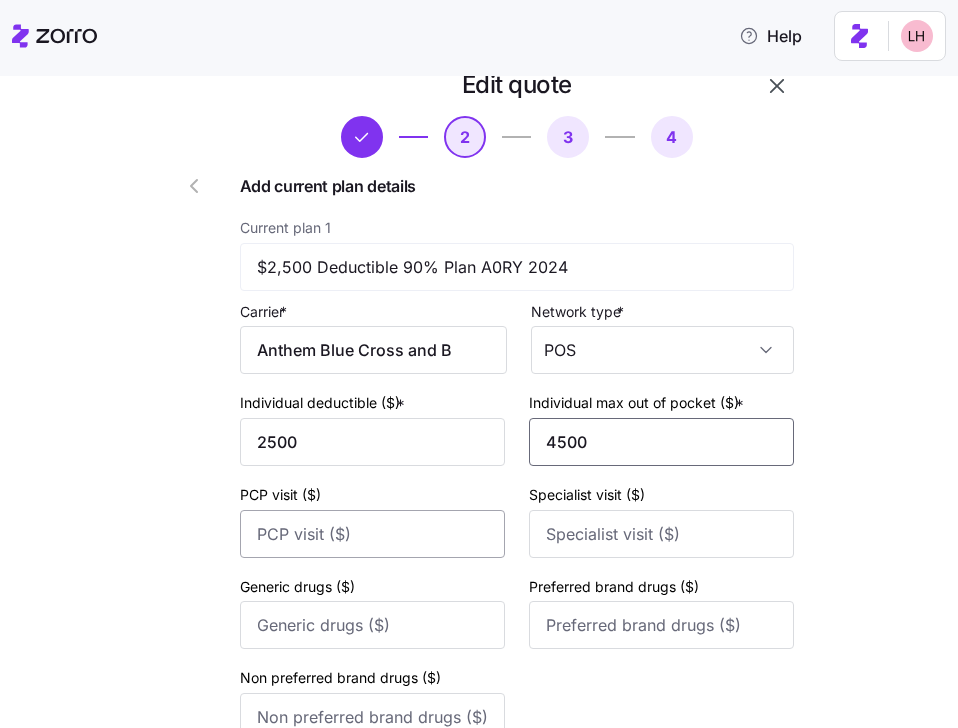 type on "4500" 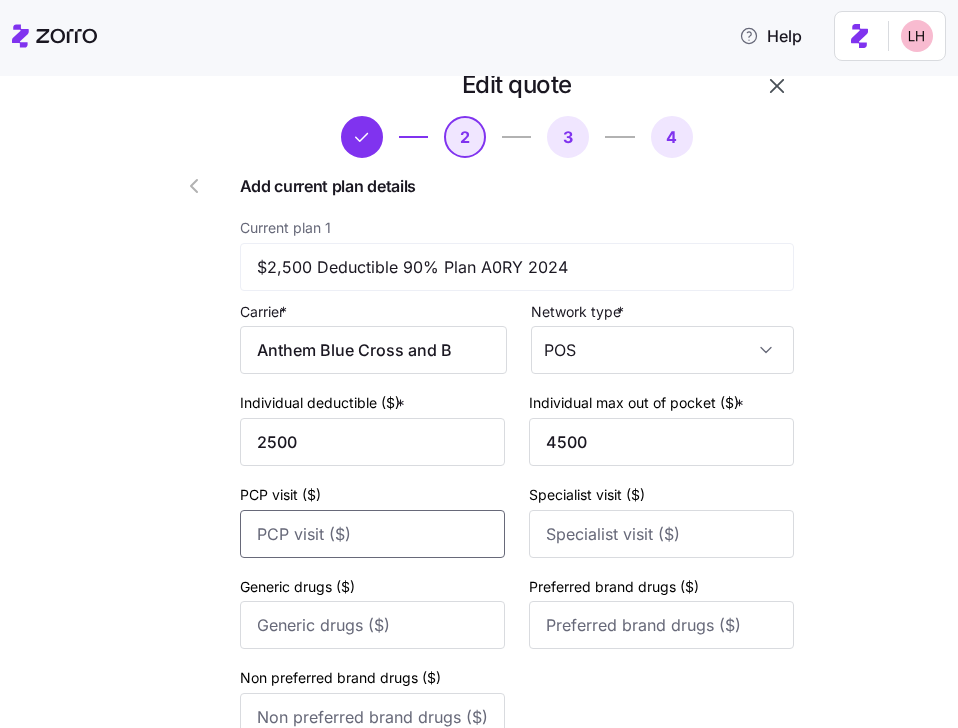 click on "PCP visit ($)" at bounding box center [372, 534] 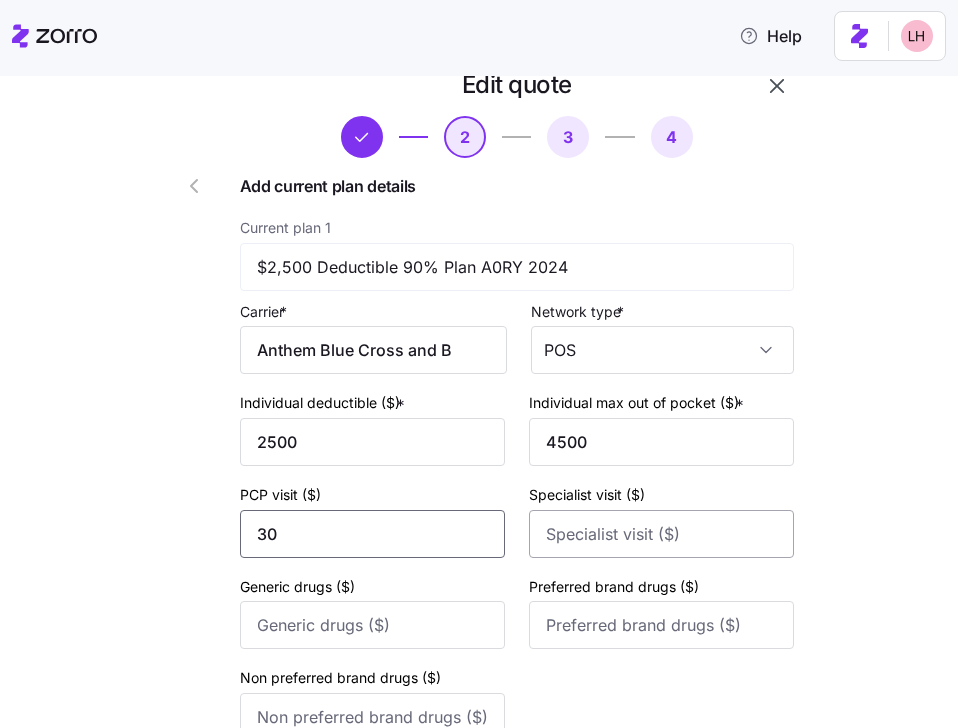 type on "30" 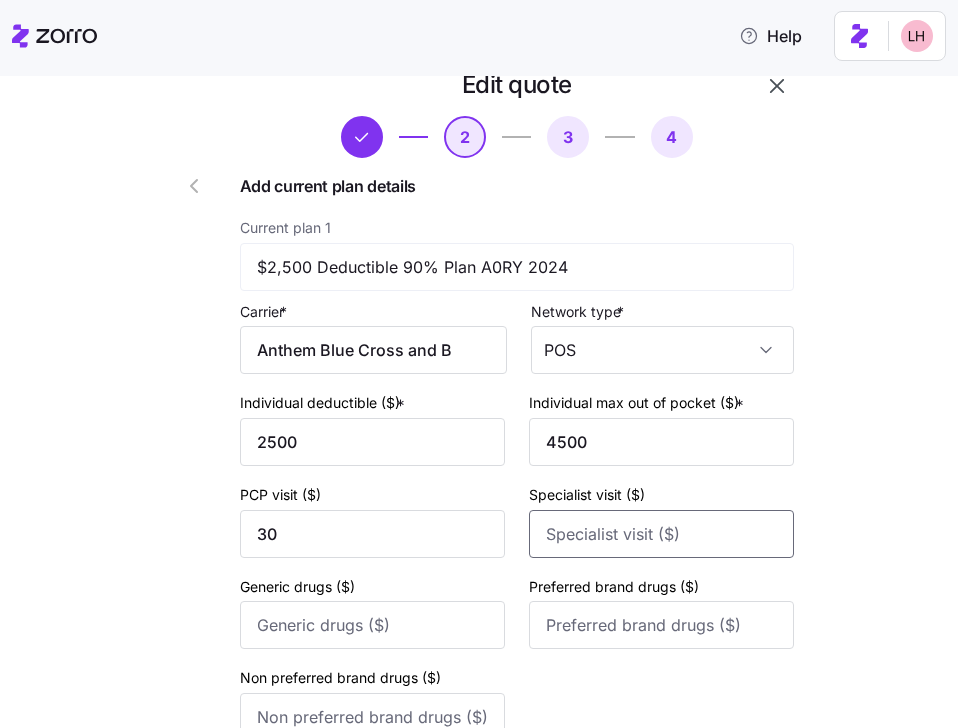 click on "Specialist visit ($)" at bounding box center (661, 534) 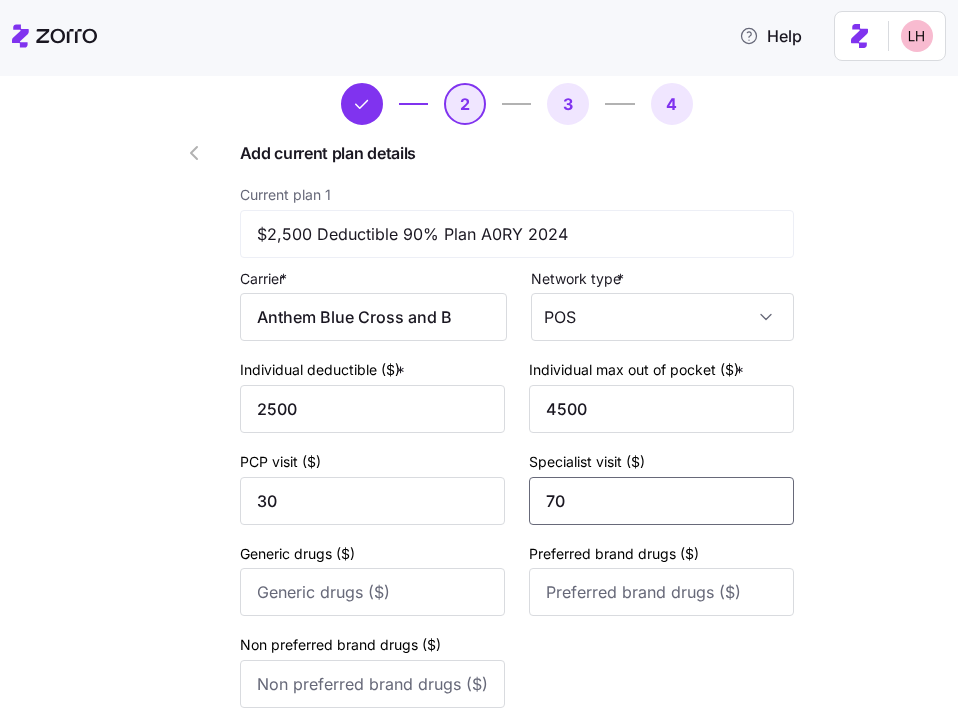 scroll, scrollTop: 108, scrollLeft: 0, axis: vertical 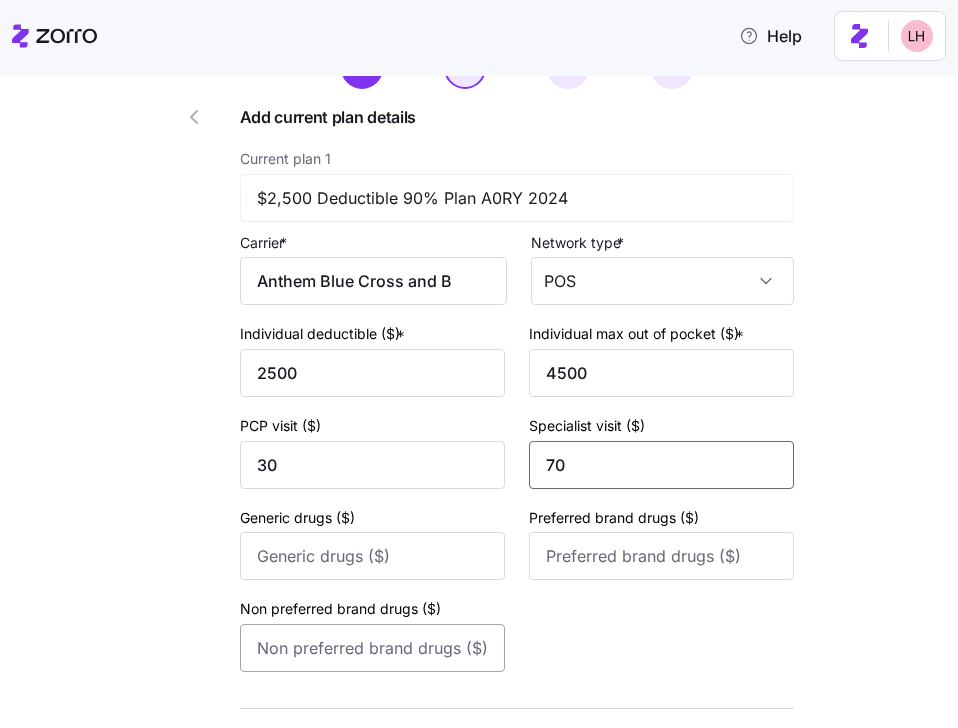 type on "70" 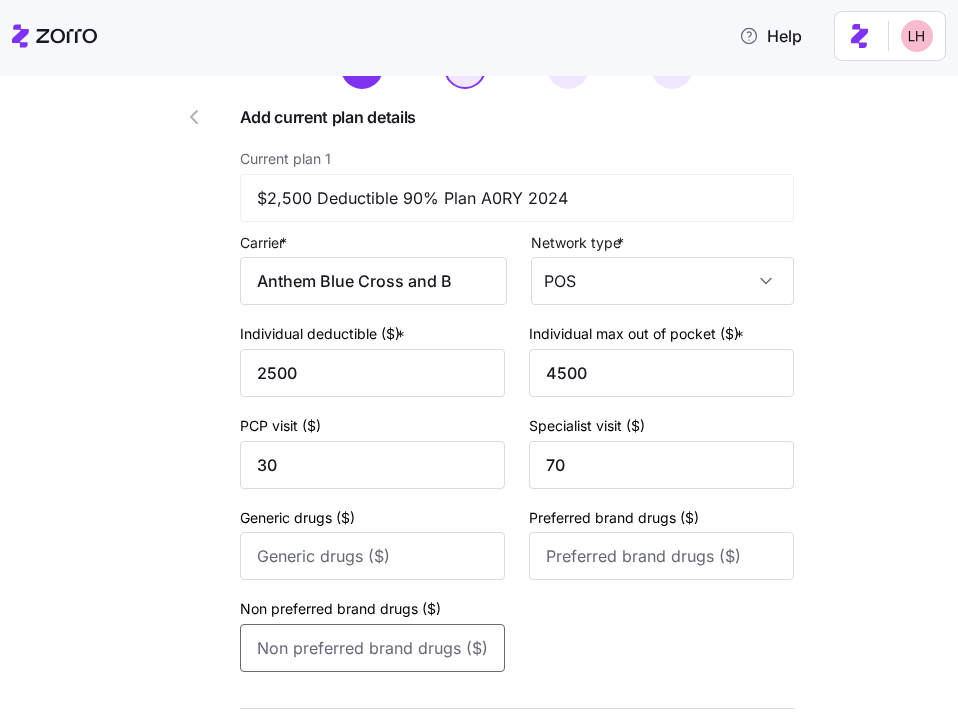 click on "Non preferred brand drugs ($)" at bounding box center (372, 648) 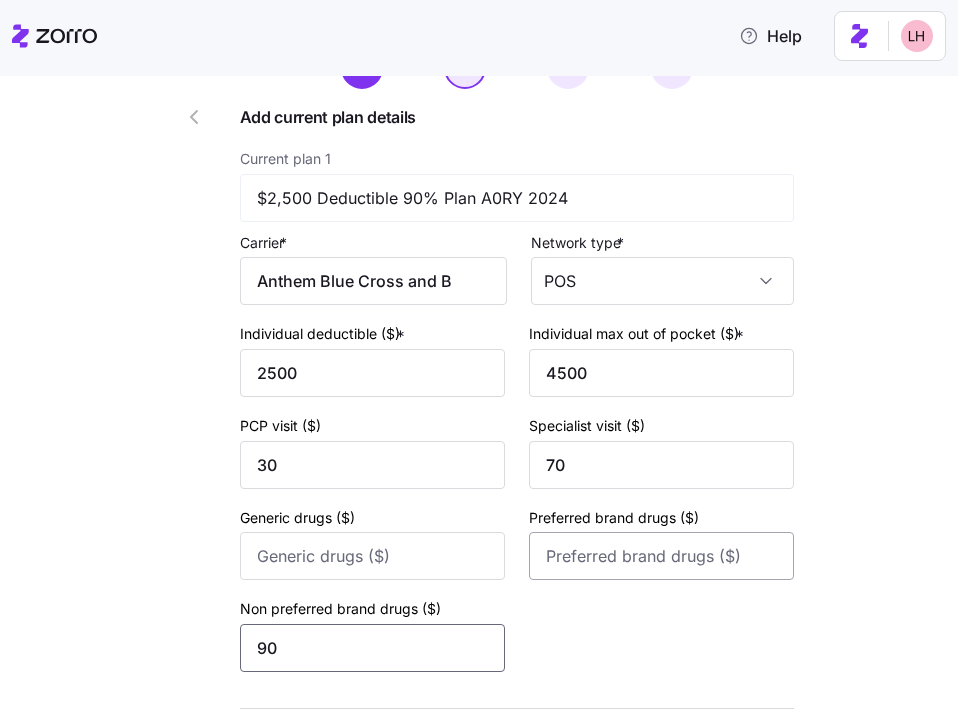 type on "90" 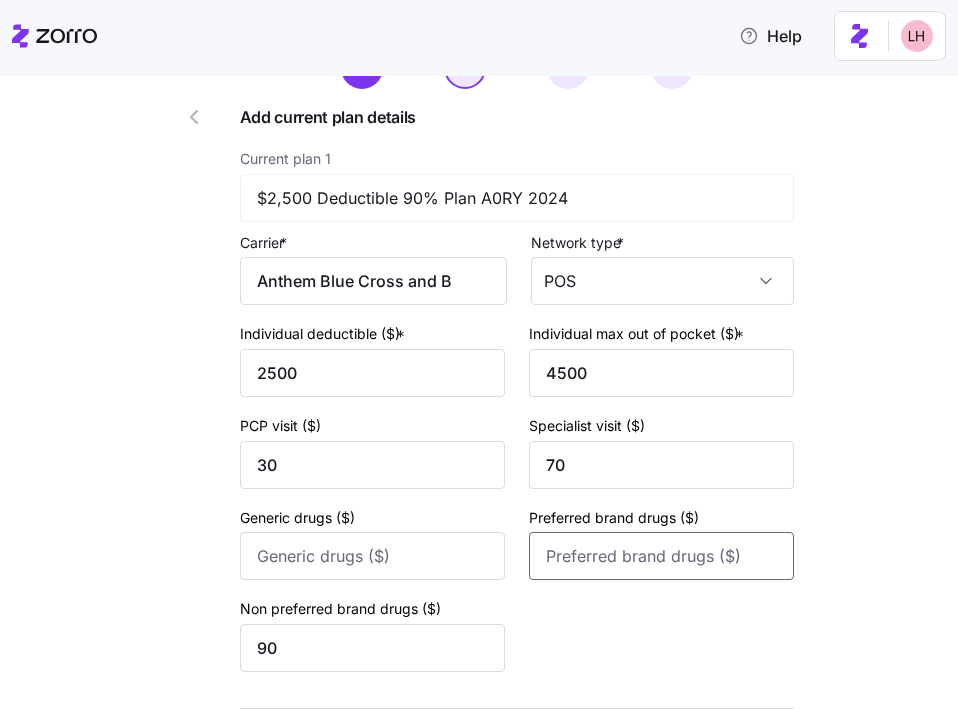 click on "Preferred brand drugs ($)" at bounding box center [661, 556] 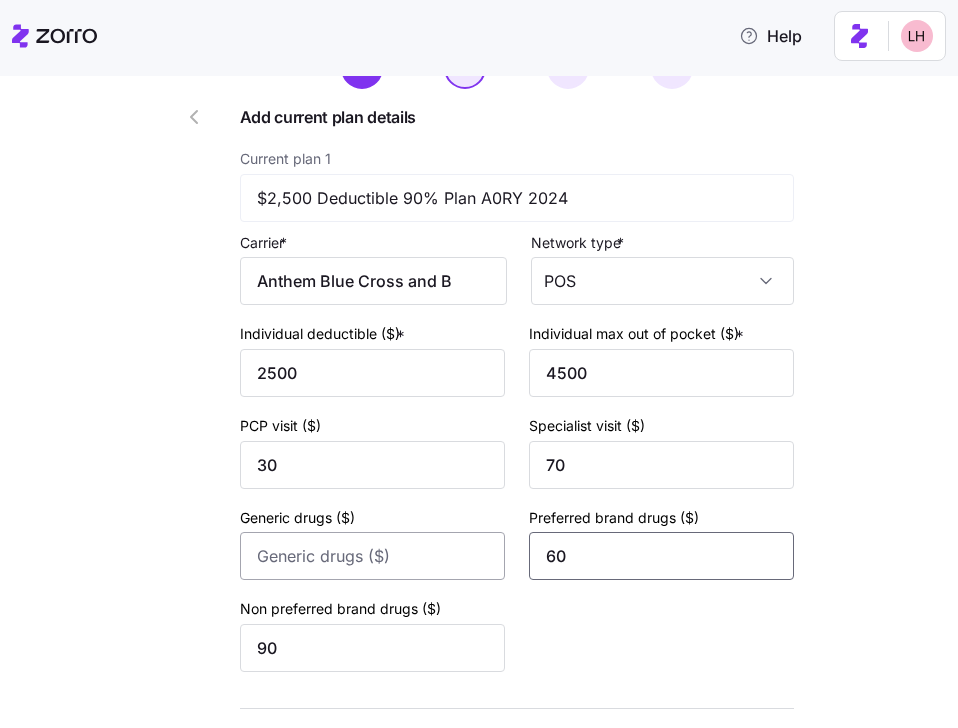 type on "60" 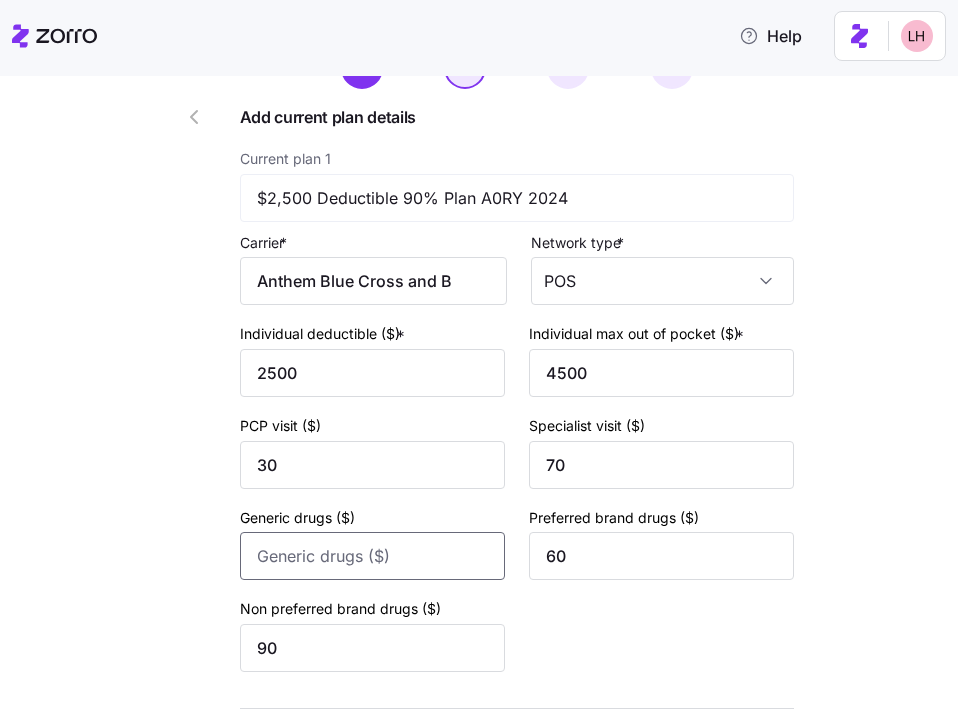click on "Generic drugs ($)" at bounding box center (372, 556) 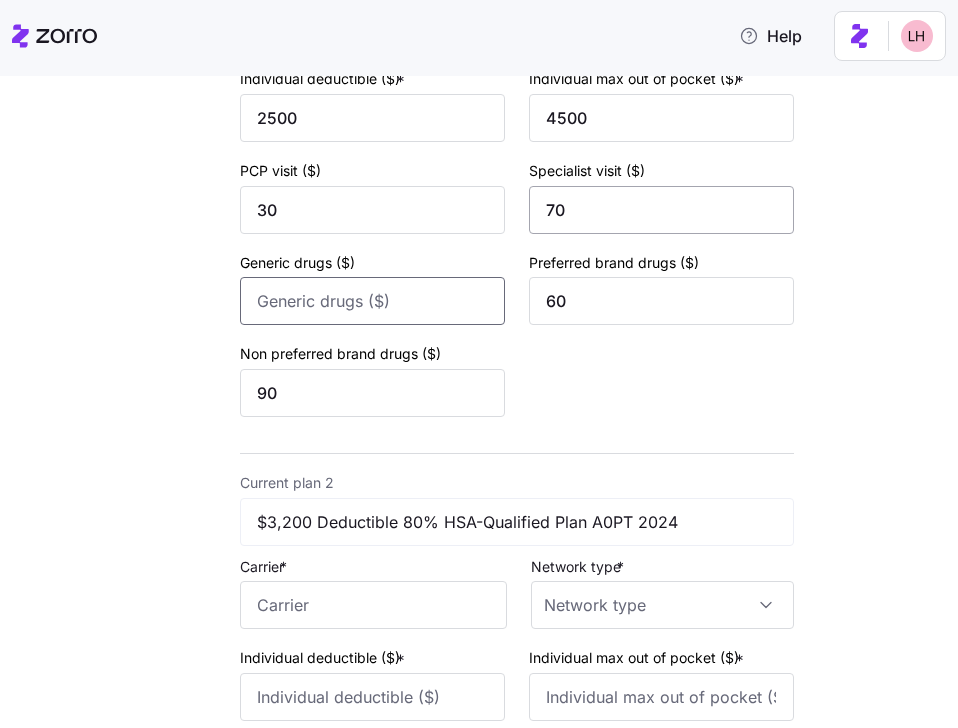 scroll, scrollTop: 372, scrollLeft: 0, axis: vertical 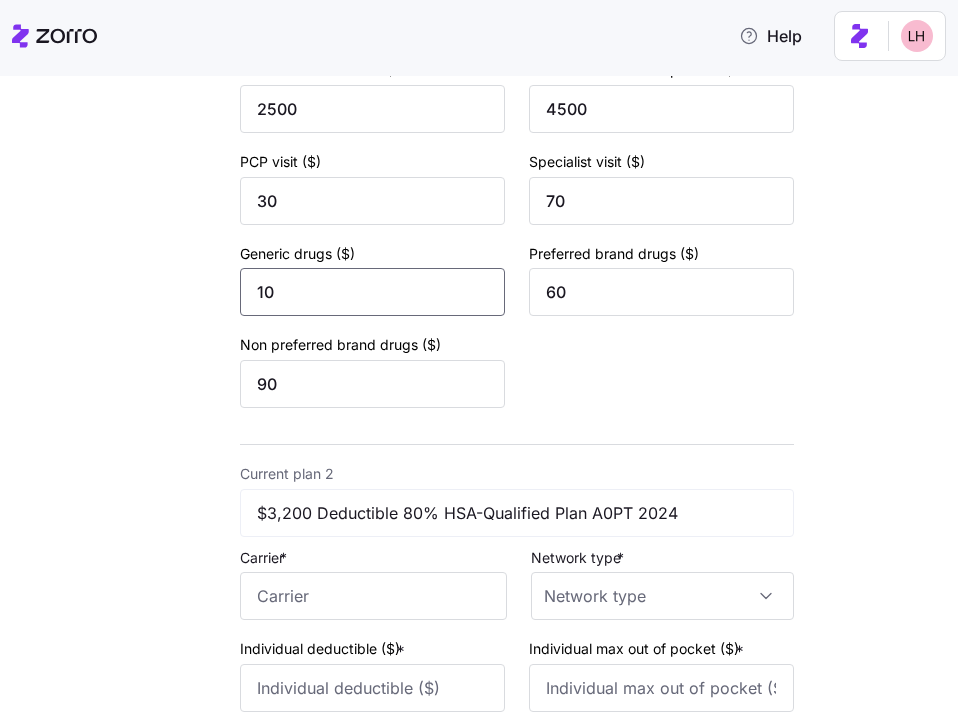 type on "10" 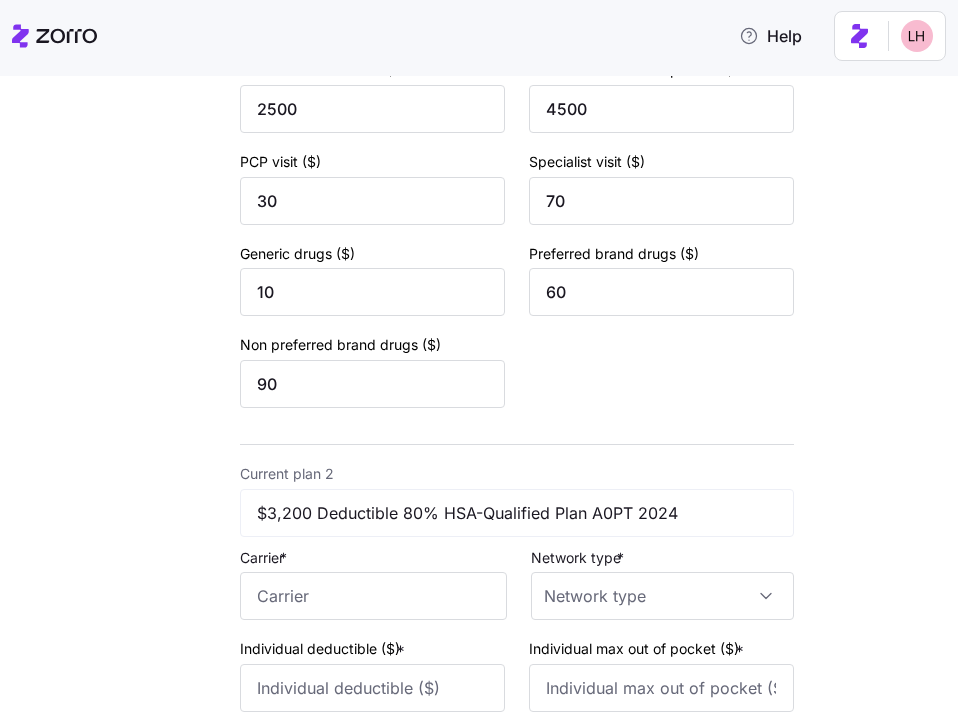 click on "Add current plan details Current plan 1 $2,500 Deductible 90% Plan A0RY 2024 Carrier  * Anthem Blue Cross and Blue Shield Network type  * POS Individual deductible ($)  * 2500 Individual max out of pocket ($)  * 4500 PCP visit ($) 30 Specialist visit ($) 70 Generic drugs ($) 10 Preferred brand drugs ($) 60 Non preferred brand drugs ($) 90 Current plan 2 $3,200 Deductible 80% HSA-Qualified Plan A0PT 2024 Carrier  * Network type  * Individual deductible ($)  * Individual max out of pocket ($)  * PCP visit ($) Specialist visit ($) Generic drugs ($) Preferred brand drugs ($) Non preferred brand drugs ($) Current plan 3 $1,500 Deductible 100% Plan A0RE 2024 Carrier  * Network type  * Individual deductible ($)  * Individual max out of pocket ($)  * PCP visit ($) Specialist visit ($) Generic drugs ($) Preferred brand drugs ($) Non preferred brand drugs ($)" at bounding box center (517, 722) 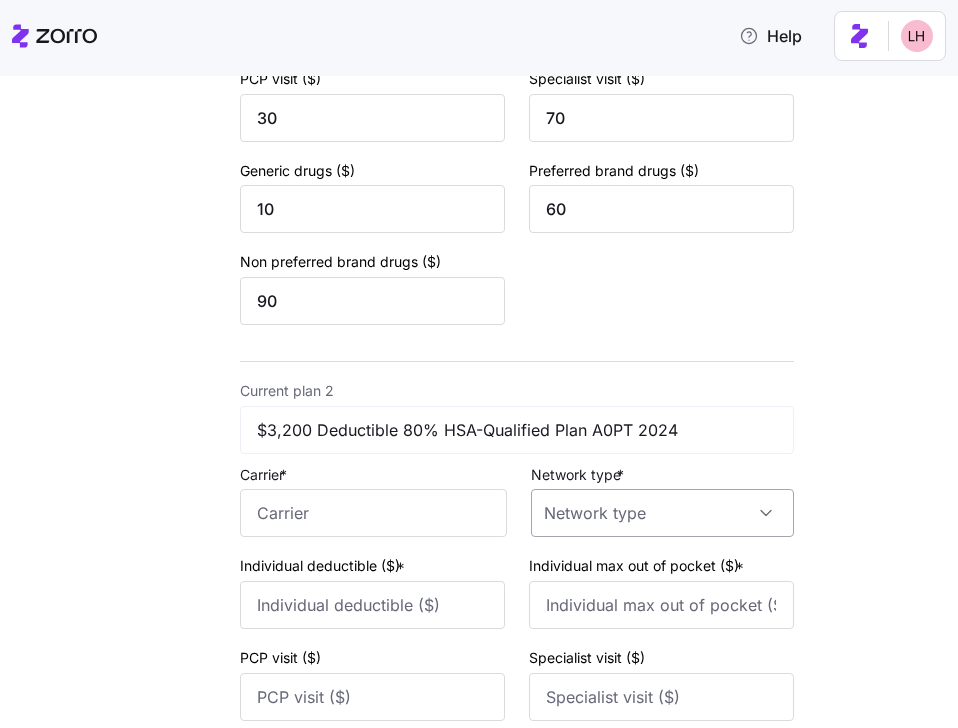 scroll, scrollTop: 555, scrollLeft: 0, axis: vertical 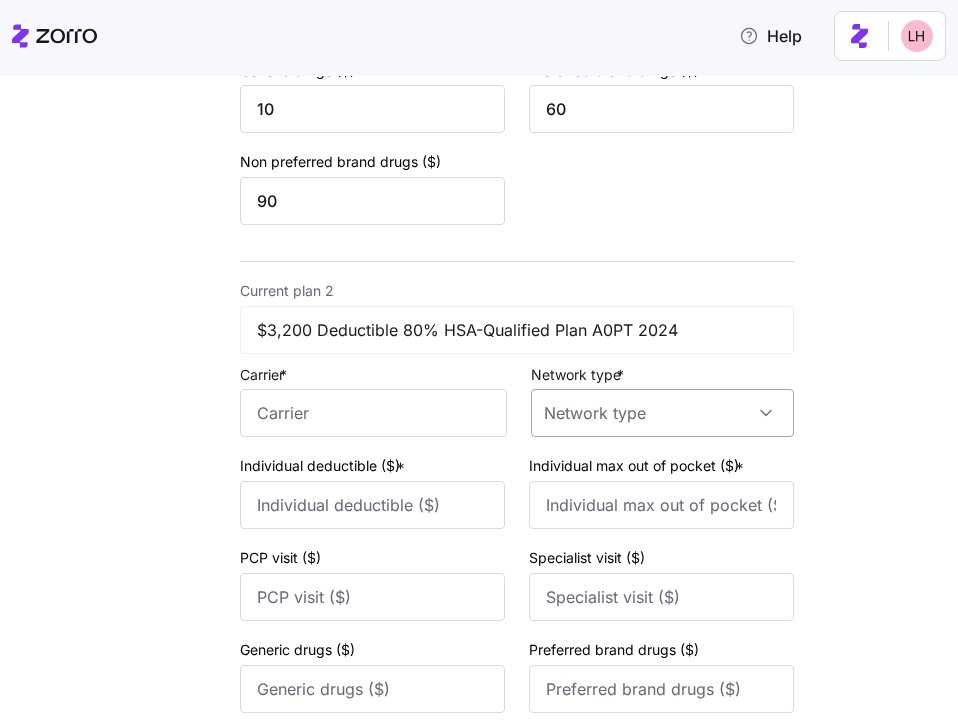 click on "Network type  *" at bounding box center (662, 413) 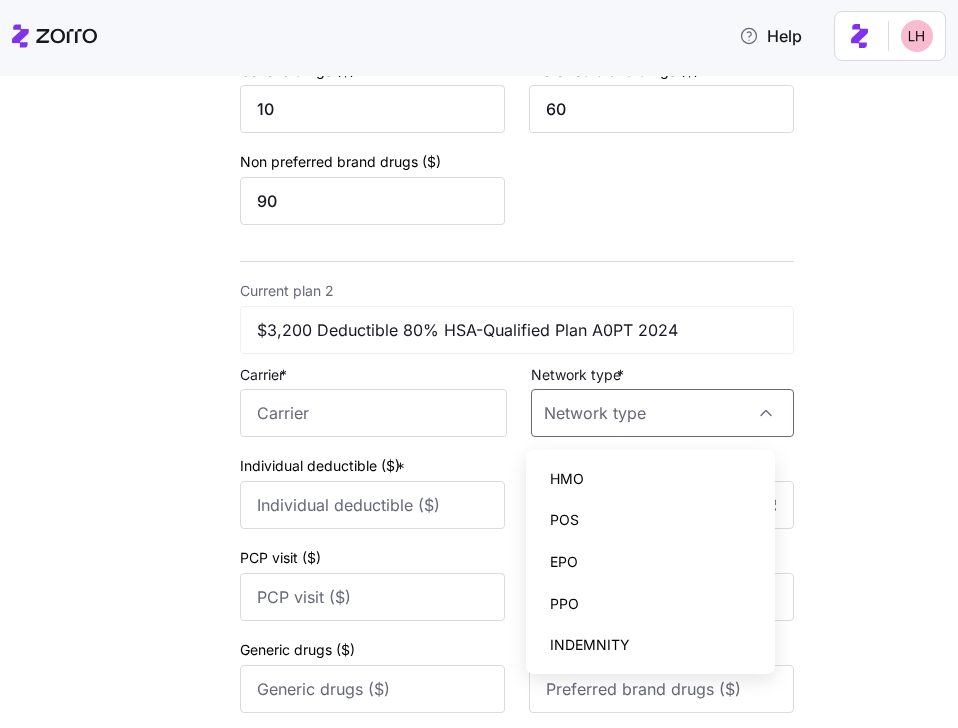 click on "POS" at bounding box center [651, 520] 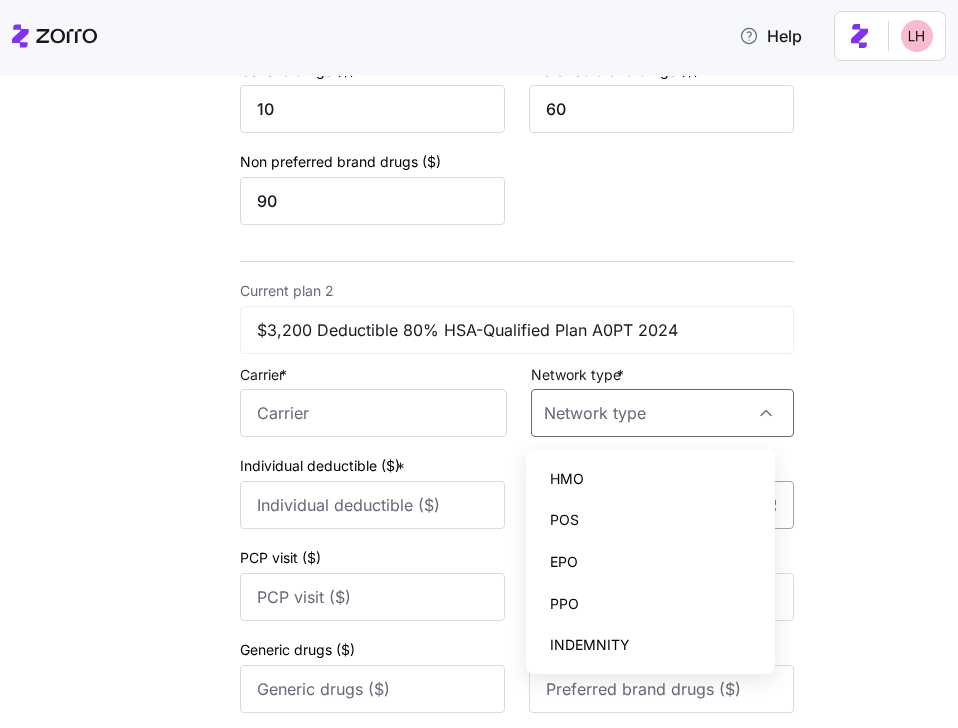type on "POS" 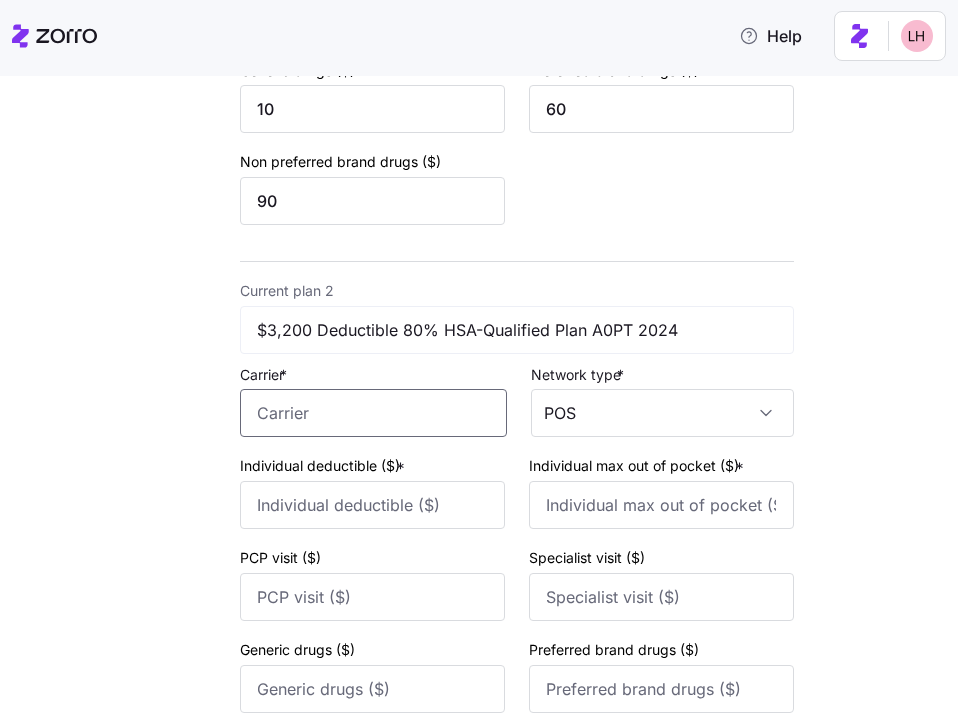 click on "Carrier  *" at bounding box center [373, 413] 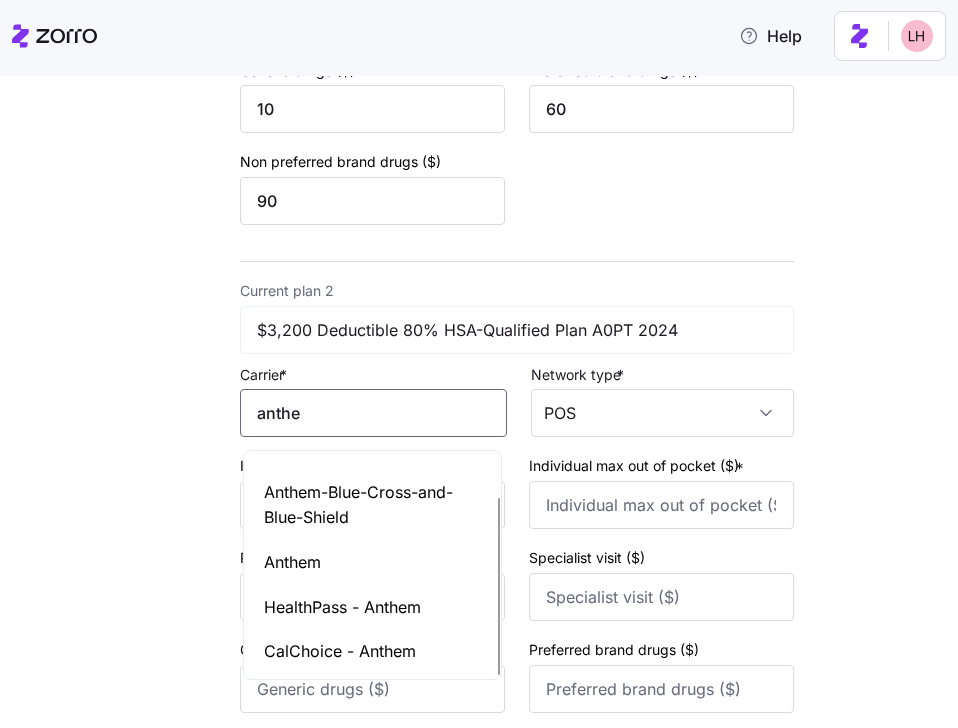 scroll, scrollTop: 53, scrollLeft: 0, axis: vertical 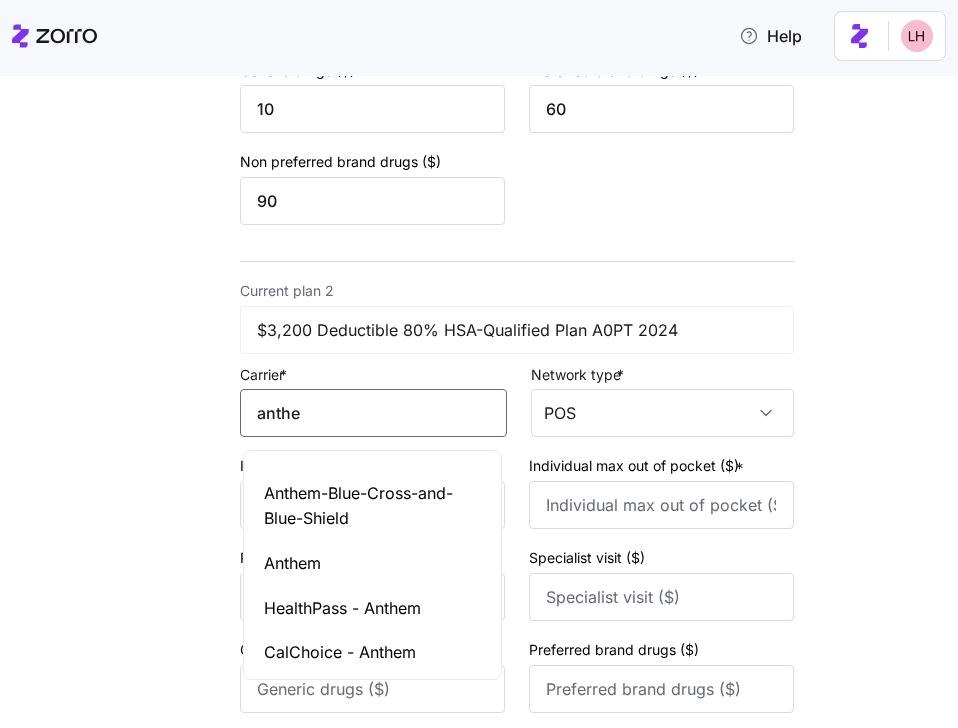 click on "Anthem-Blue-Cross-and-Blue-Shield" at bounding box center [372, 506] 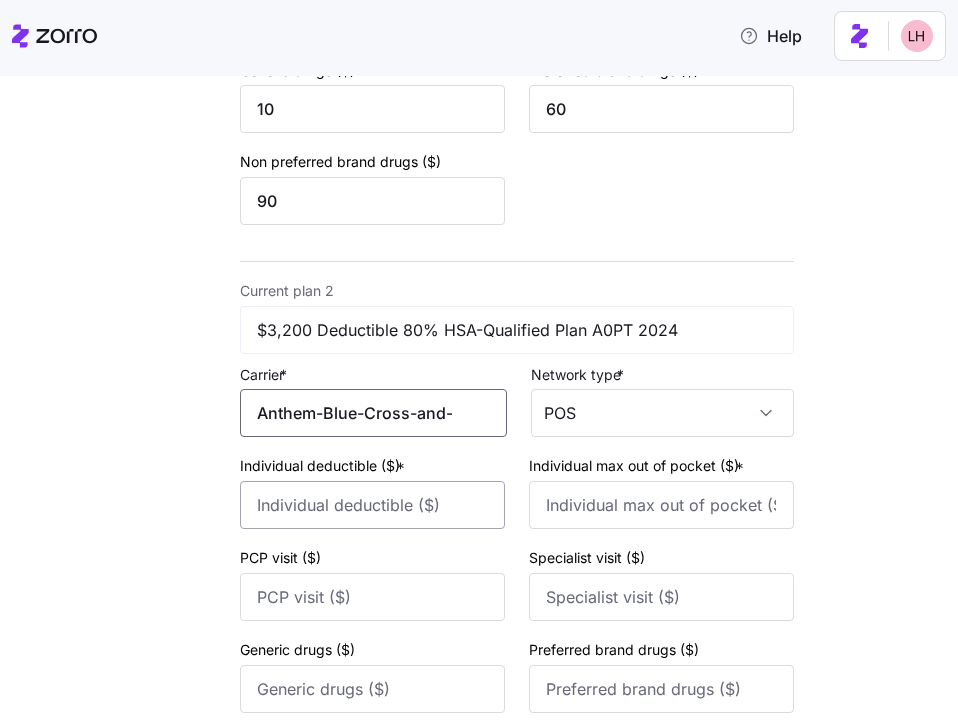 type on "Anthem-Blue-Cross-and-Blue-Shield" 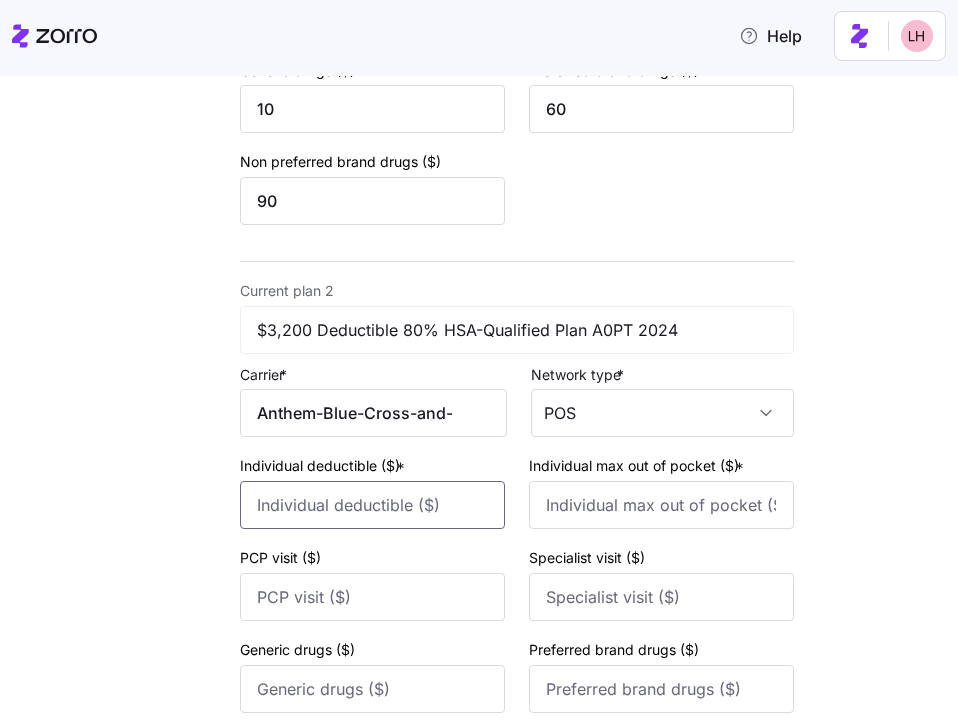 click on "Individual deductible ($)  *" at bounding box center (372, 505) 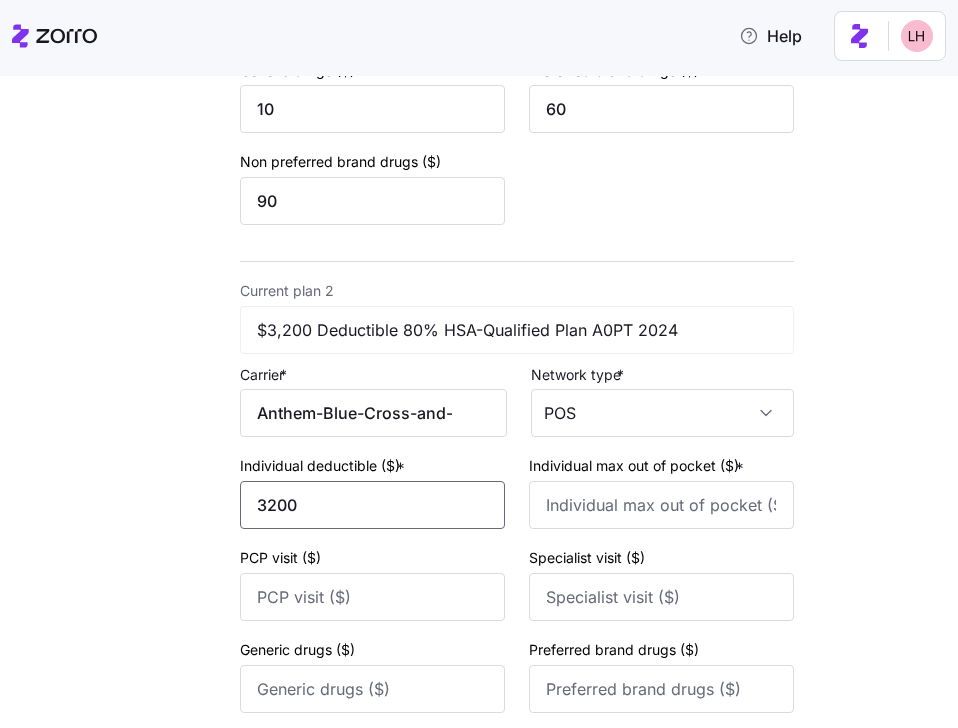 type on "3200" 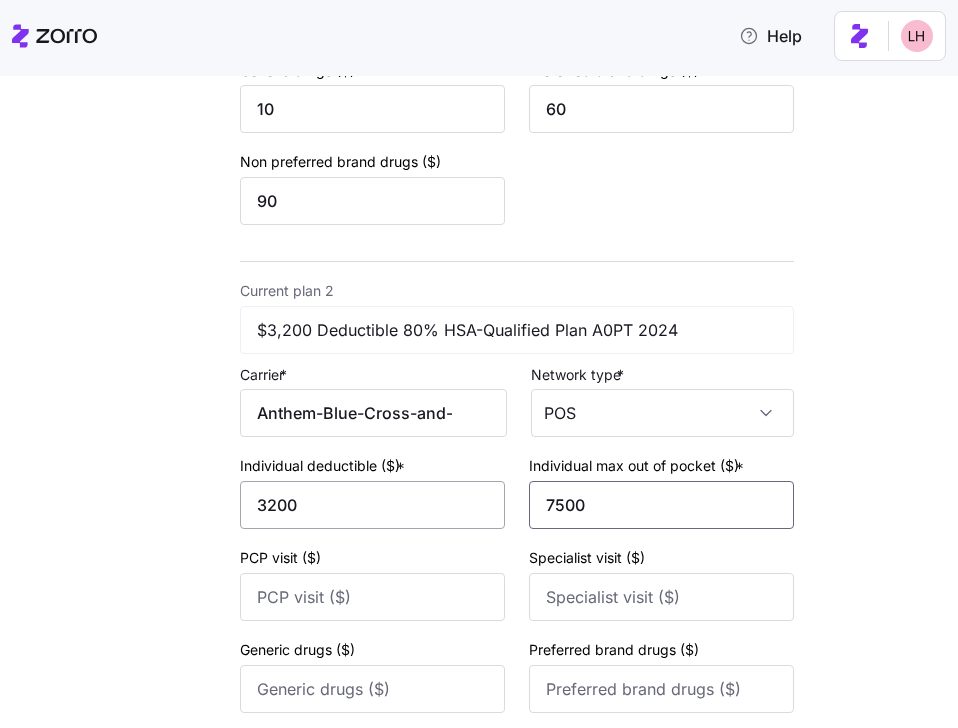 type on "7500" 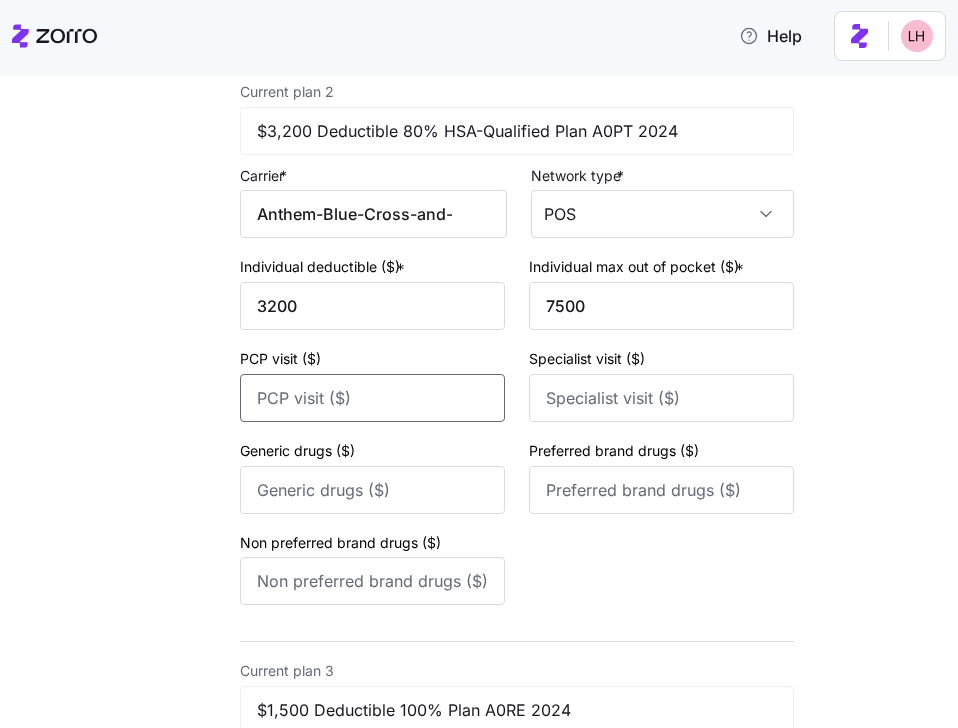 scroll, scrollTop: 775, scrollLeft: 0, axis: vertical 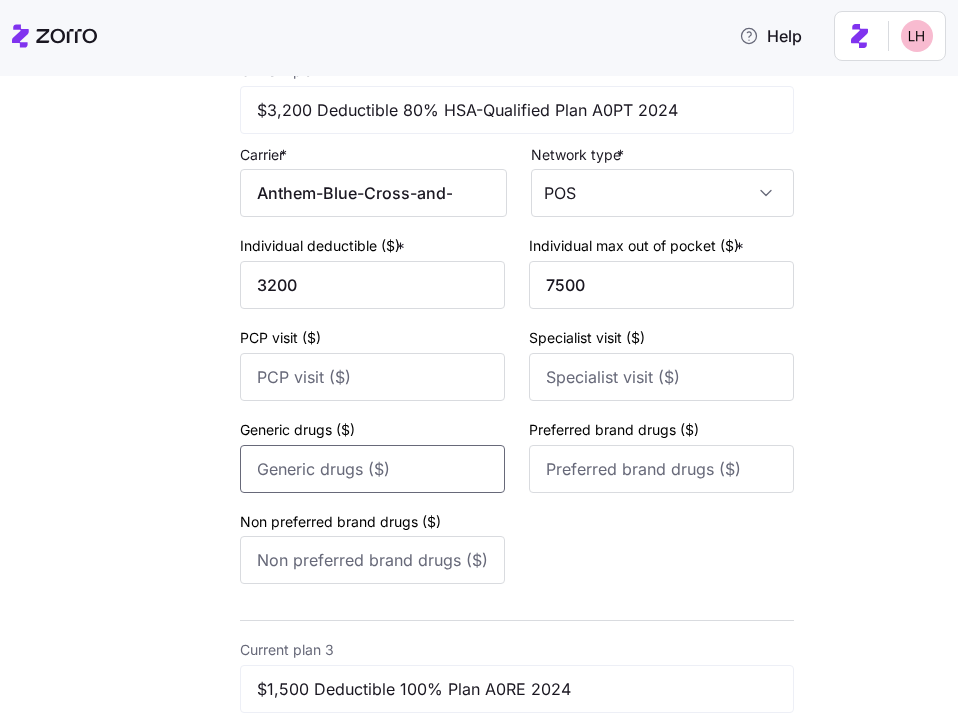 click on "Generic drugs ($)" at bounding box center (372, 469) 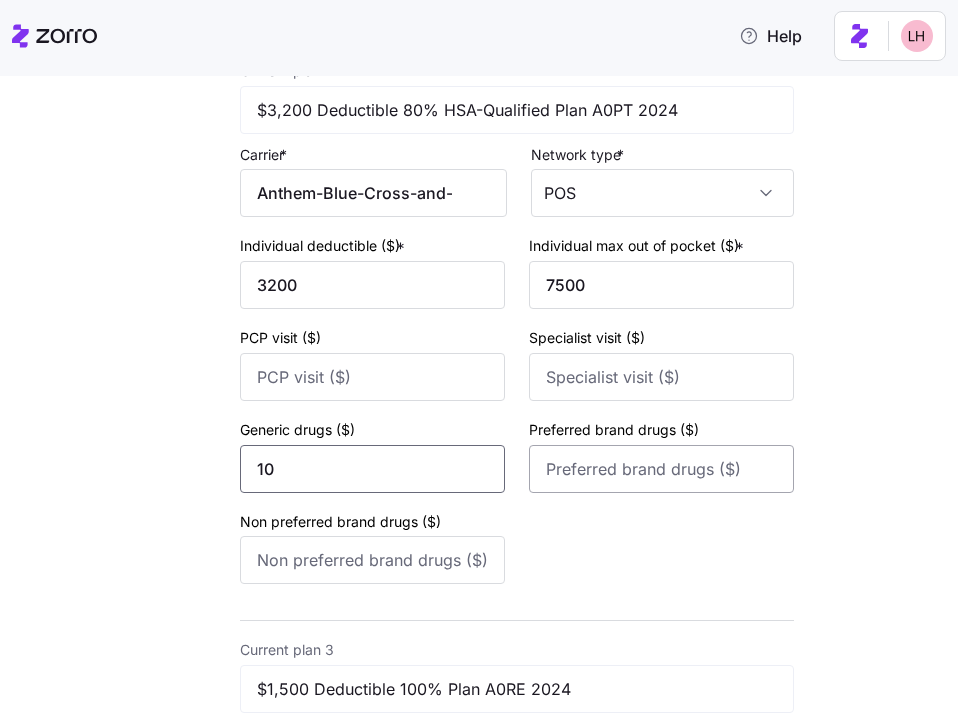 type on "10" 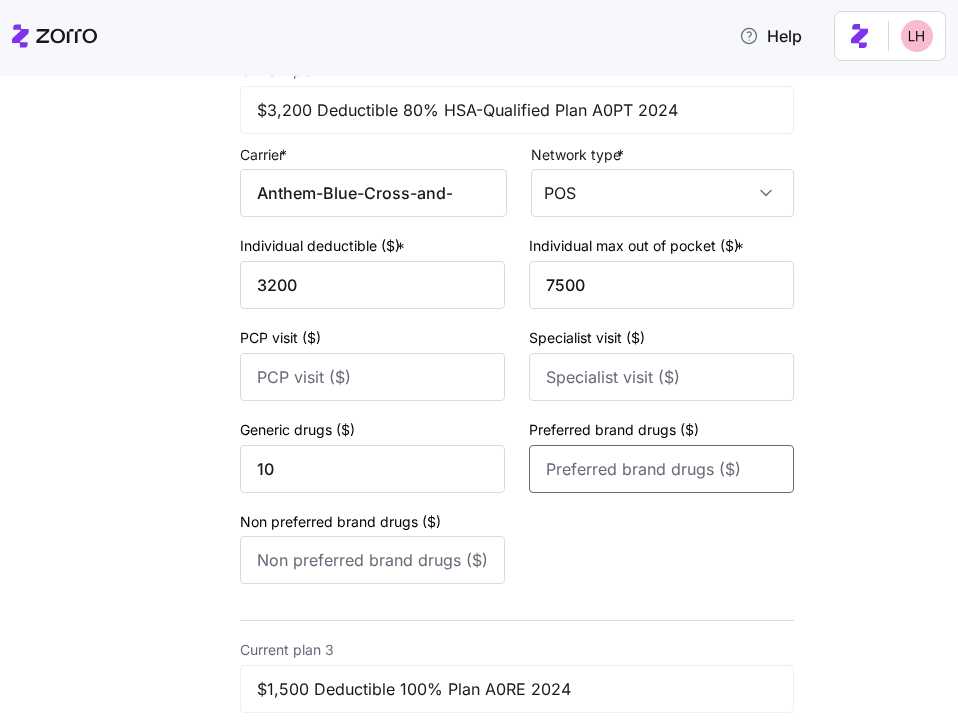 click on "Preferred brand drugs ($)" at bounding box center (661, 469) 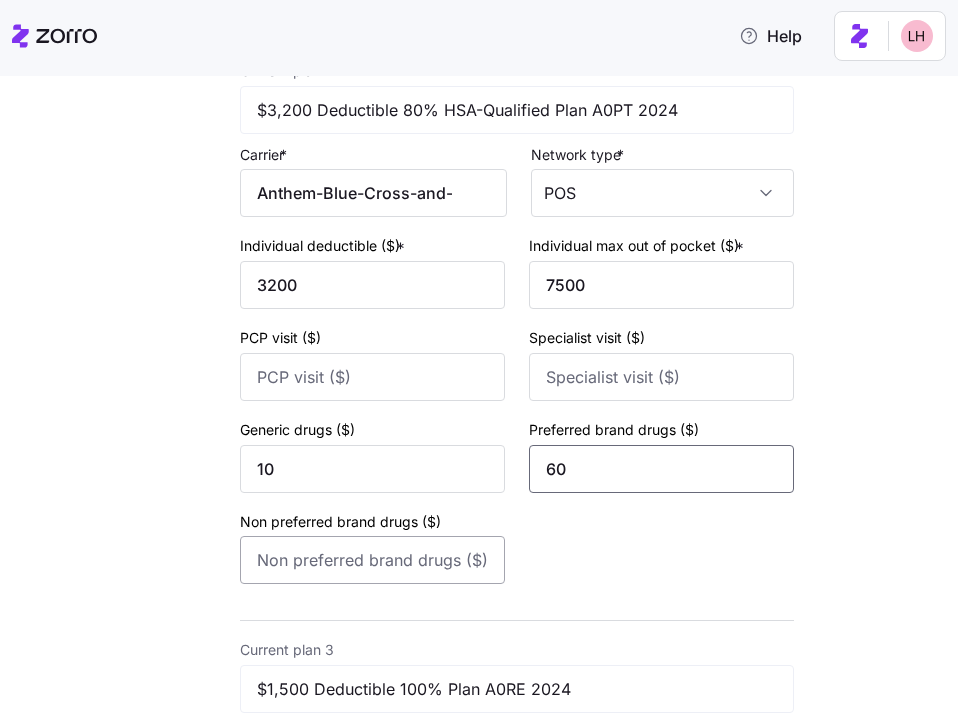 type on "60" 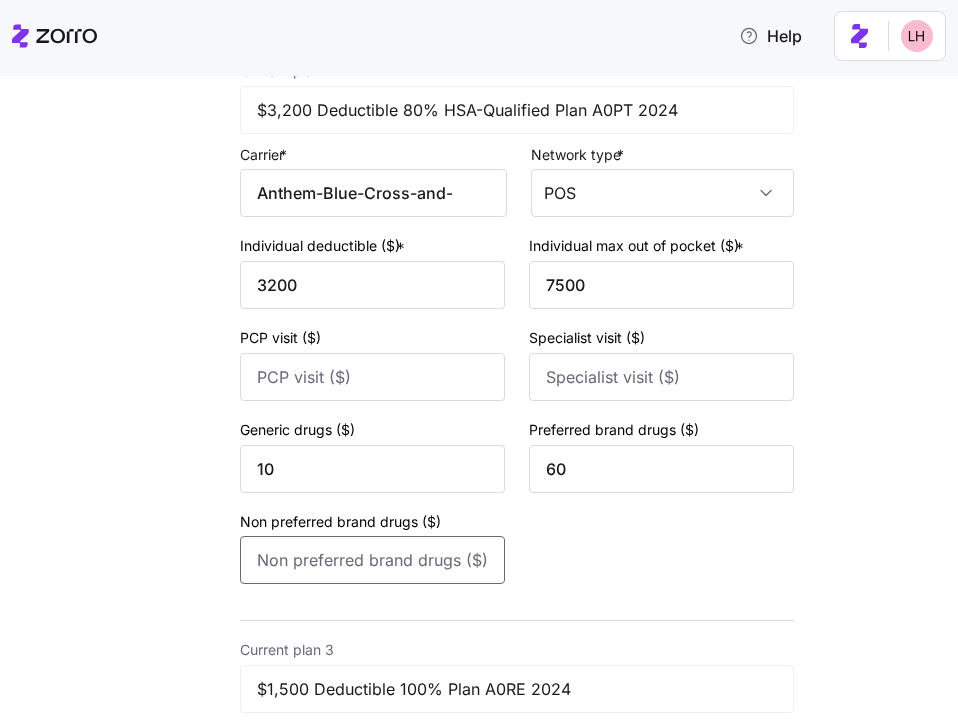 click on "Non preferred brand drugs ($)" at bounding box center [372, 560] 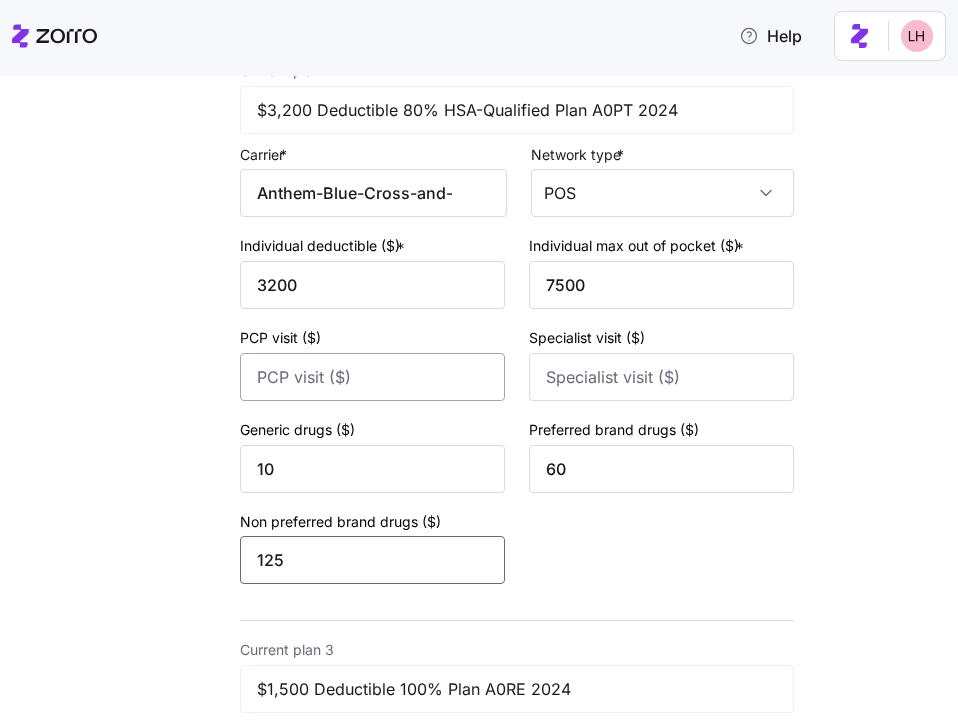 type on "125" 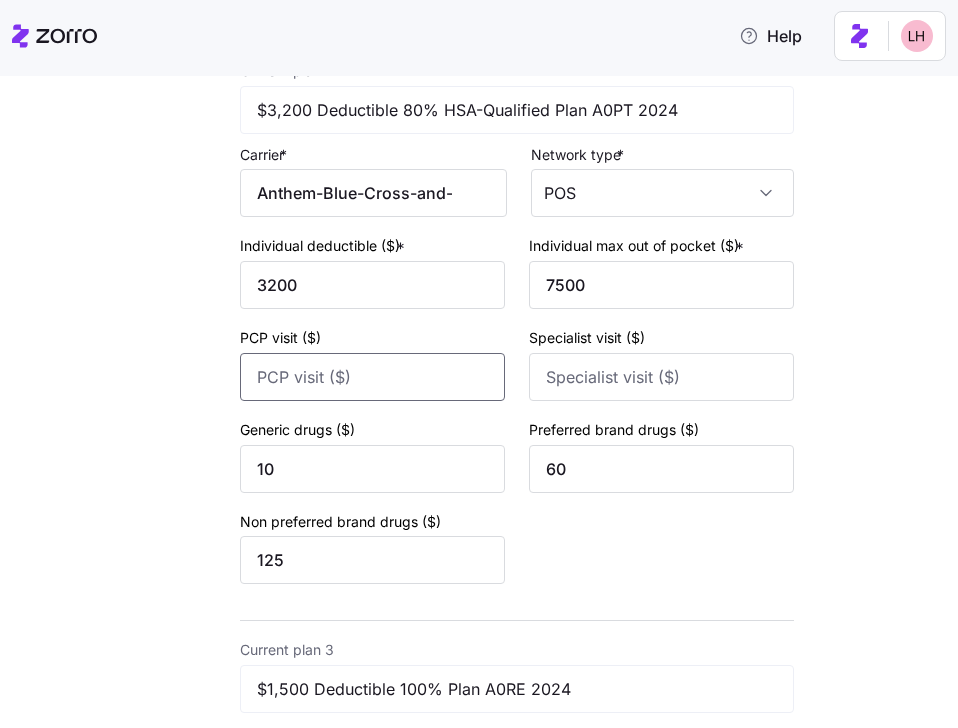 click on "PCP visit ($)" at bounding box center (372, 377) 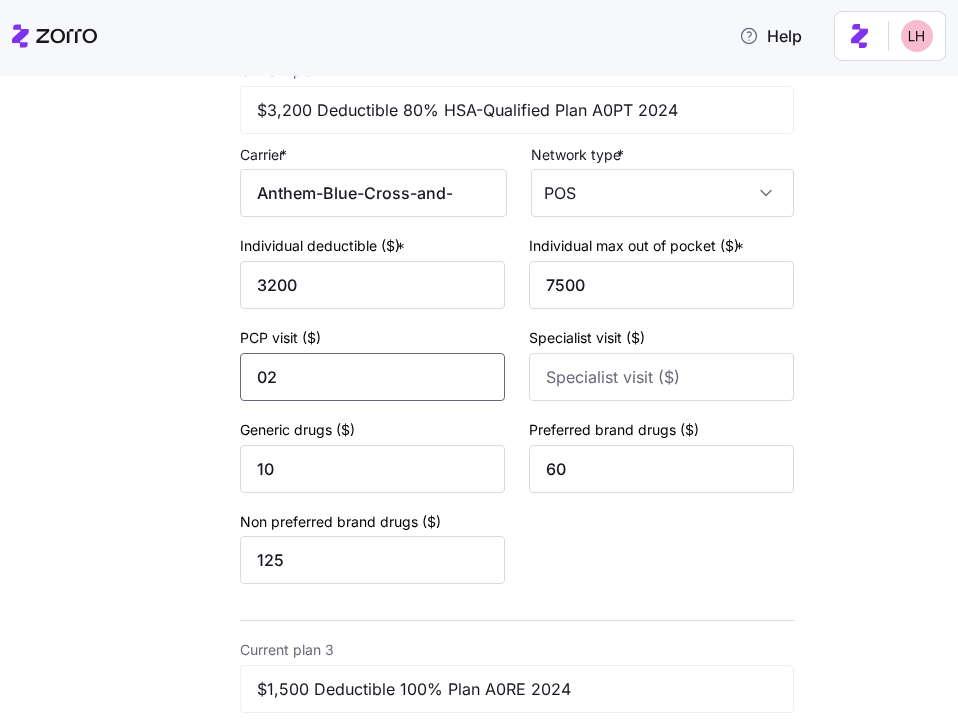 type on "0" 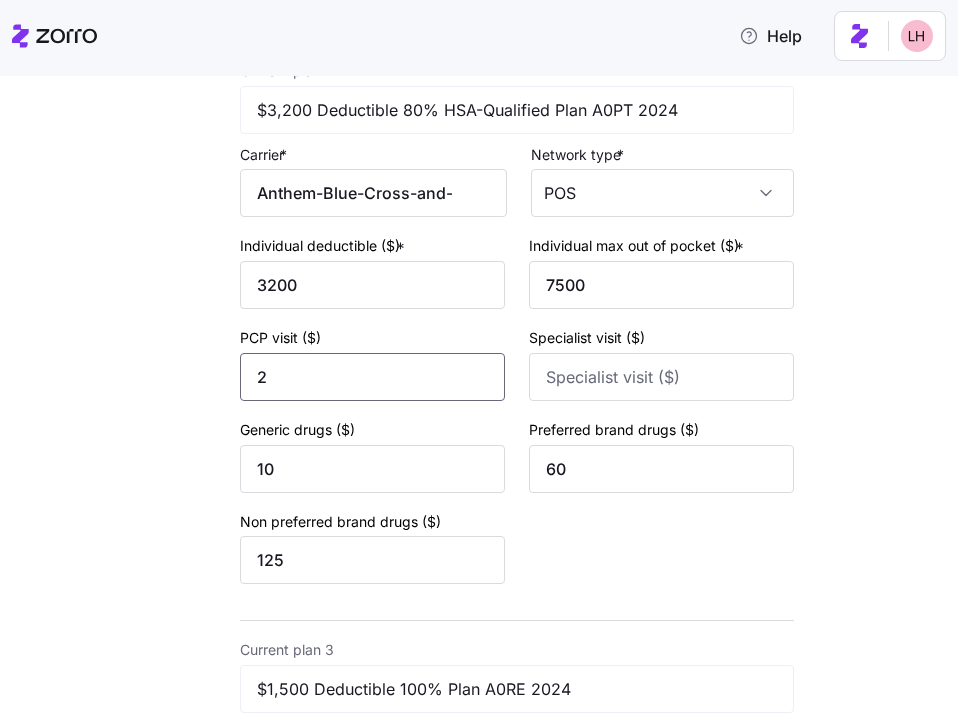 type on "0" 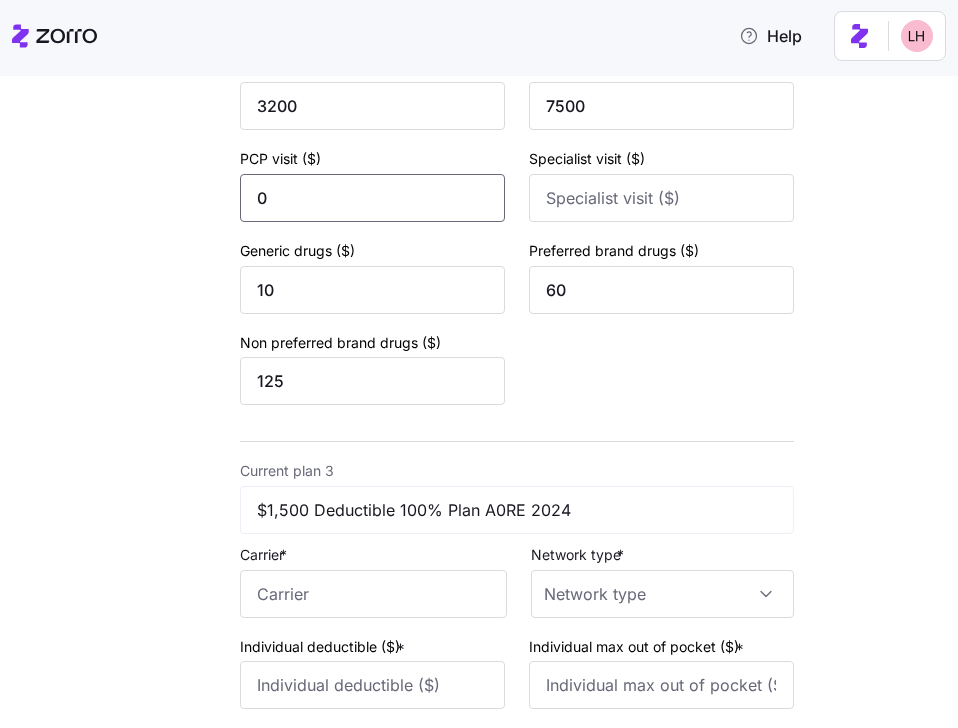 scroll, scrollTop: 1119, scrollLeft: 0, axis: vertical 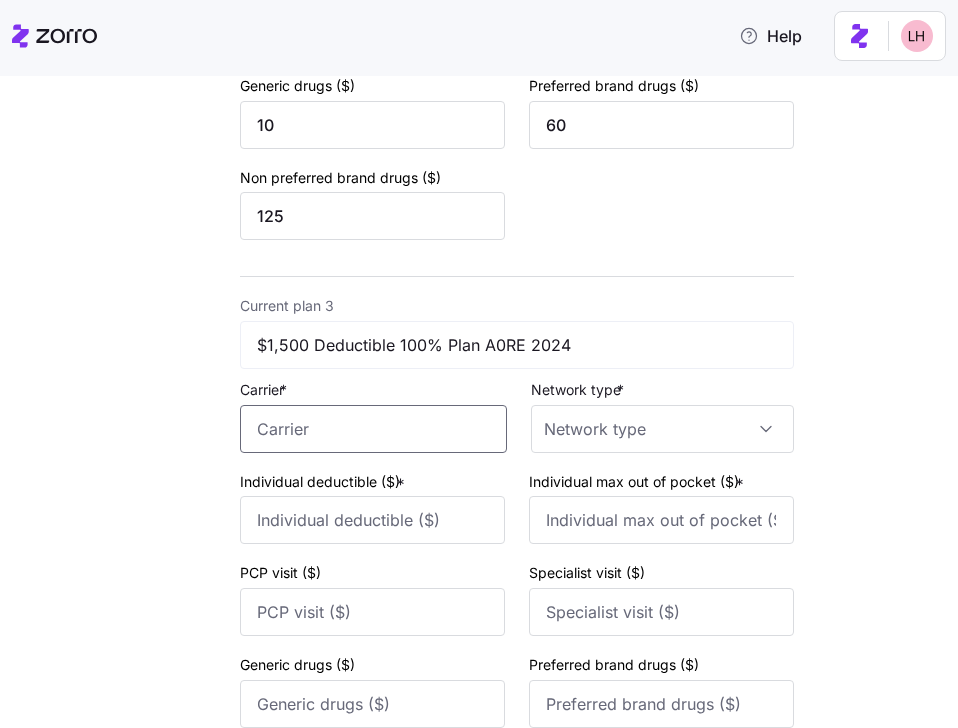 click on "Carrier  *" at bounding box center (373, 429) 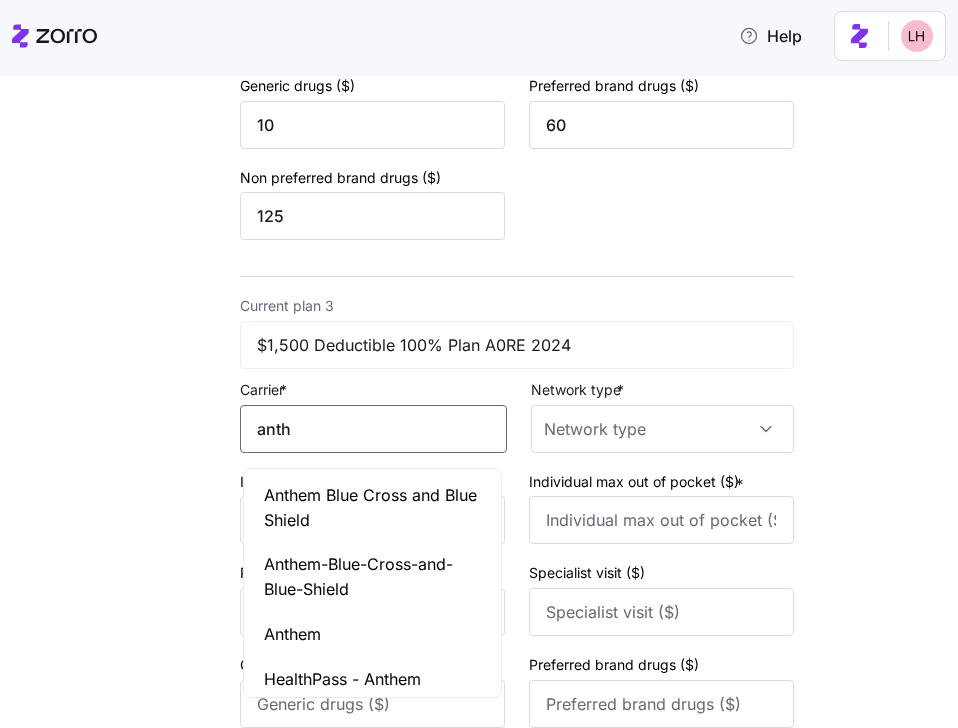 click on "Anthem Blue Cross and Blue Shield" at bounding box center (372, 508) 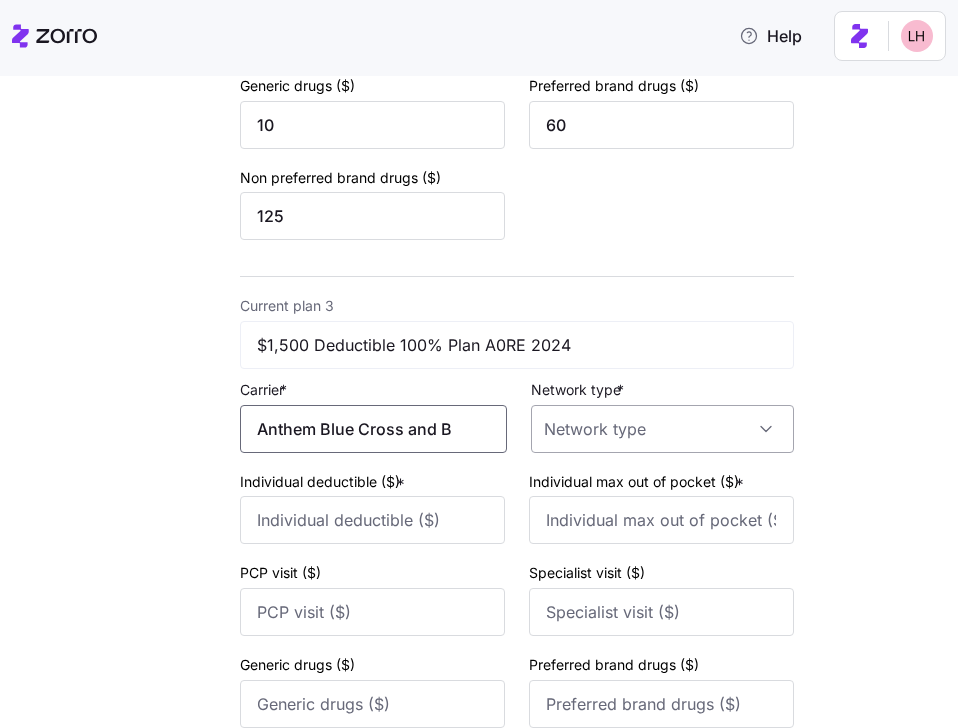 type on "Anthem Blue Cross and Blue Shield" 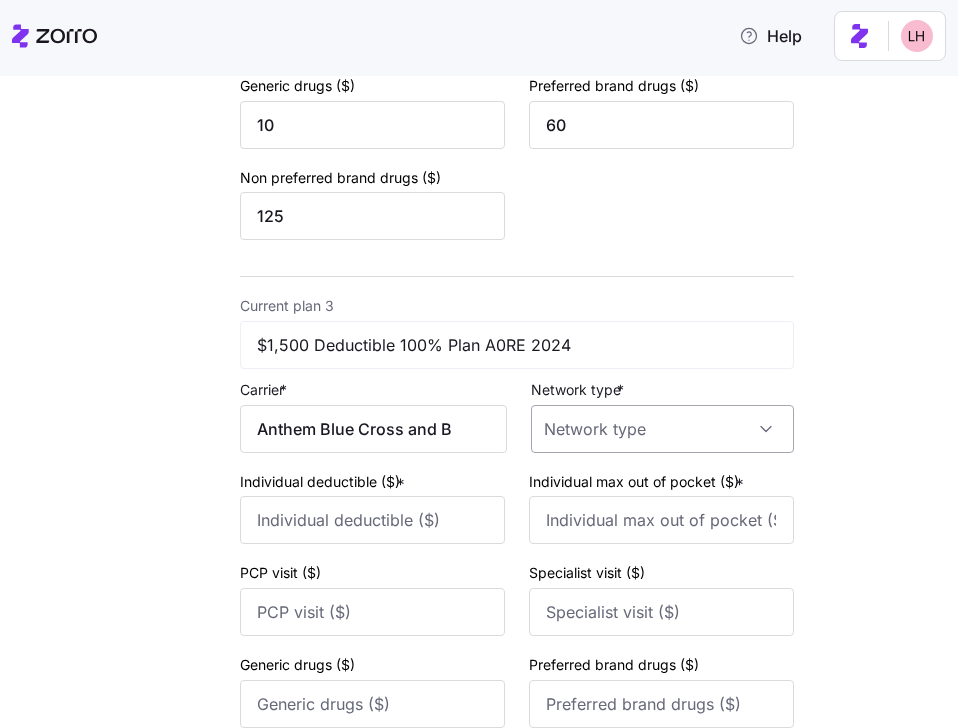 click on "Network type  *" at bounding box center [662, 429] 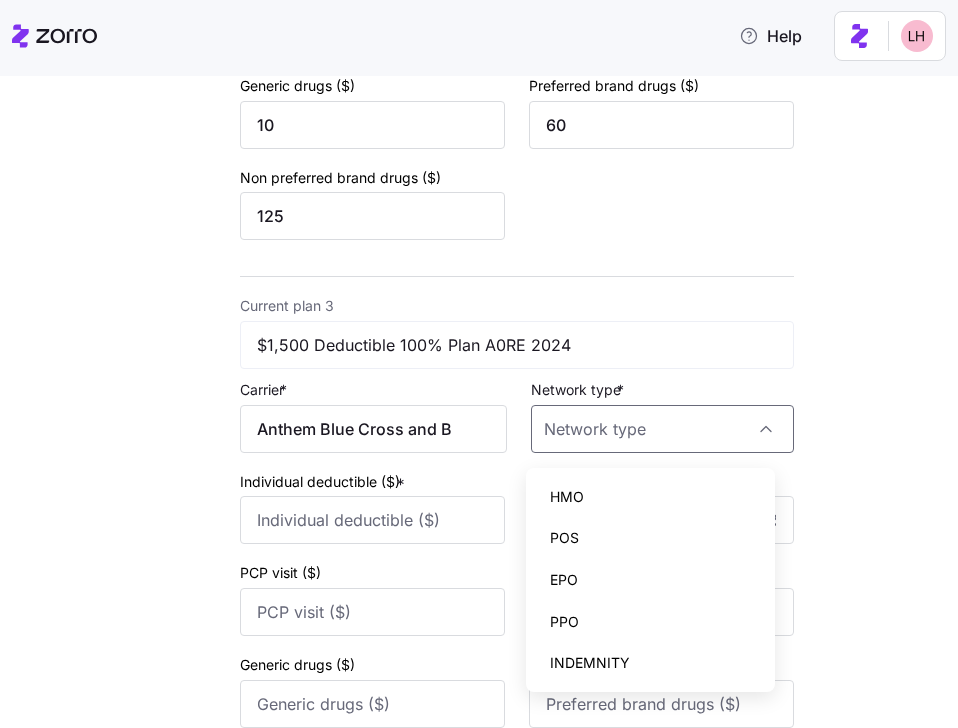 click on "POS" at bounding box center [651, 538] 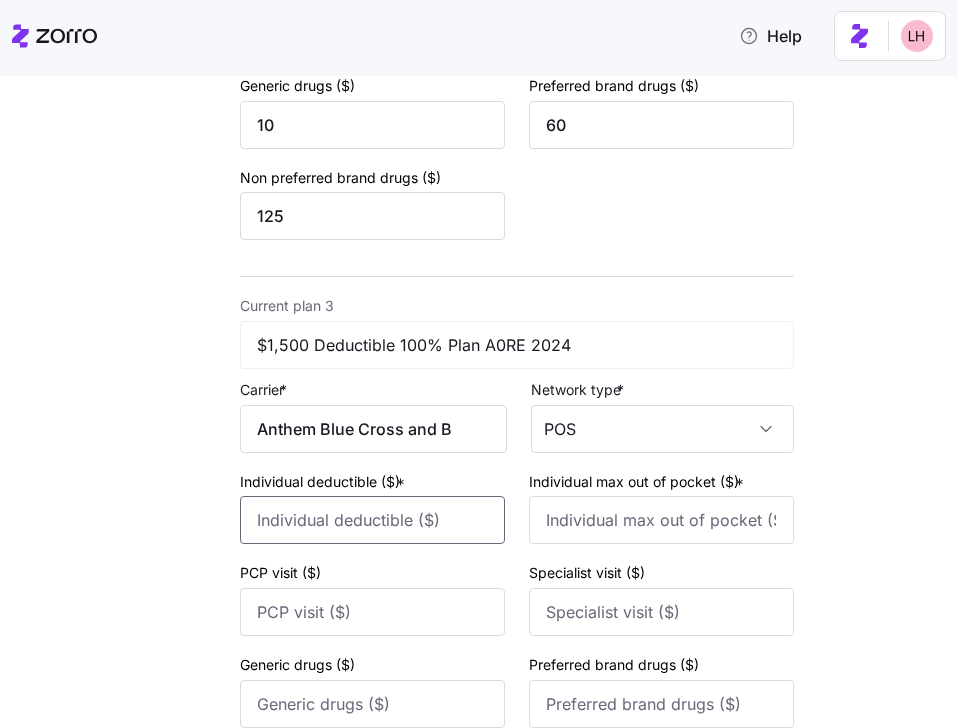 click on "Individual deductible ($)  *" at bounding box center (372, 520) 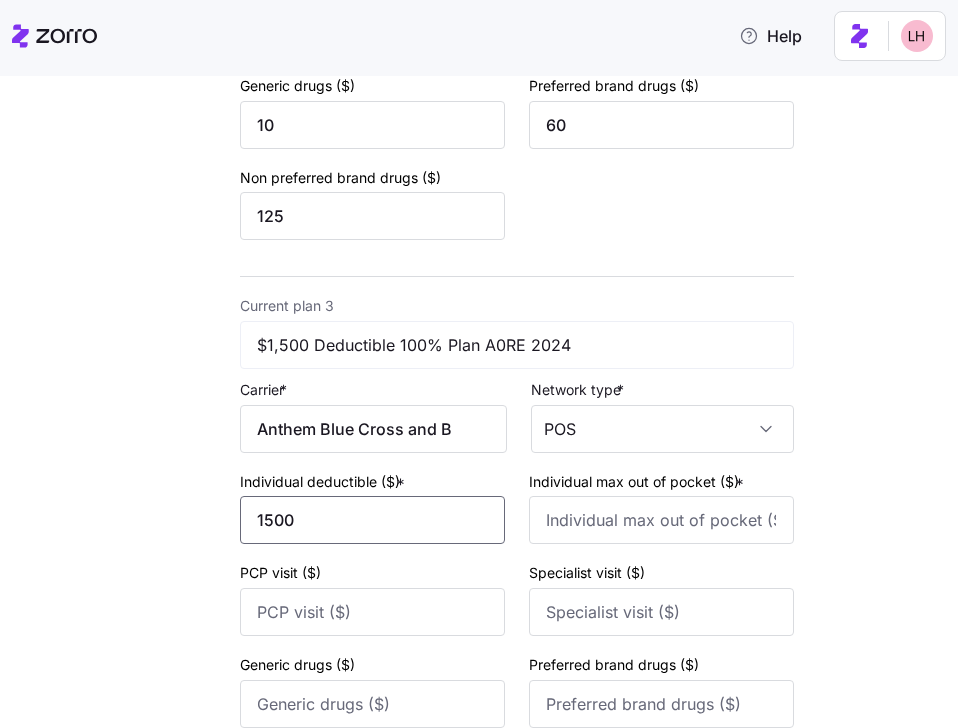 type on "1500" 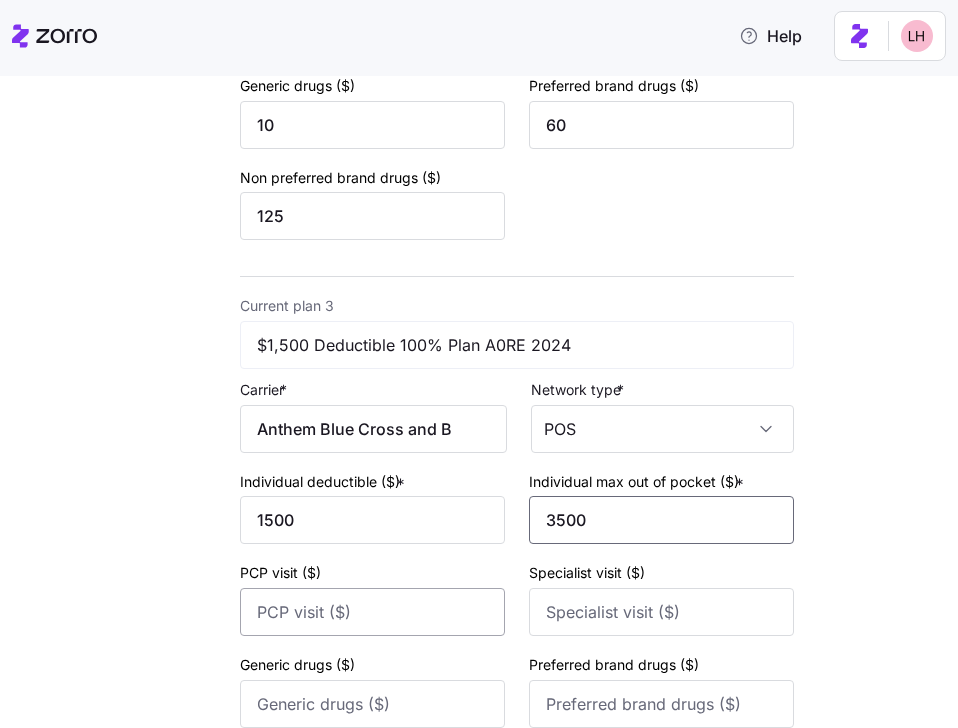 type on "3500" 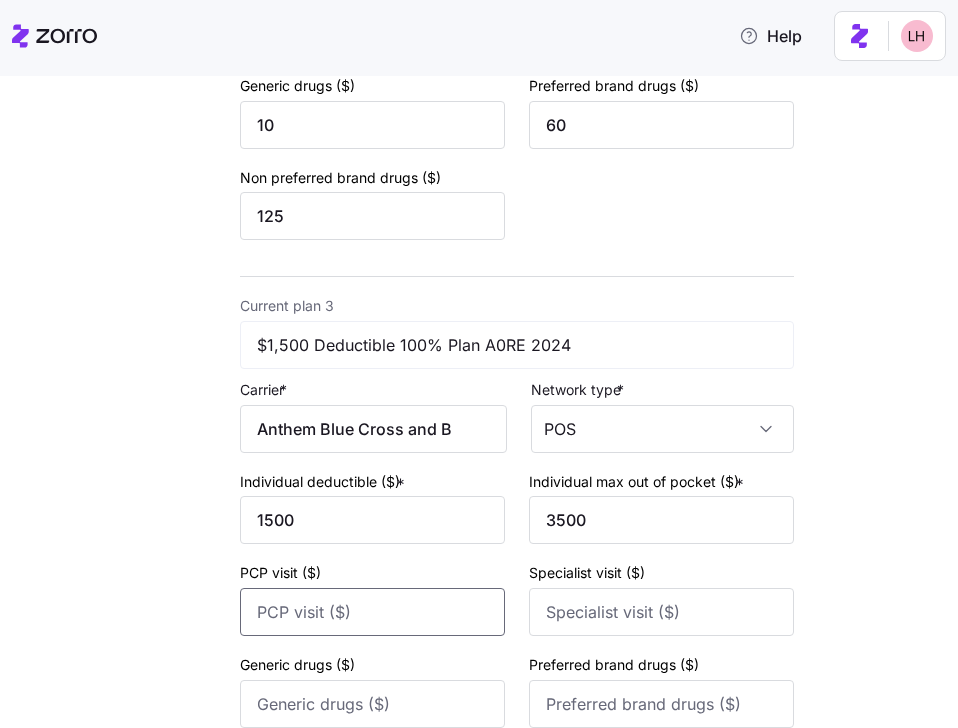 click on "PCP visit ($)" at bounding box center [372, 612] 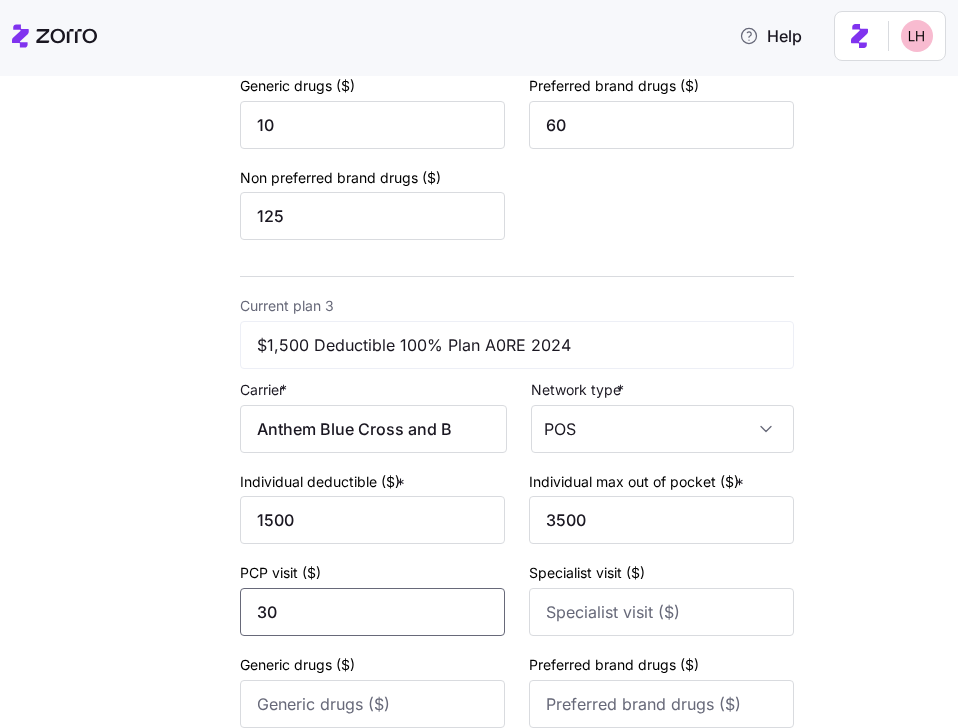 type on "30" 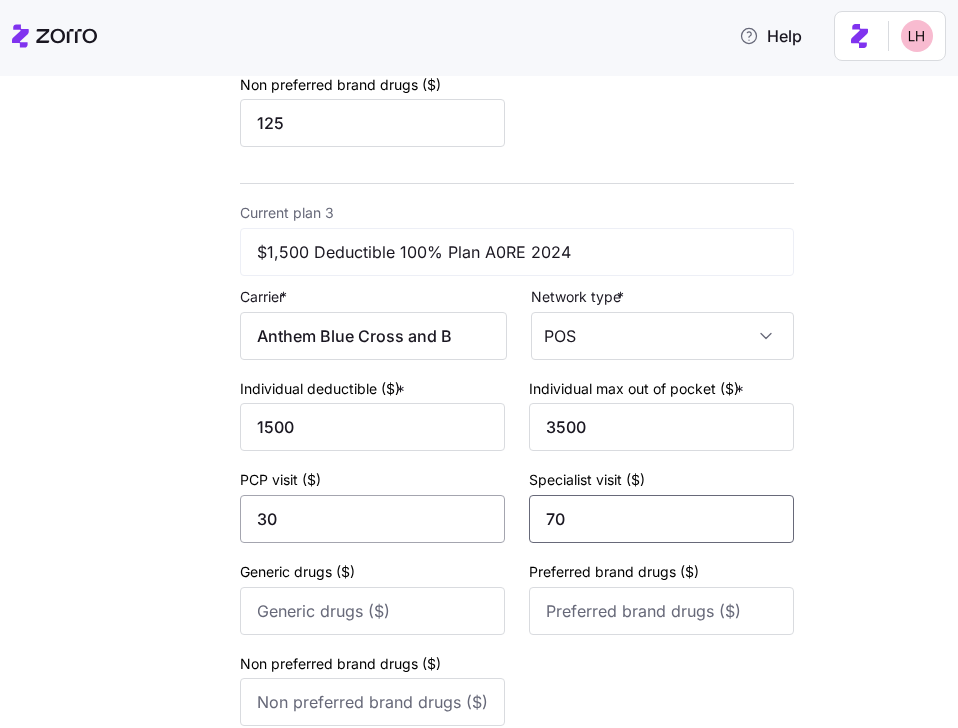 scroll, scrollTop: 1226, scrollLeft: 0, axis: vertical 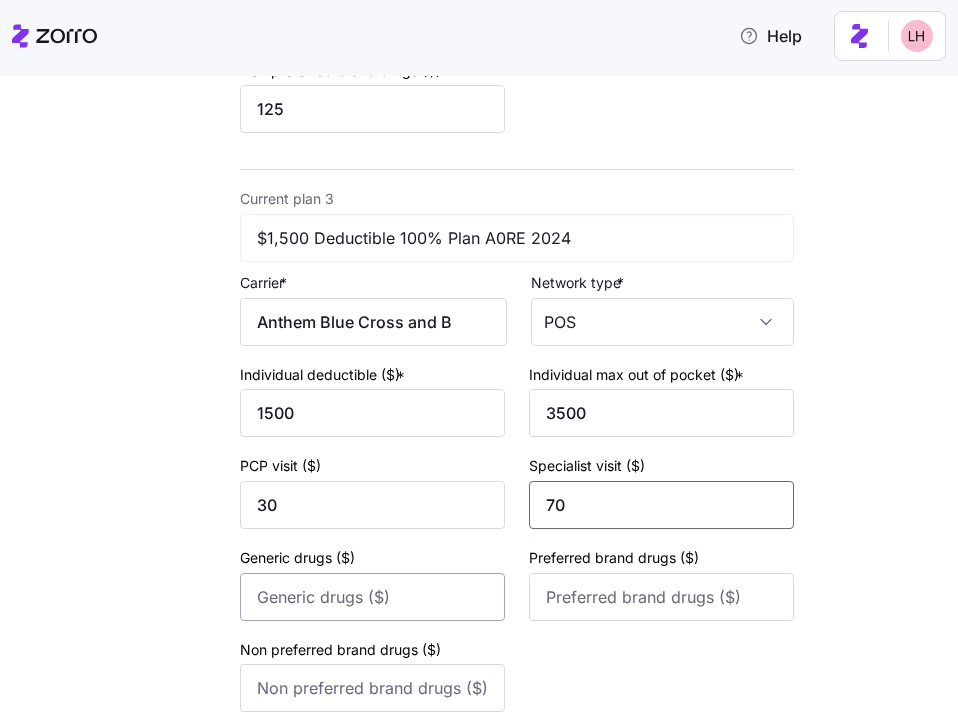 type on "70" 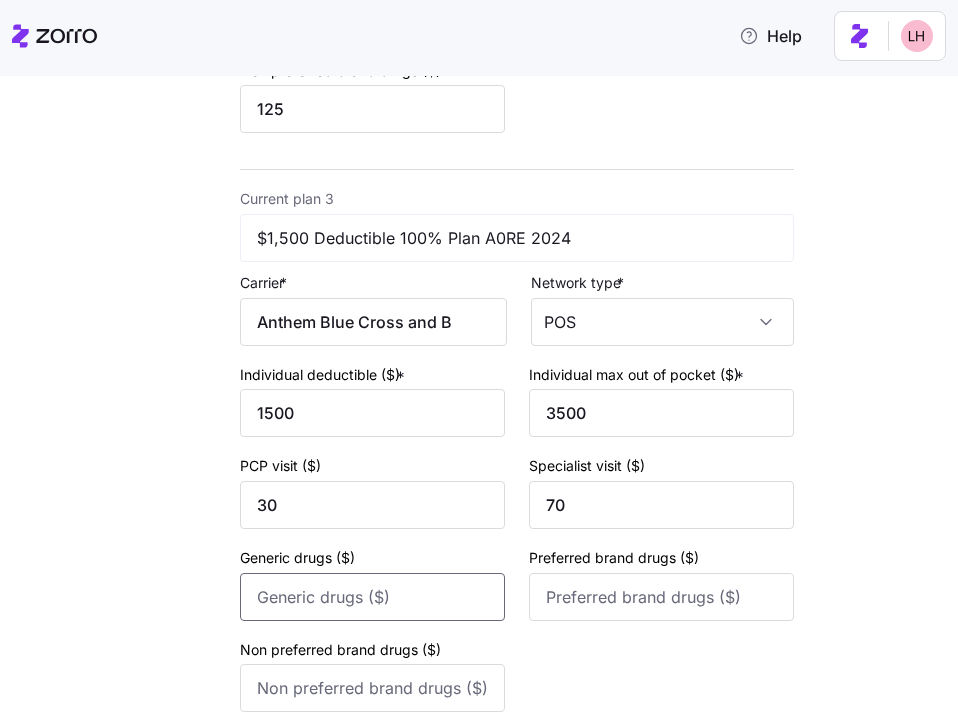 click on "Generic drugs ($)" at bounding box center (372, 597) 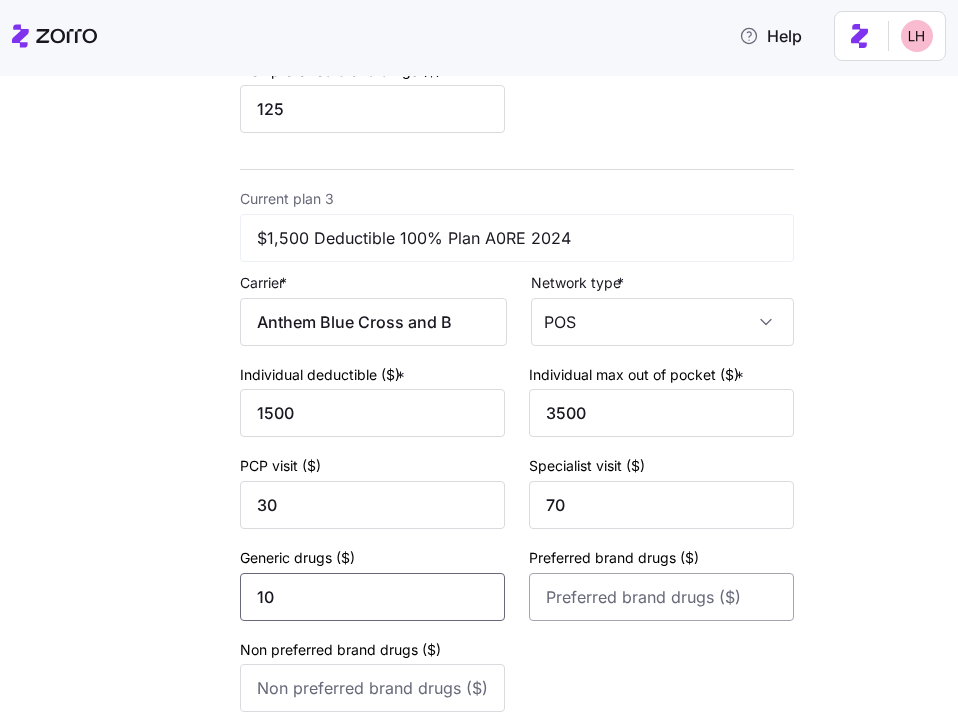 type on "10" 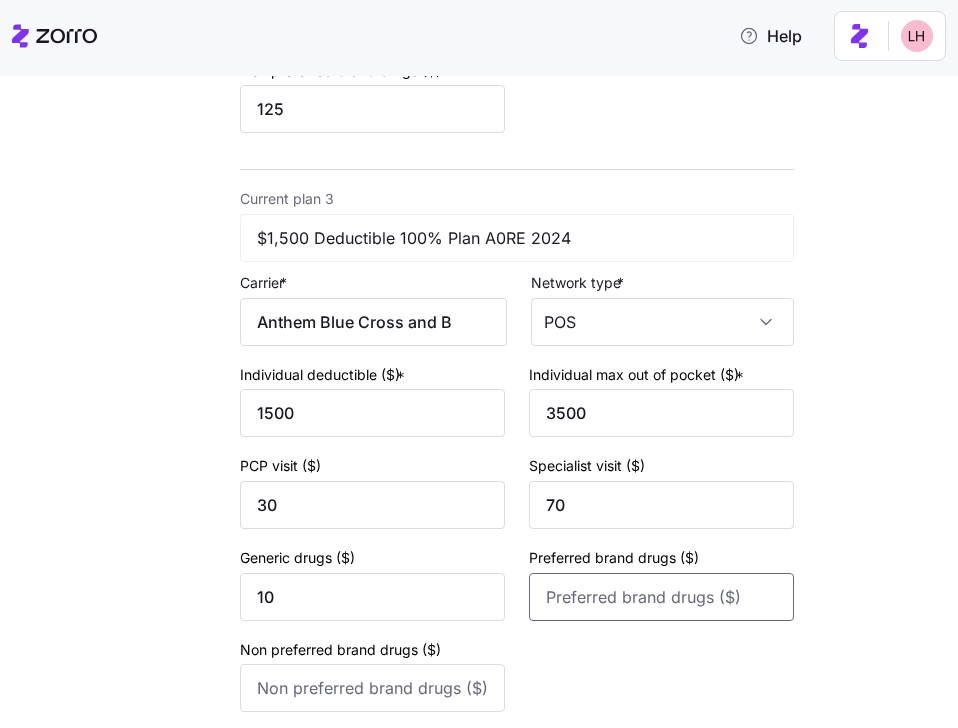click on "Preferred brand drugs ($)" at bounding box center [661, 597] 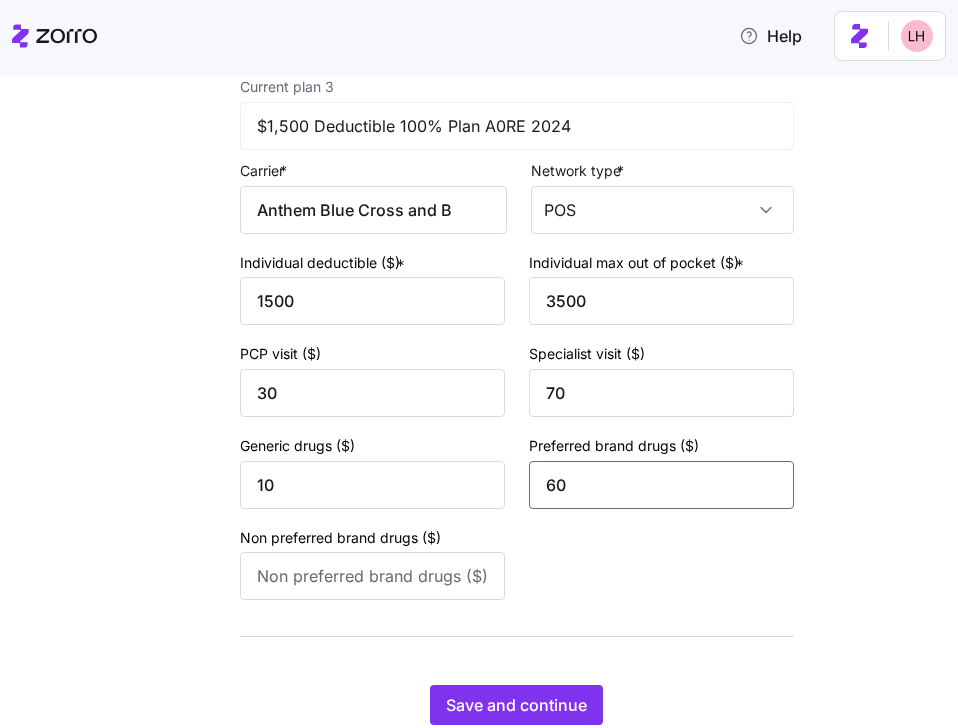 scroll, scrollTop: 1387, scrollLeft: 0, axis: vertical 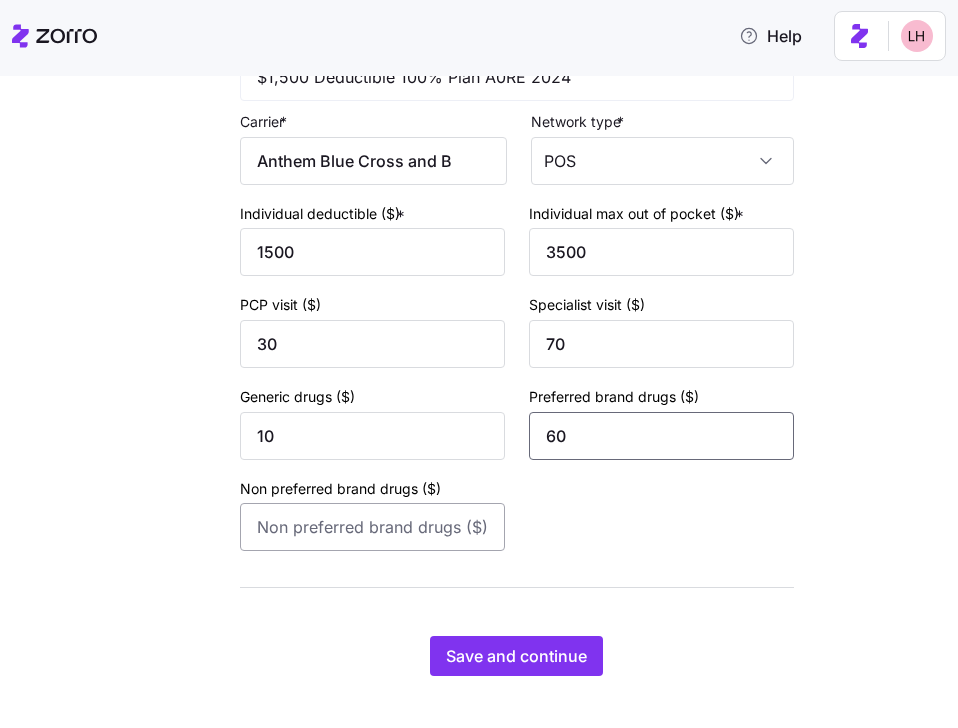 type on "60" 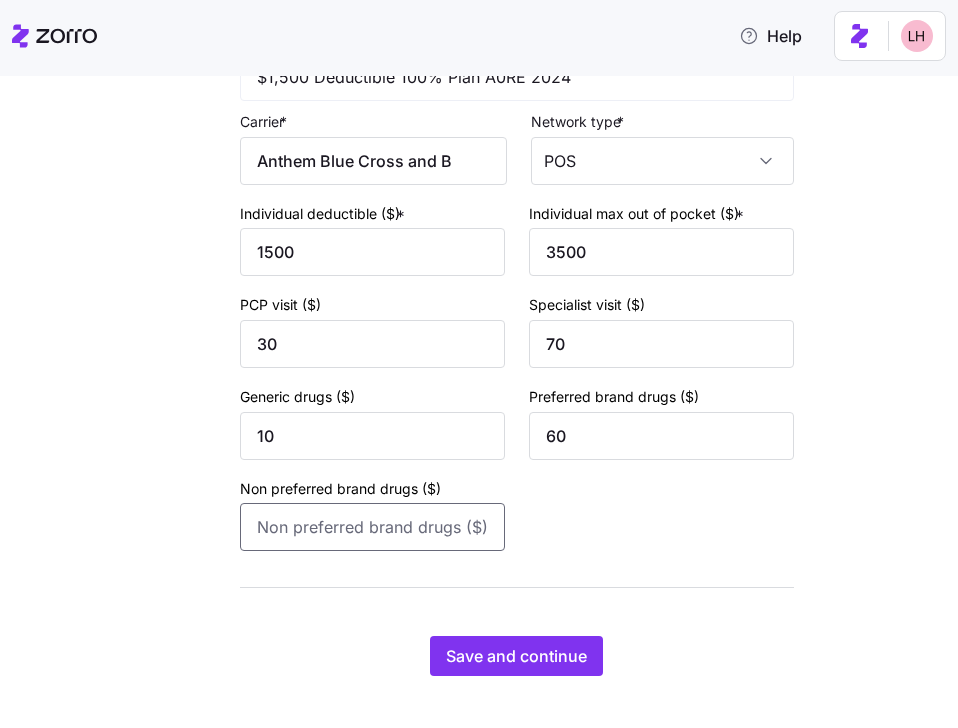 click on "Non preferred brand drugs ($)" at bounding box center (372, 527) 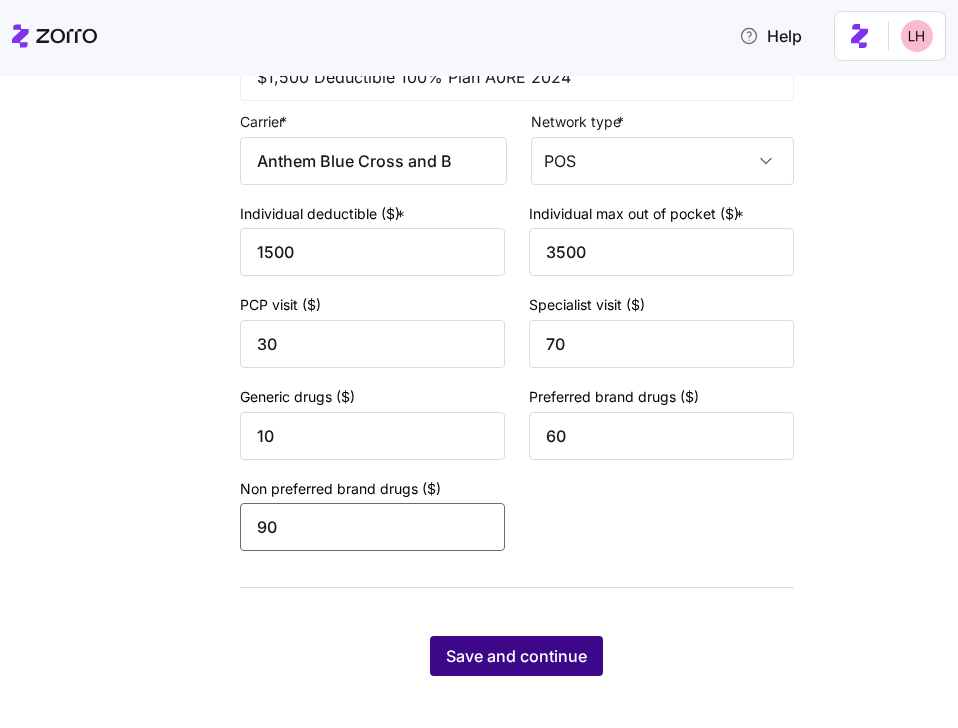 type on "90" 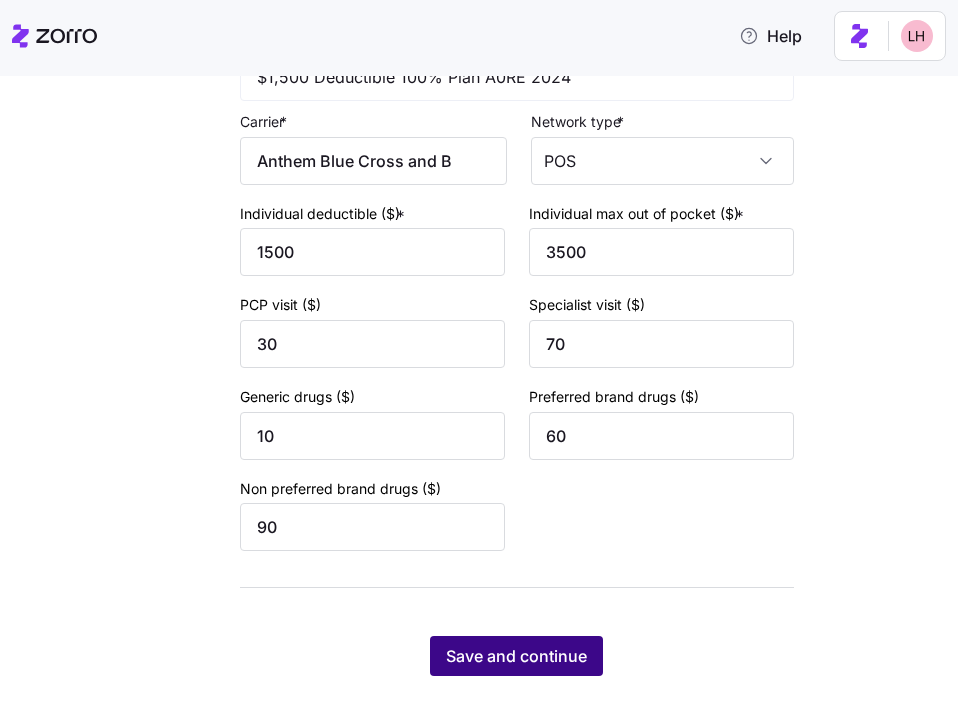 click on "Save and continue" at bounding box center [516, 656] 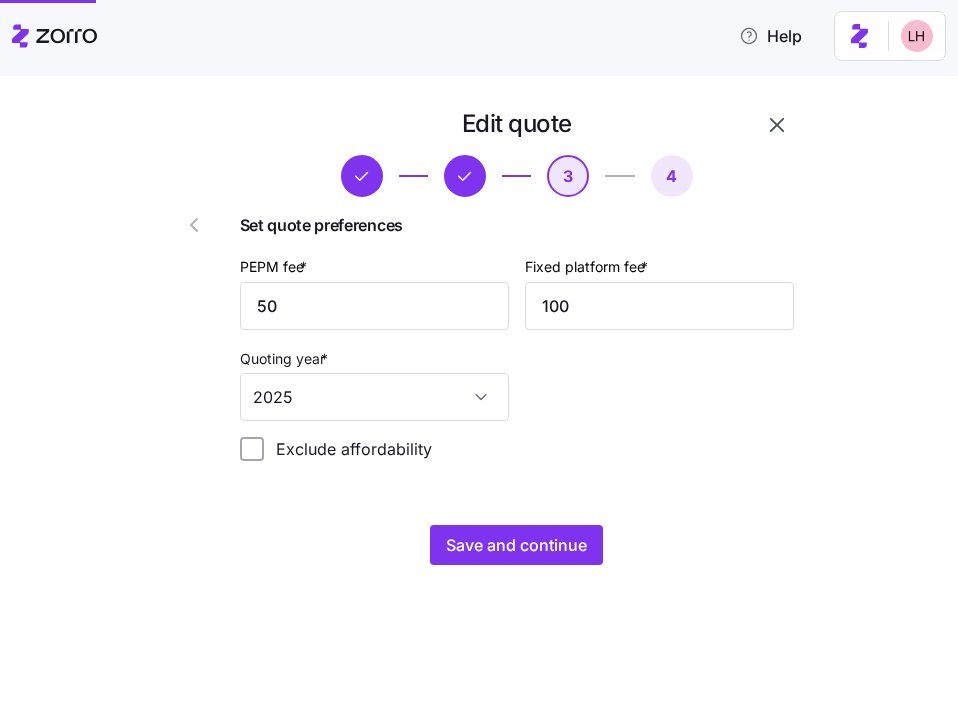 scroll, scrollTop: 0, scrollLeft: 0, axis: both 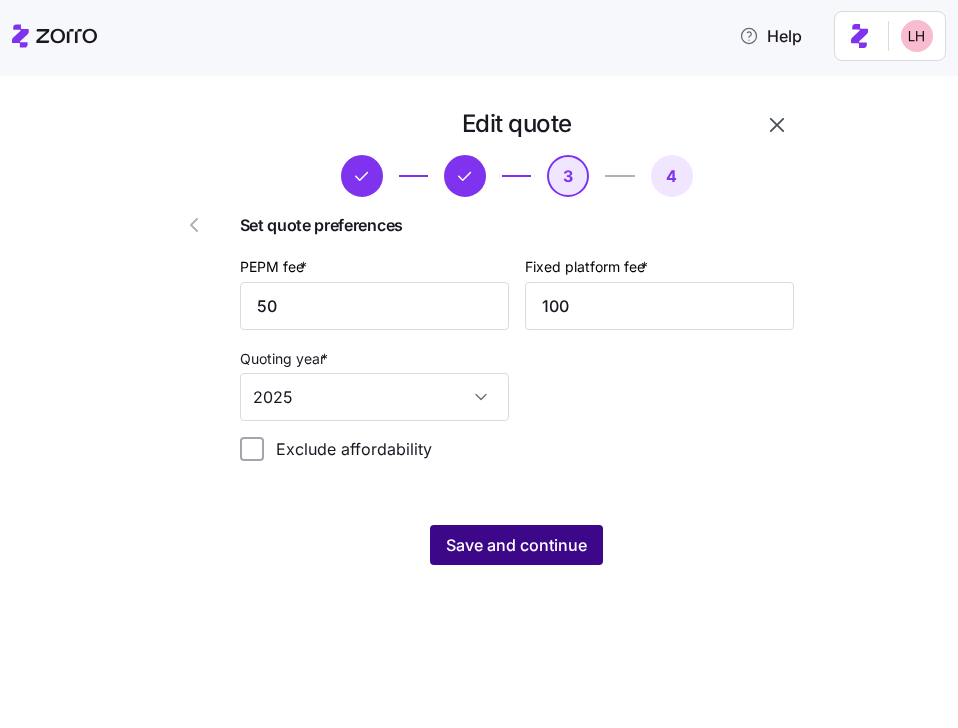 click on "Save and continue" at bounding box center [516, 545] 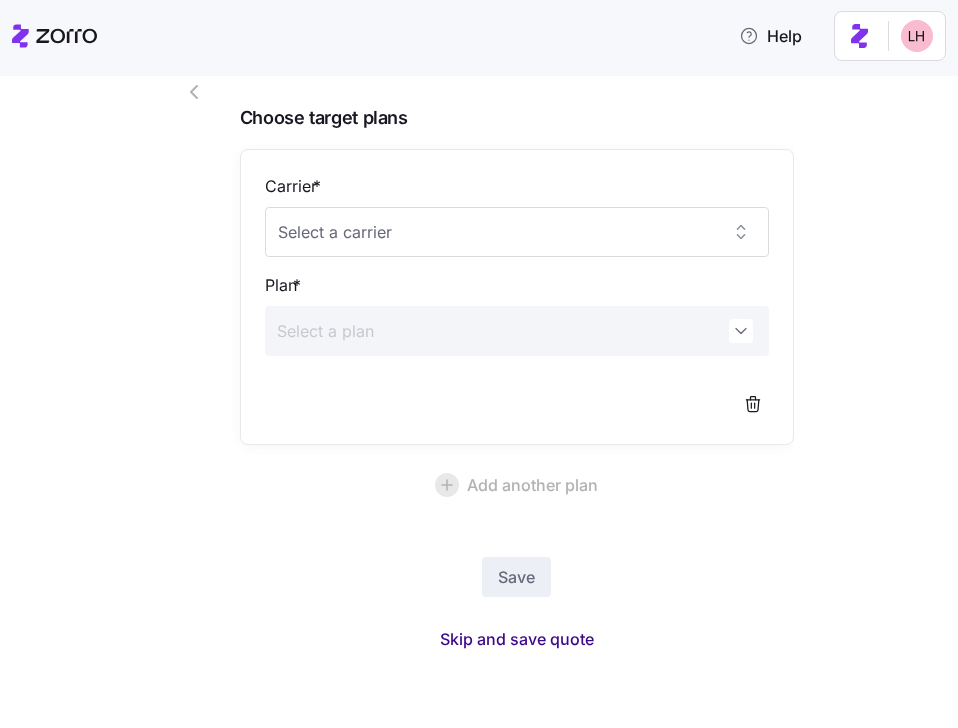 click on "Skip and save quote" at bounding box center [517, 639] 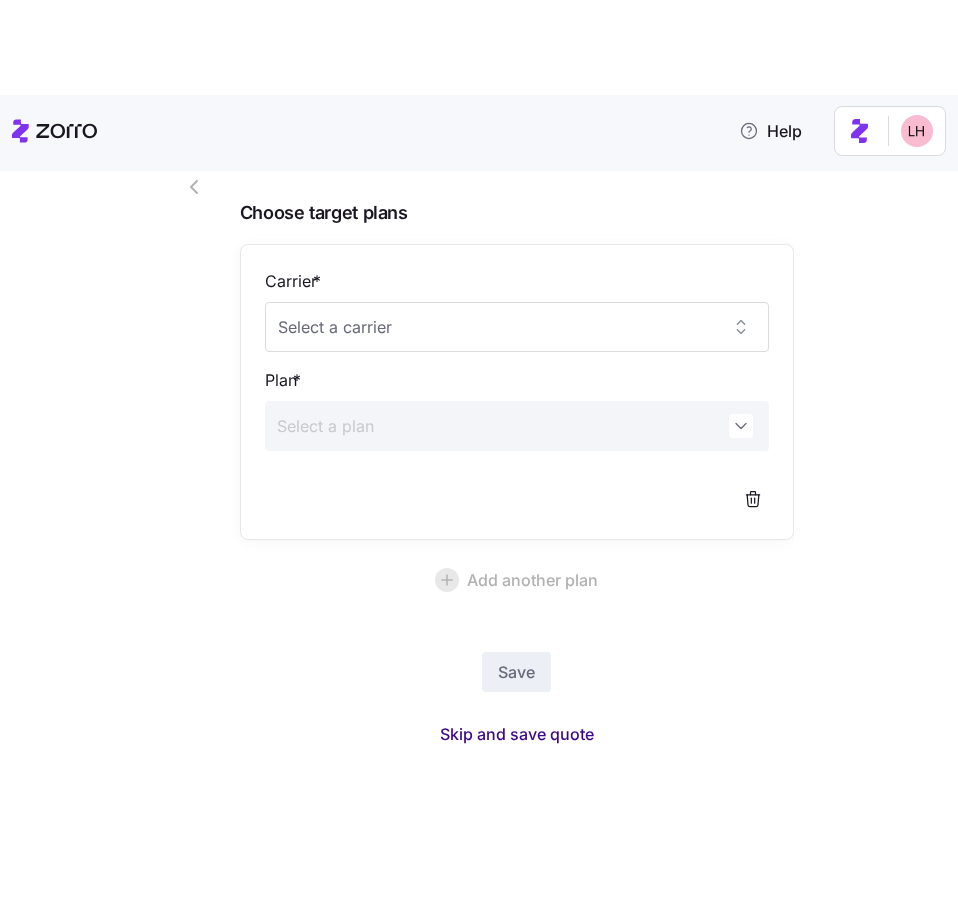 scroll, scrollTop: 73, scrollLeft: 0, axis: vertical 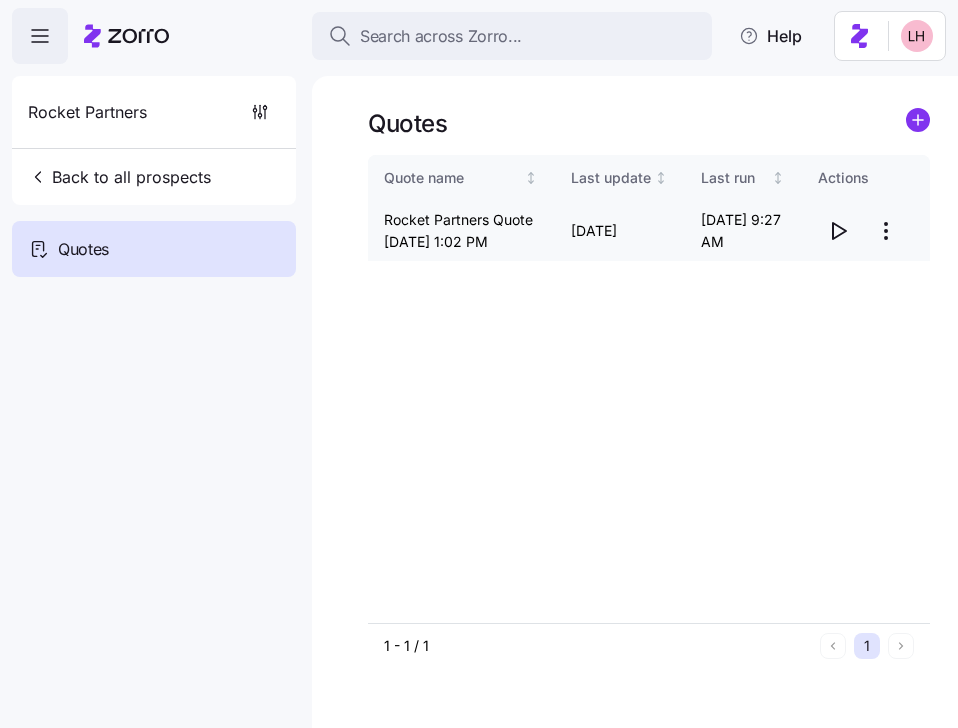 click 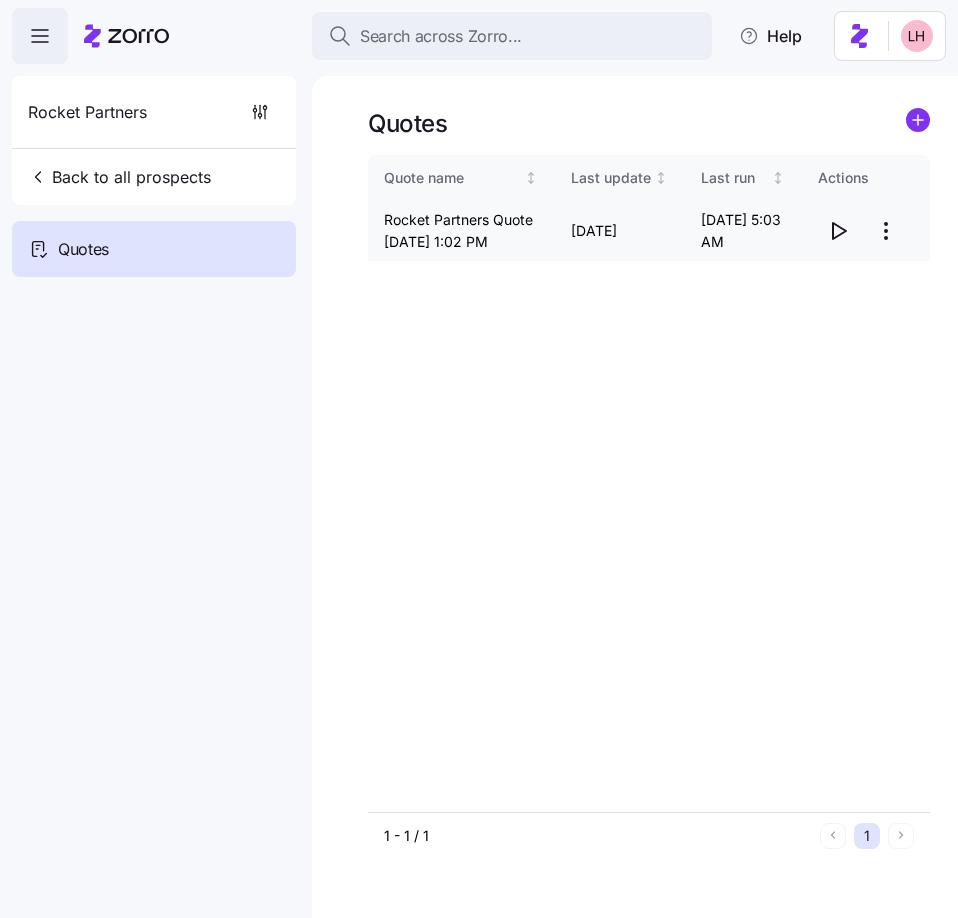 click 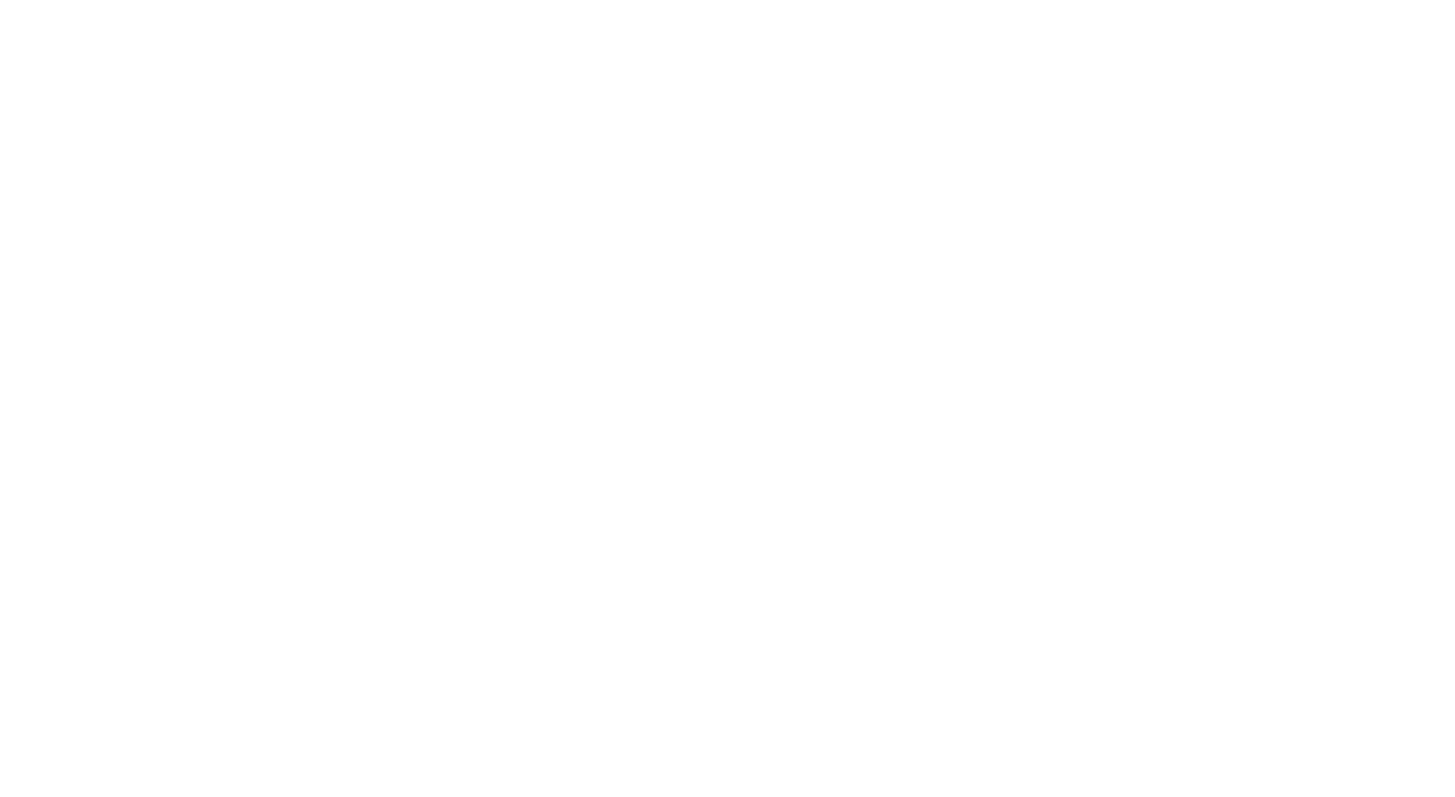 scroll, scrollTop: 0, scrollLeft: 0, axis: both 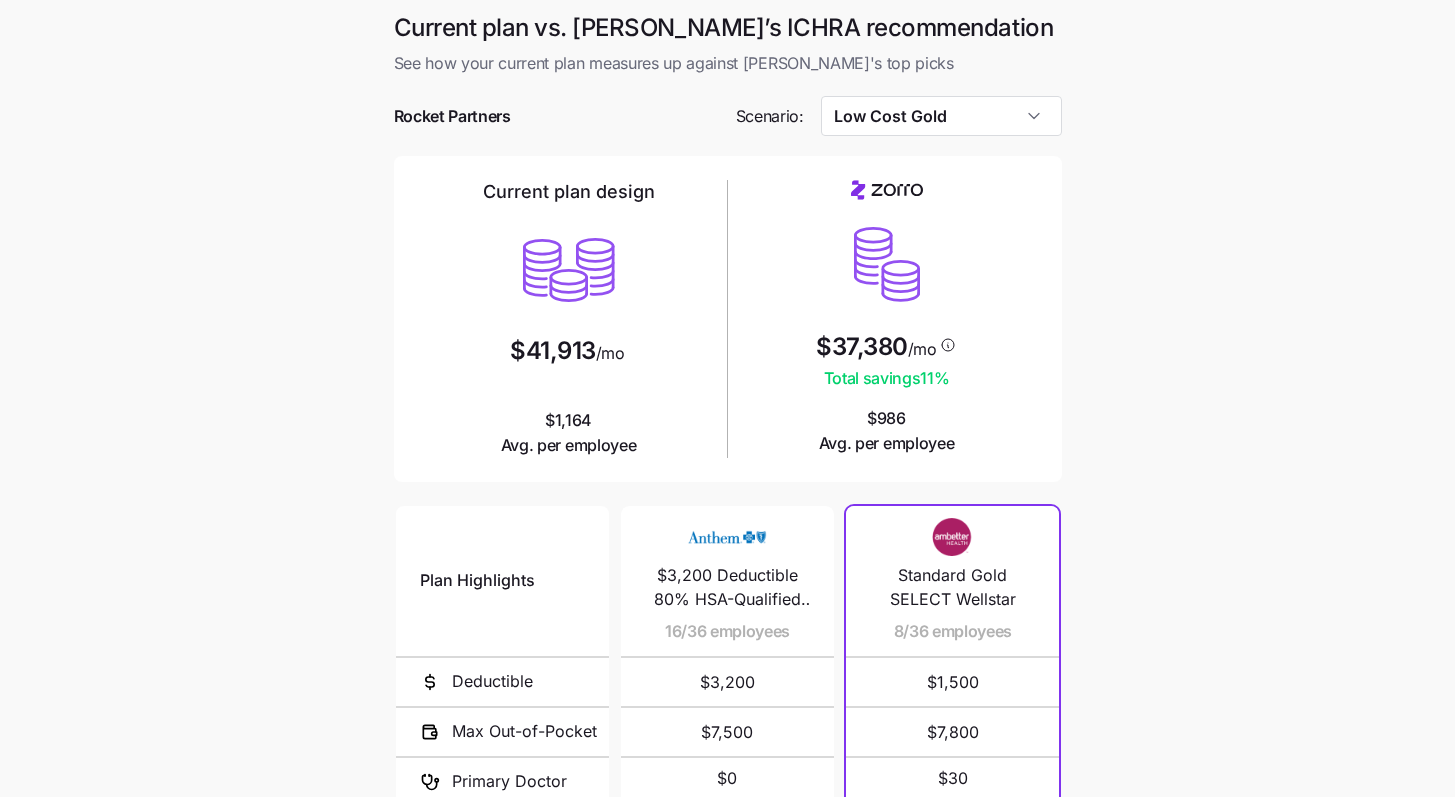 click at bounding box center (728, 146) 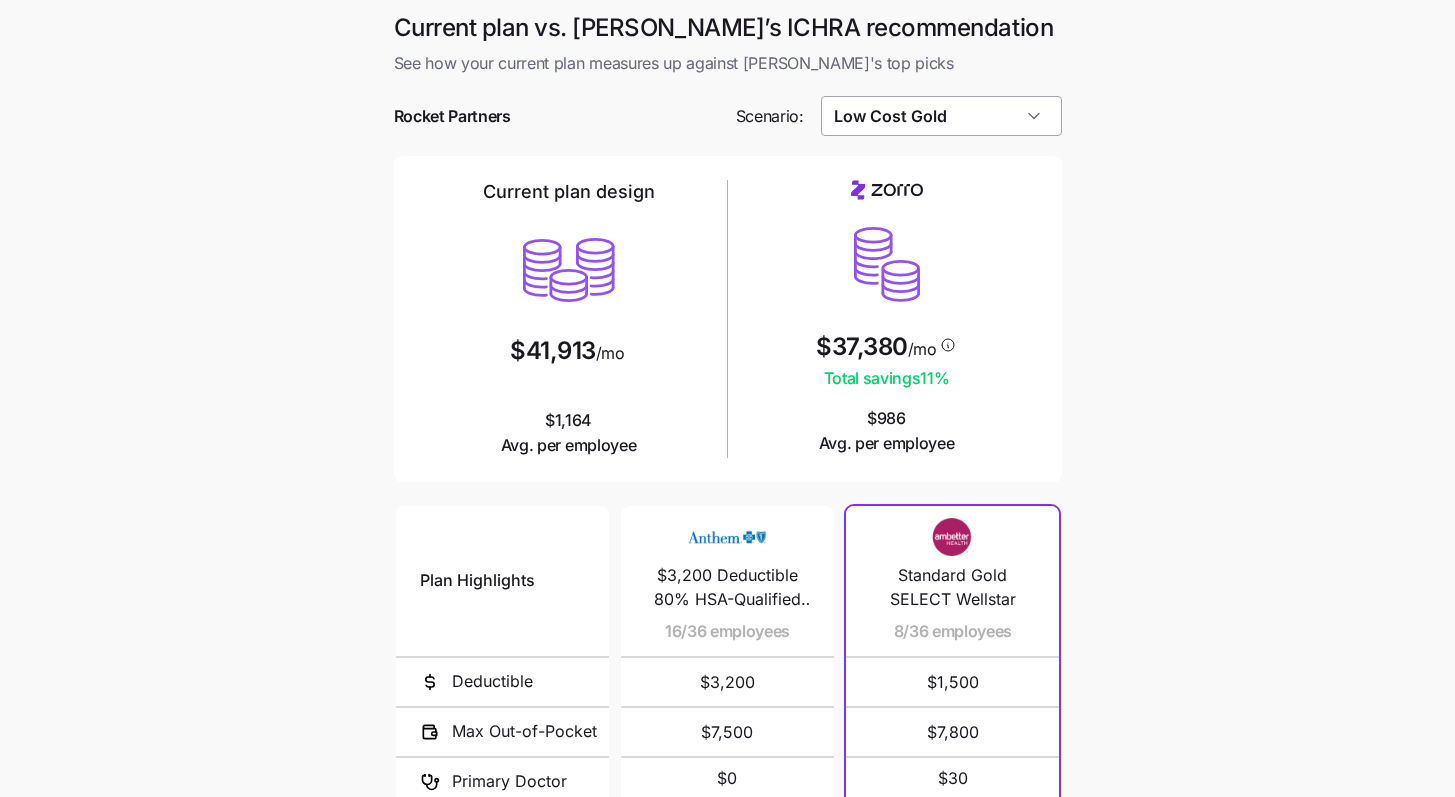 click on "Low Cost Gold" at bounding box center (941, 116) 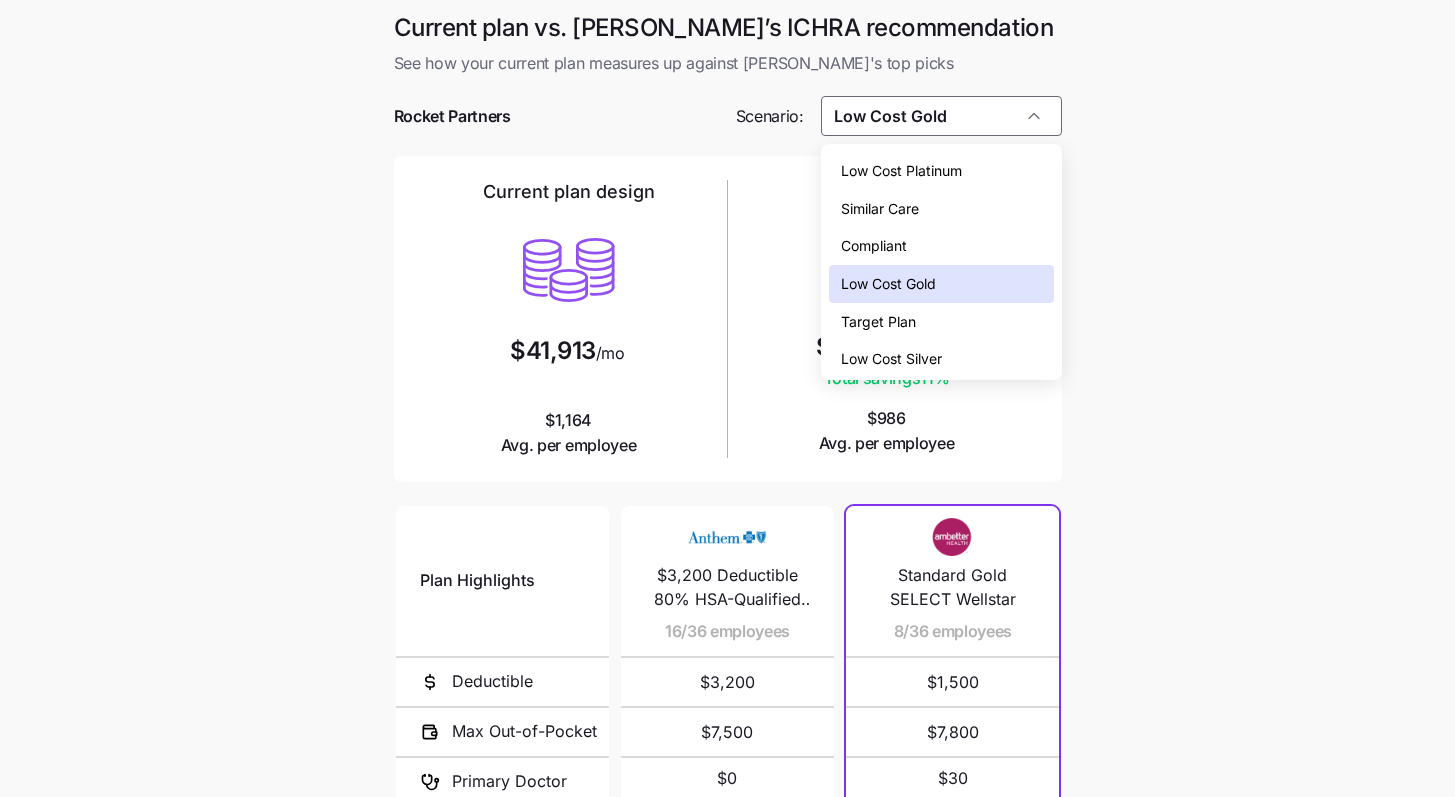 click on "Compliant" at bounding box center [941, 246] 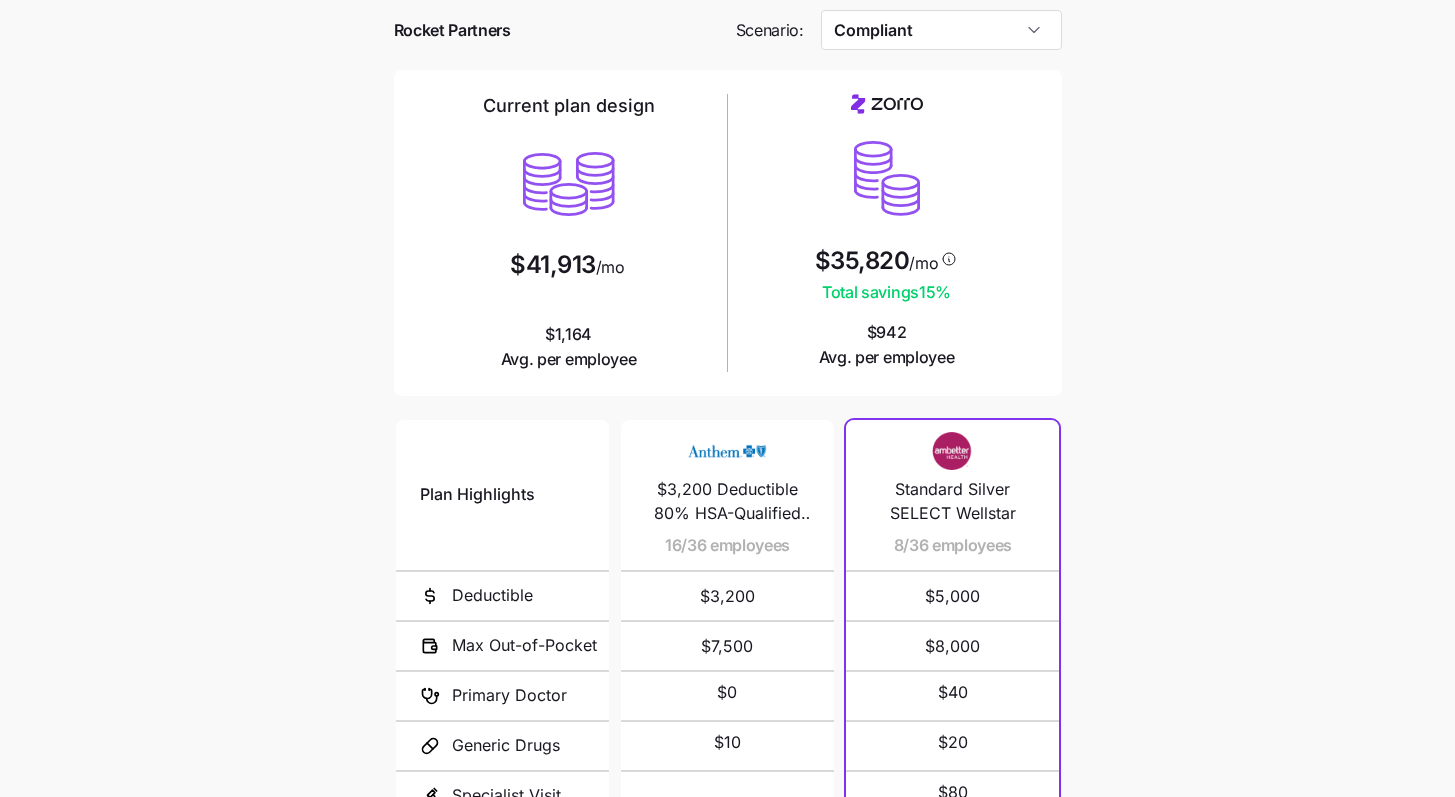scroll, scrollTop: 0, scrollLeft: 0, axis: both 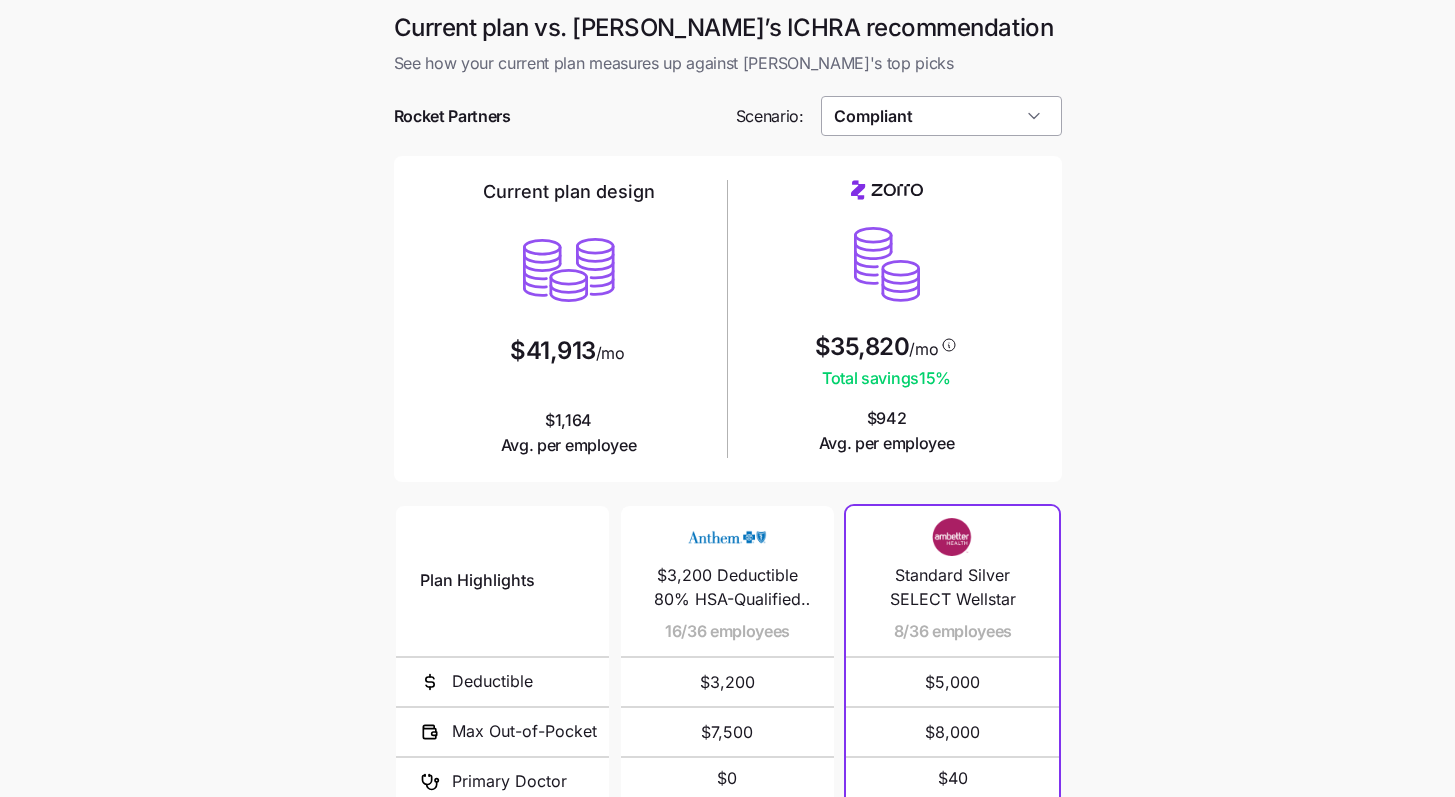 click on "Compliant" at bounding box center (941, 116) 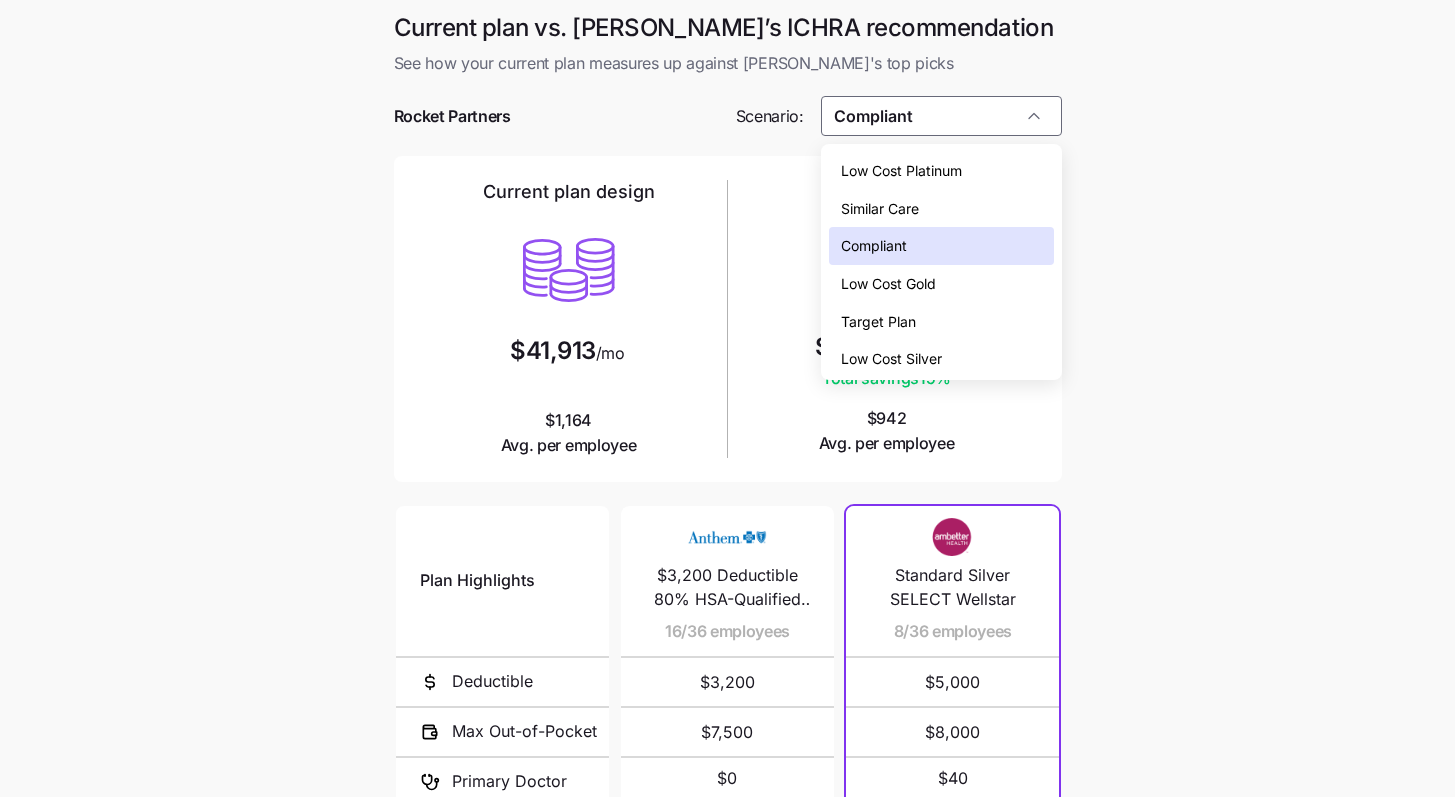 click on "Low Cost Gold" at bounding box center [888, 284] 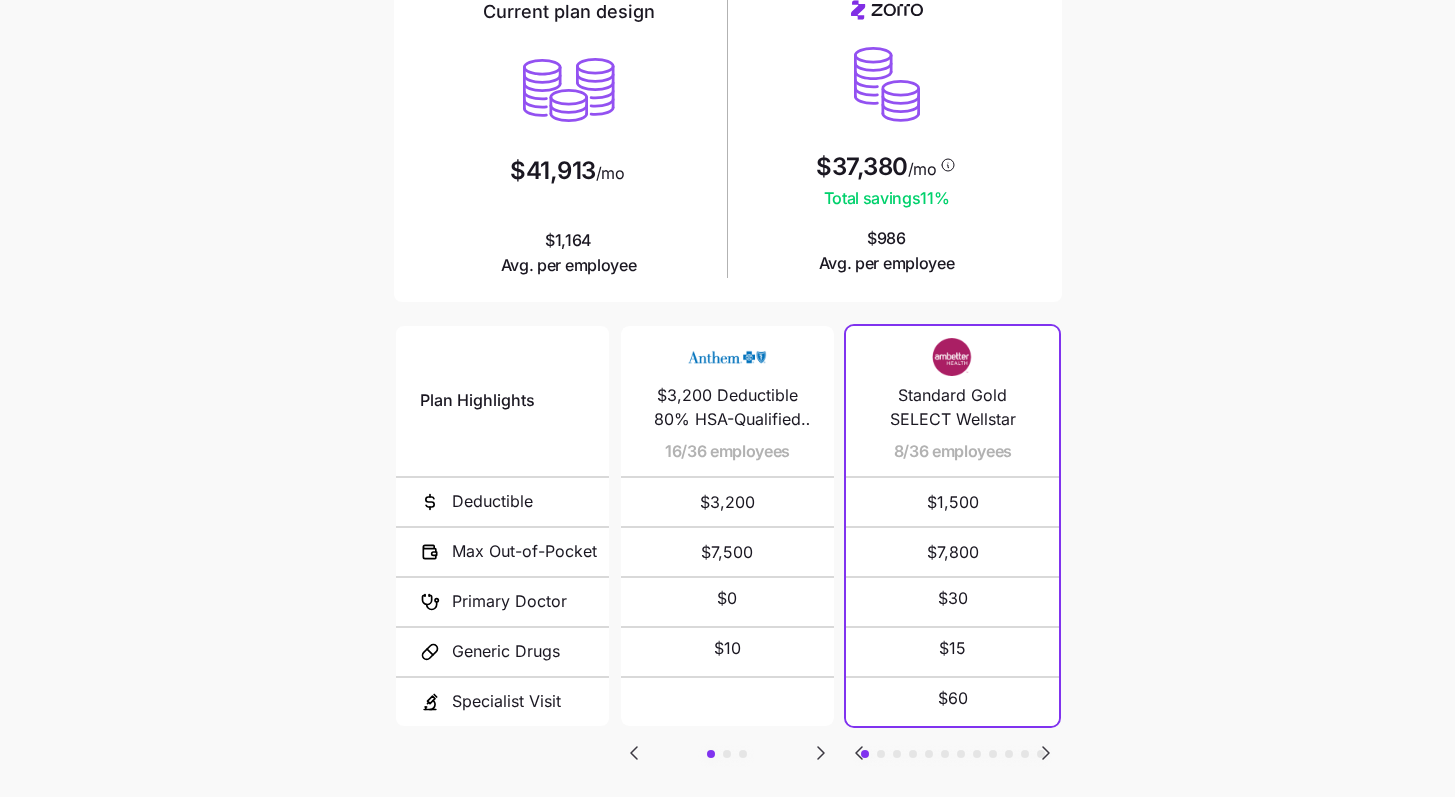 scroll, scrollTop: 294, scrollLeft: 0, axis: vertical 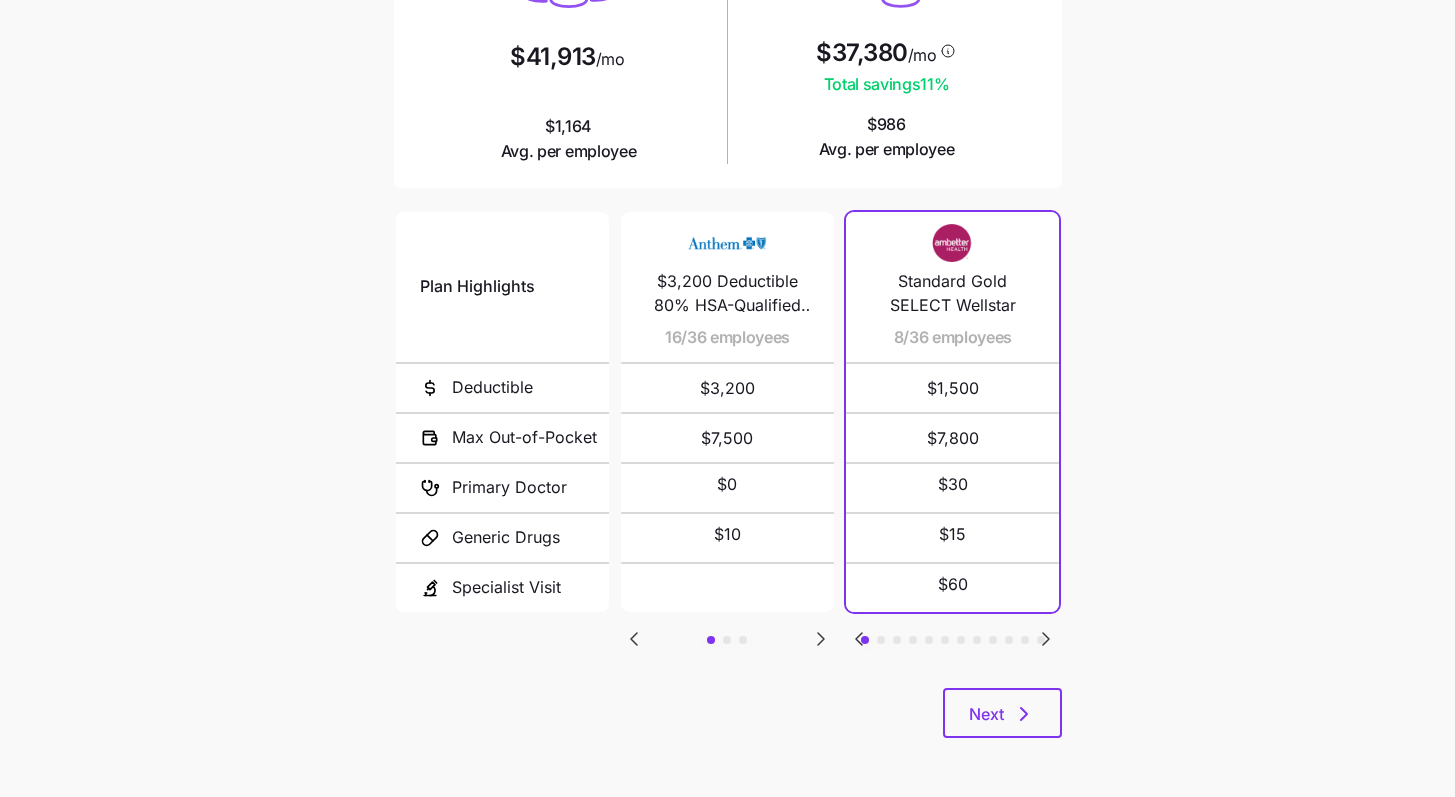click 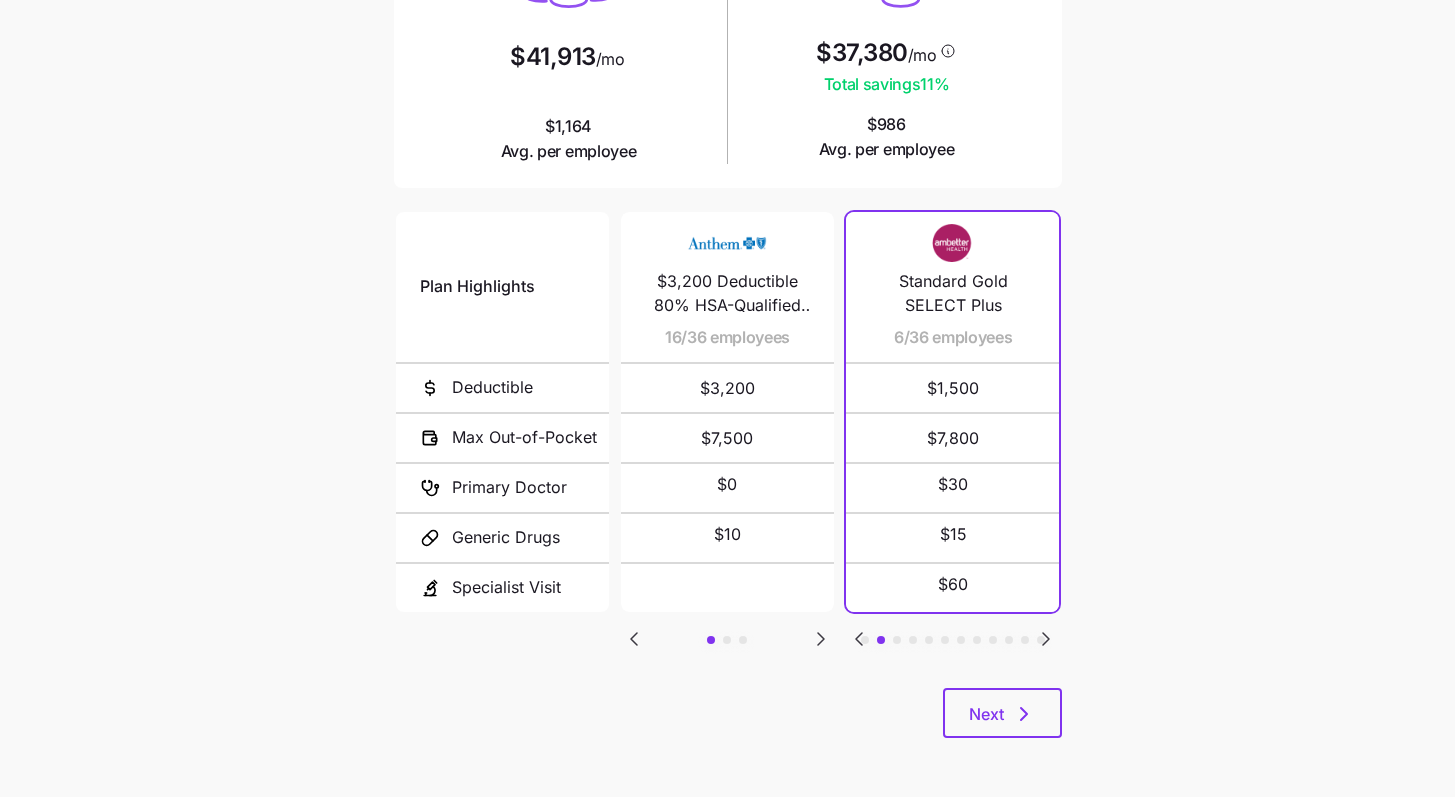 click 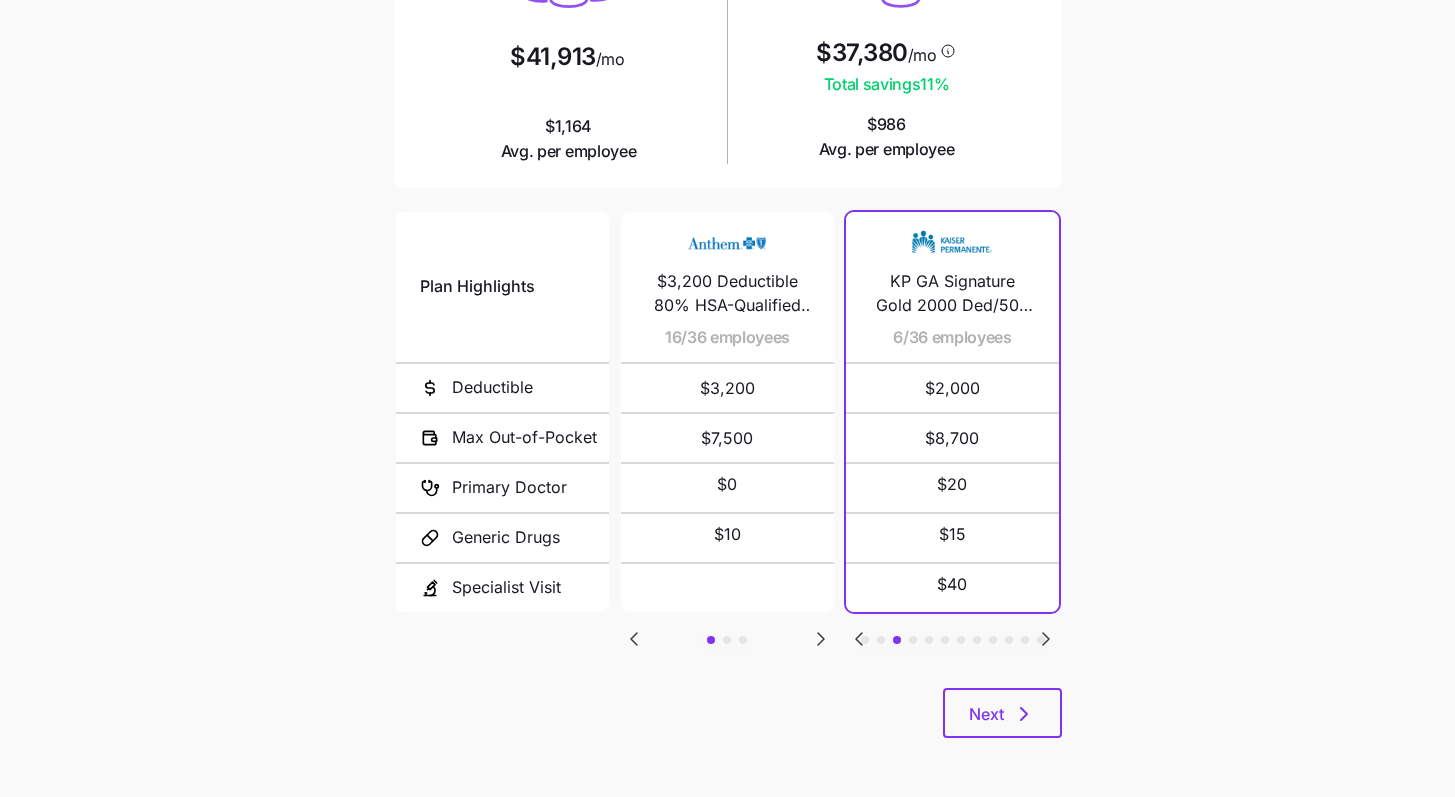 click 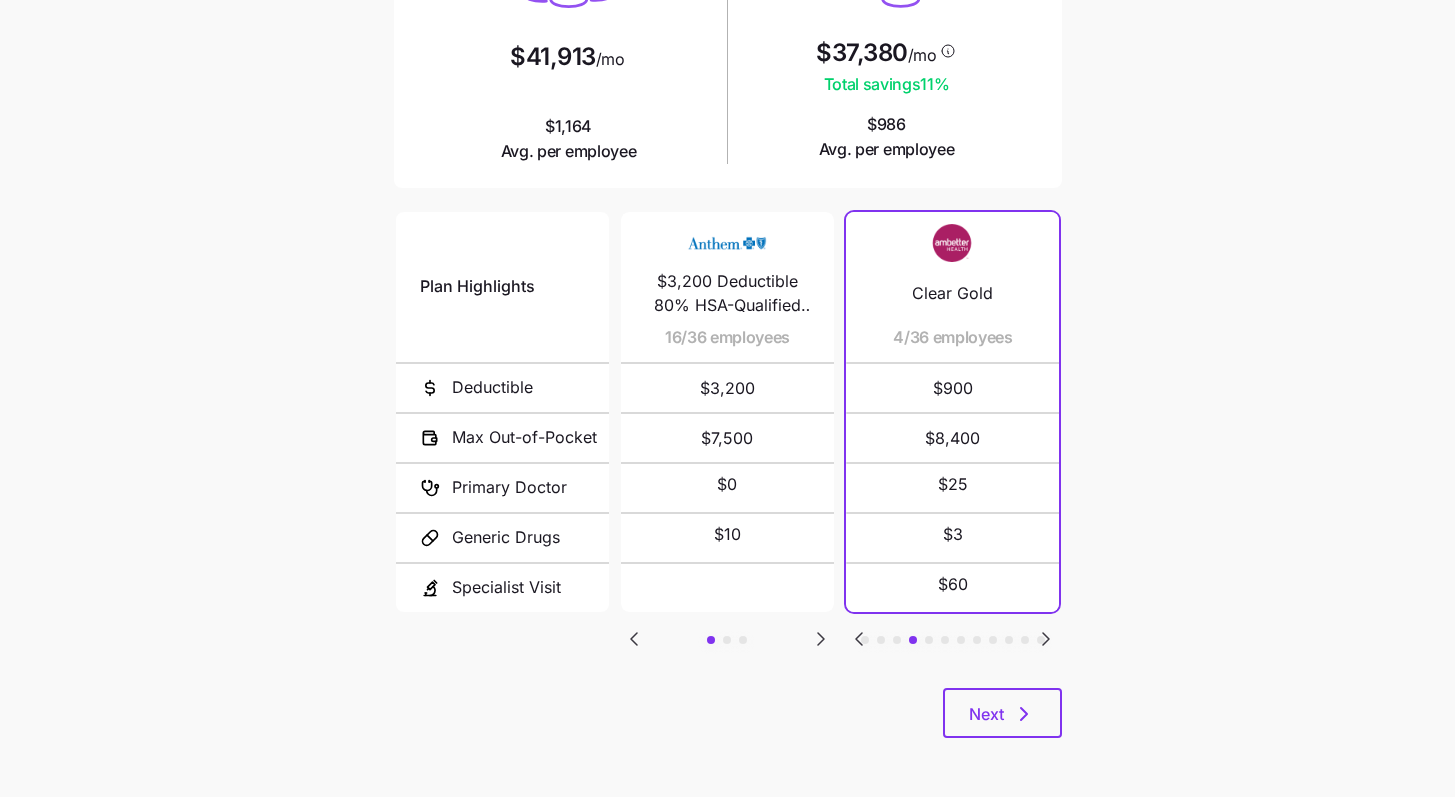 click 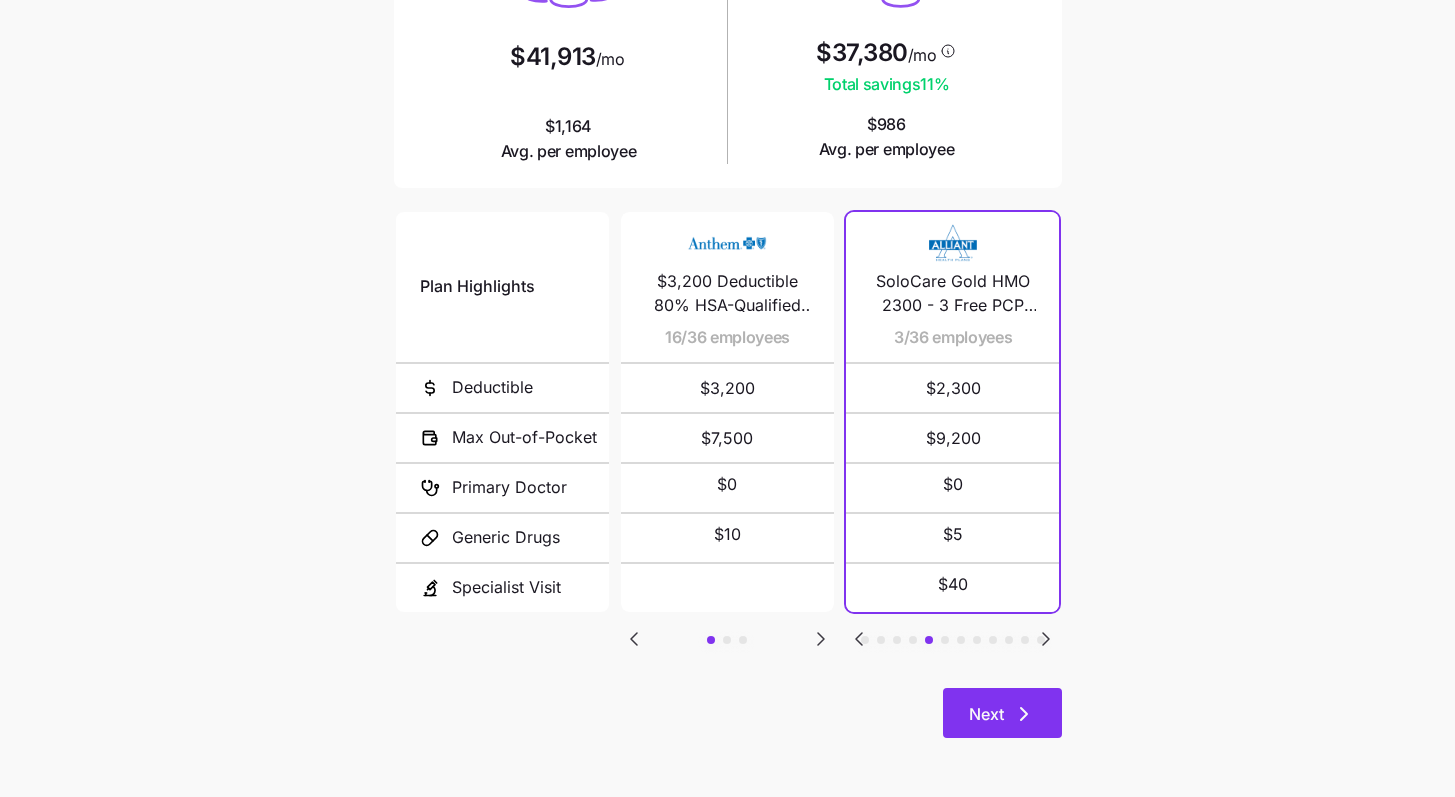 click on "Next" at bounding box center (1002, 713) 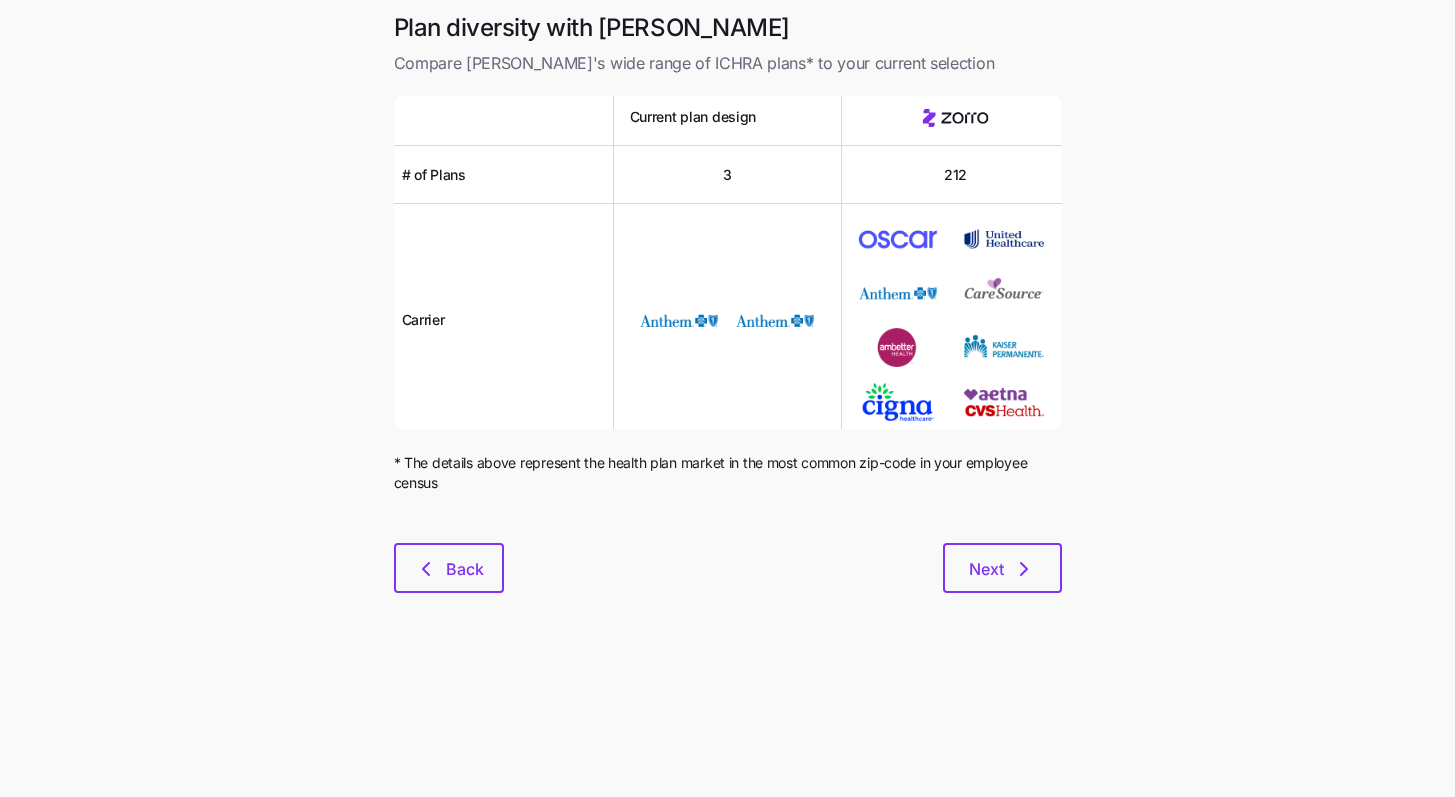 scroll, scrollTop: 0, scrollLeft: 0, axis: both 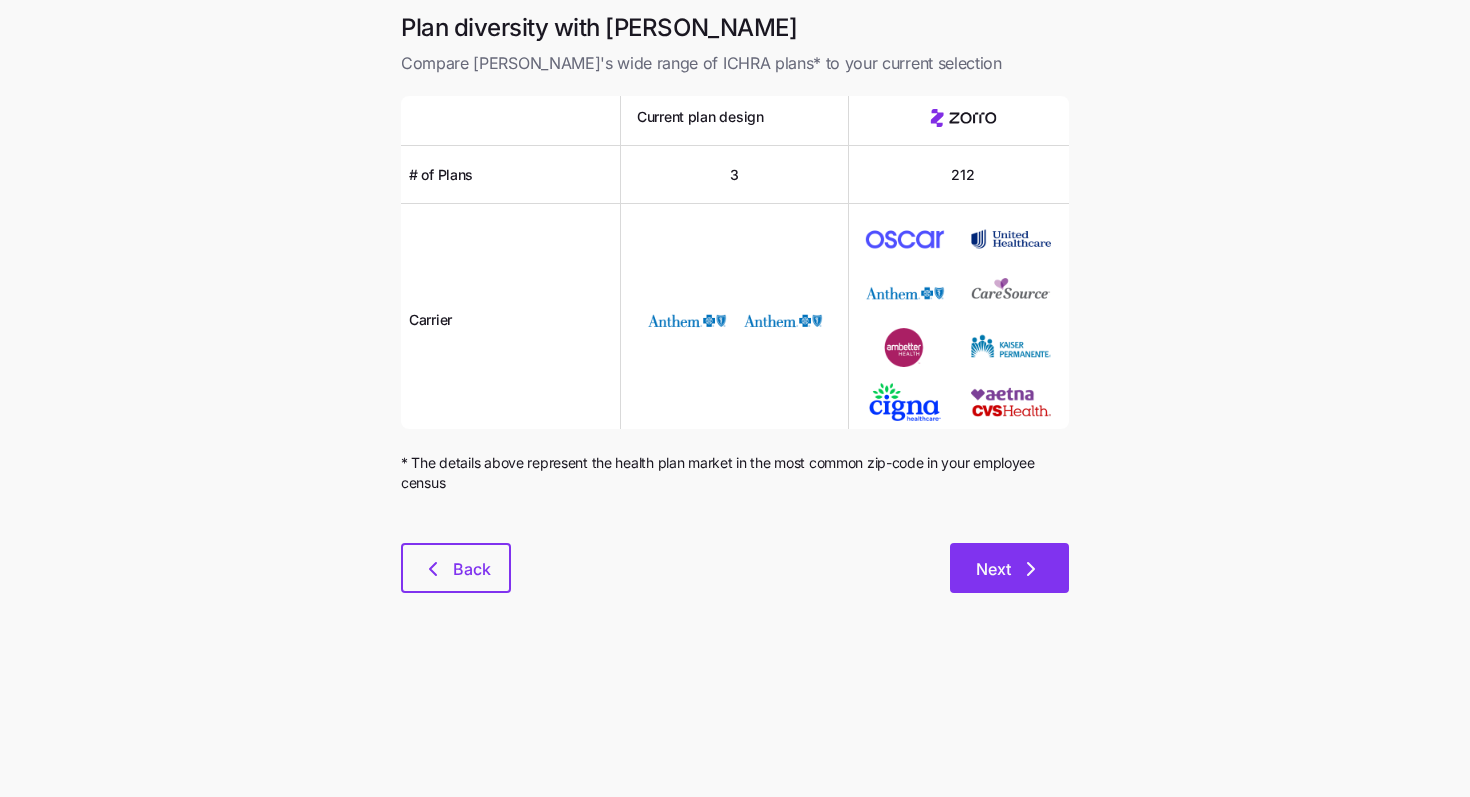 click on "Next" at bounding box center (993, 569) 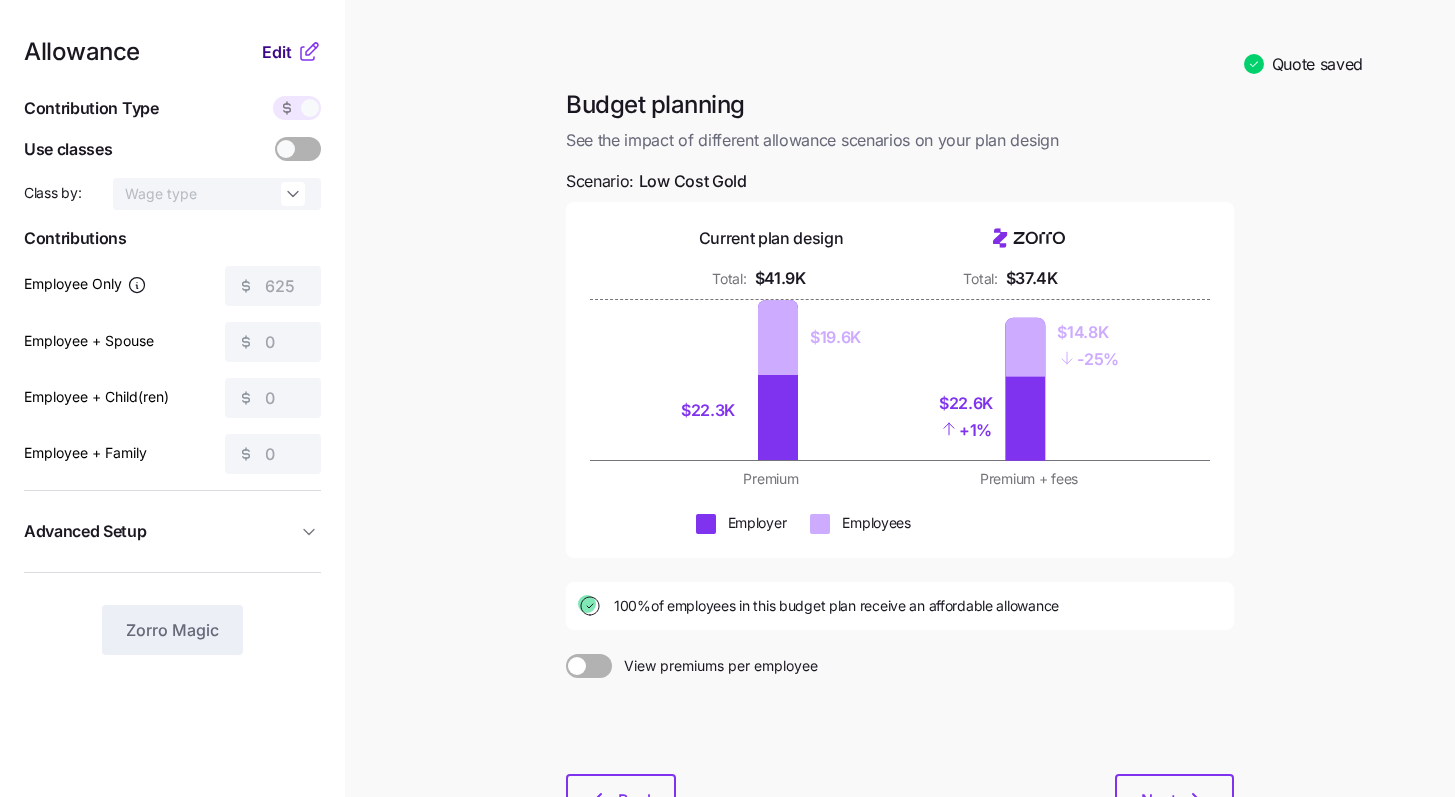 click on "Edit" at bounding box center [277, 52] 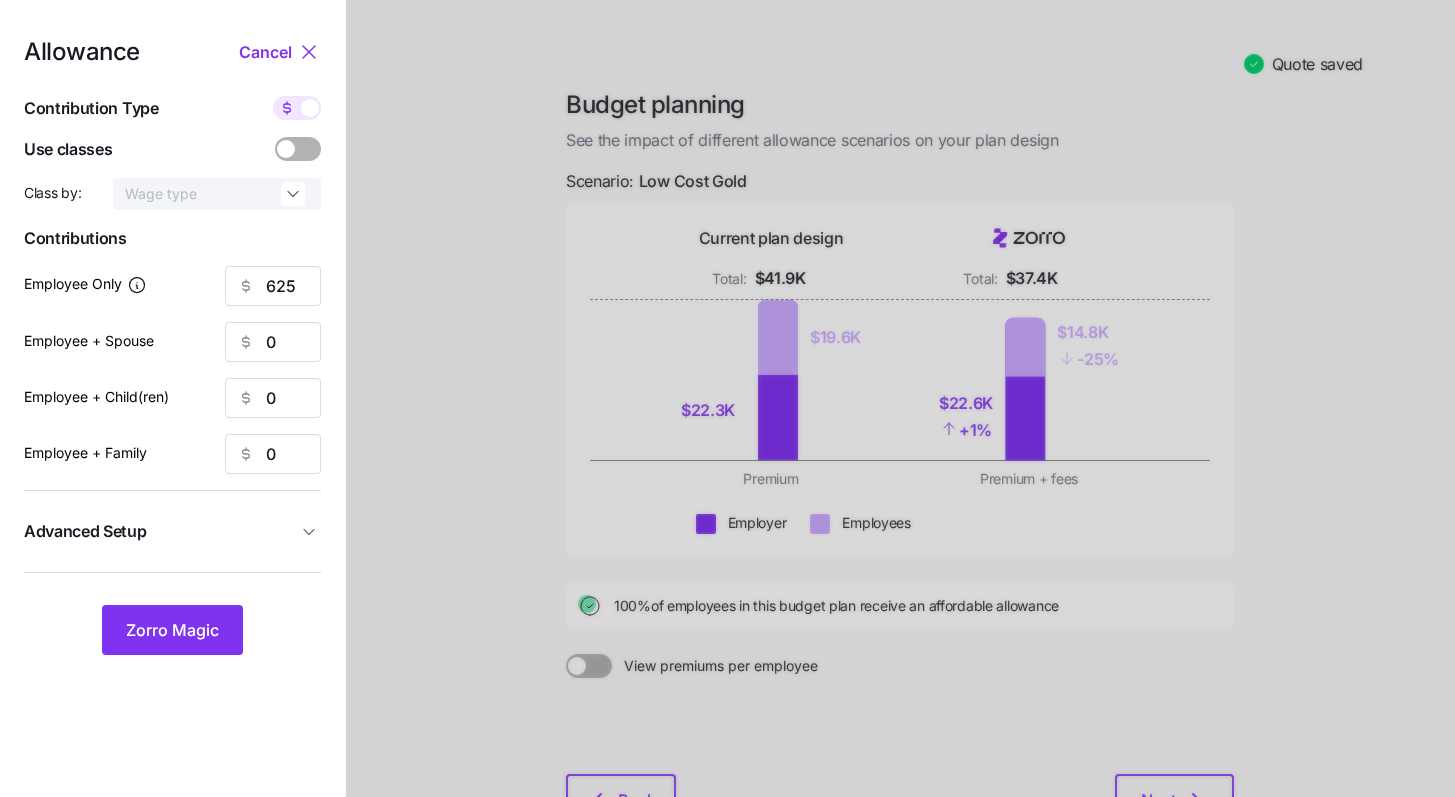 click at bounding box center [309, 149] 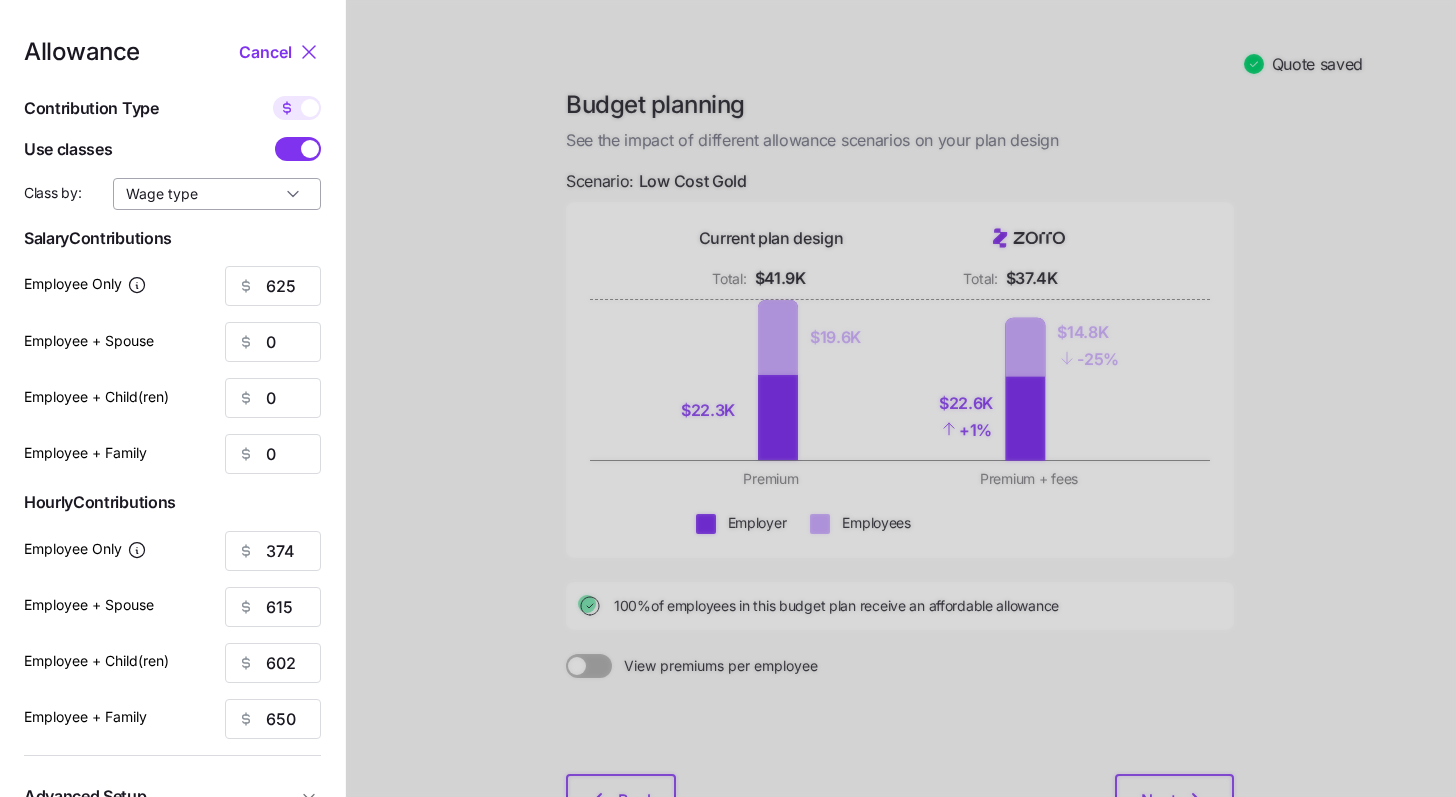 click on "Wage type" at bounding box center (217, 194) 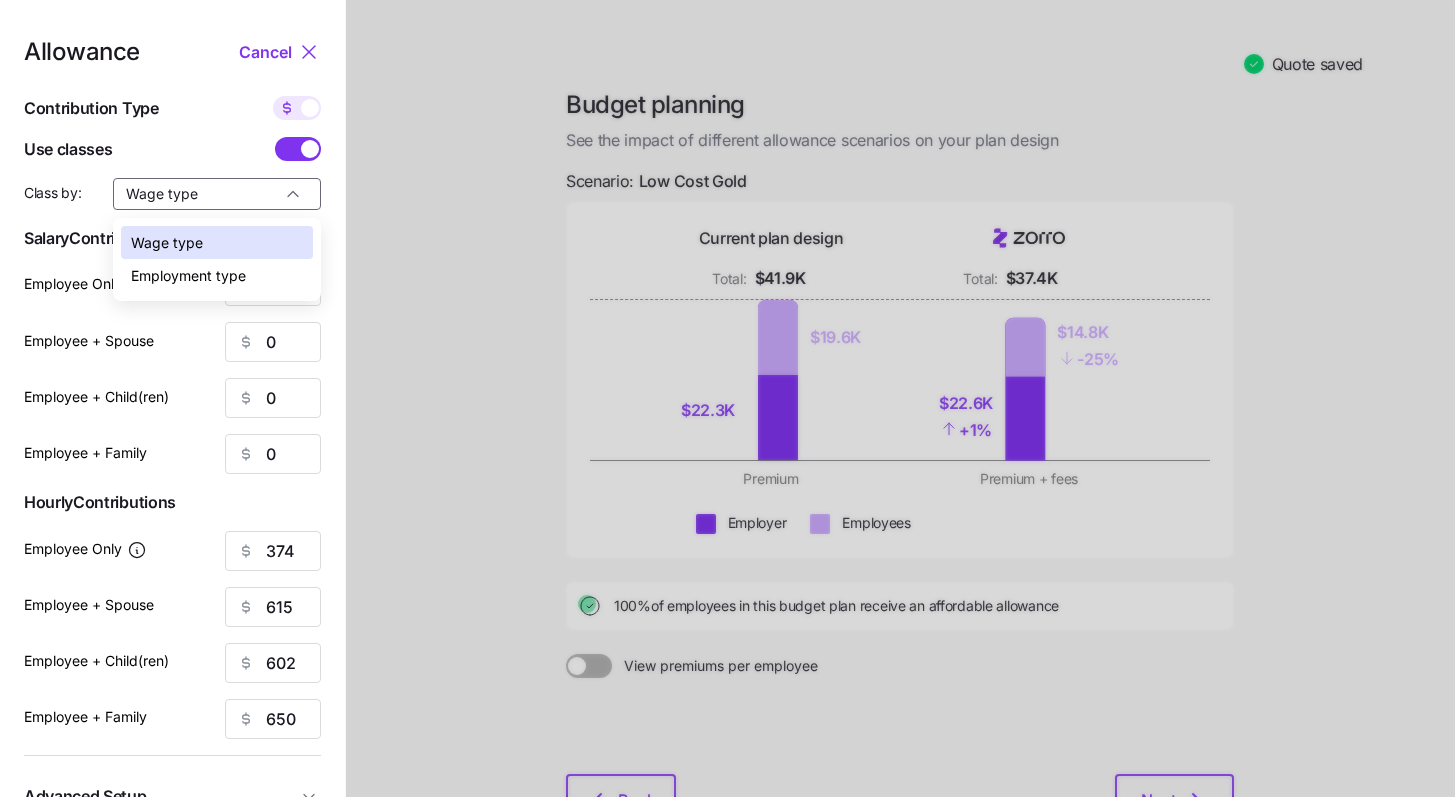click on "Employment type" at bounding box center [217, 276] 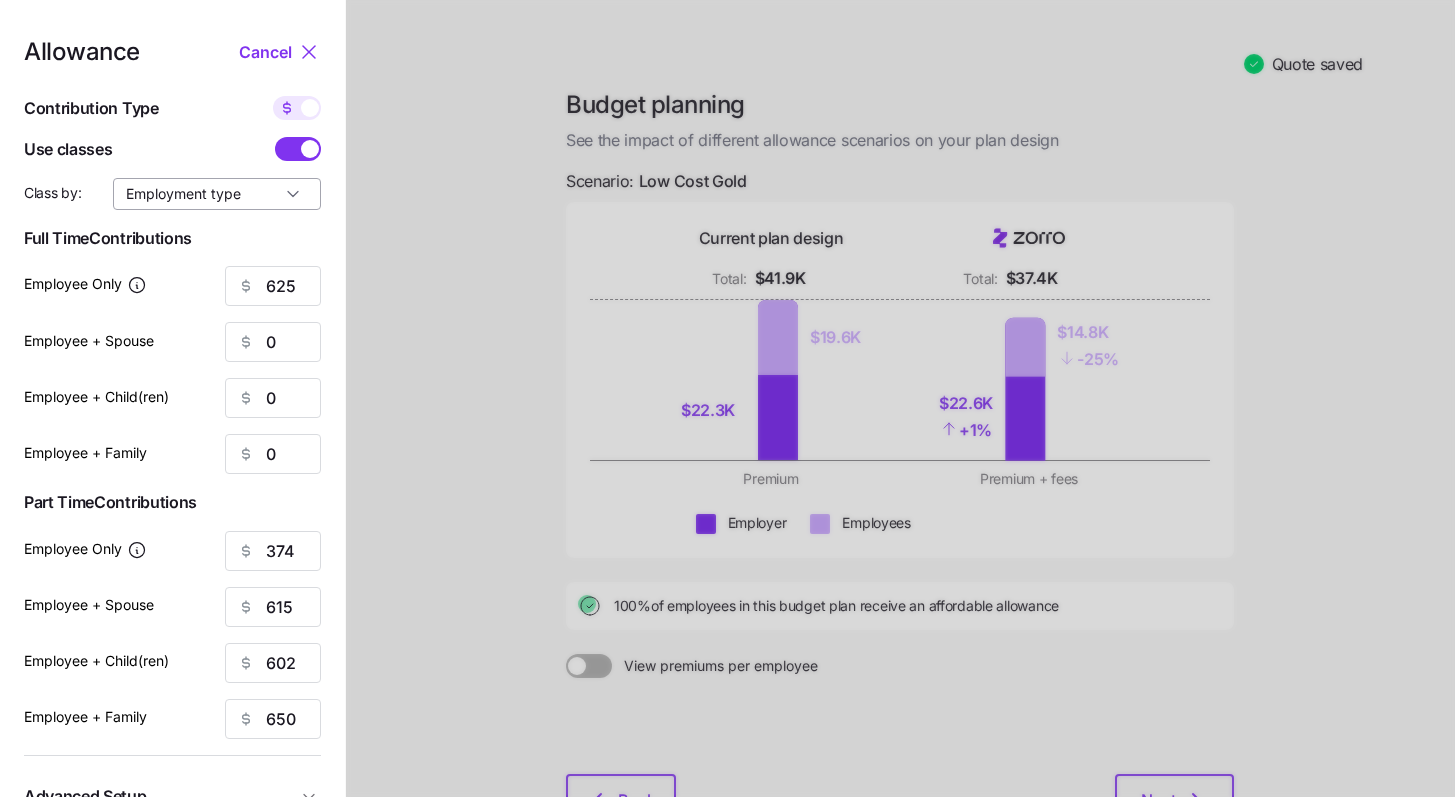 click on "Employment type" at bounding box center (217, 194) 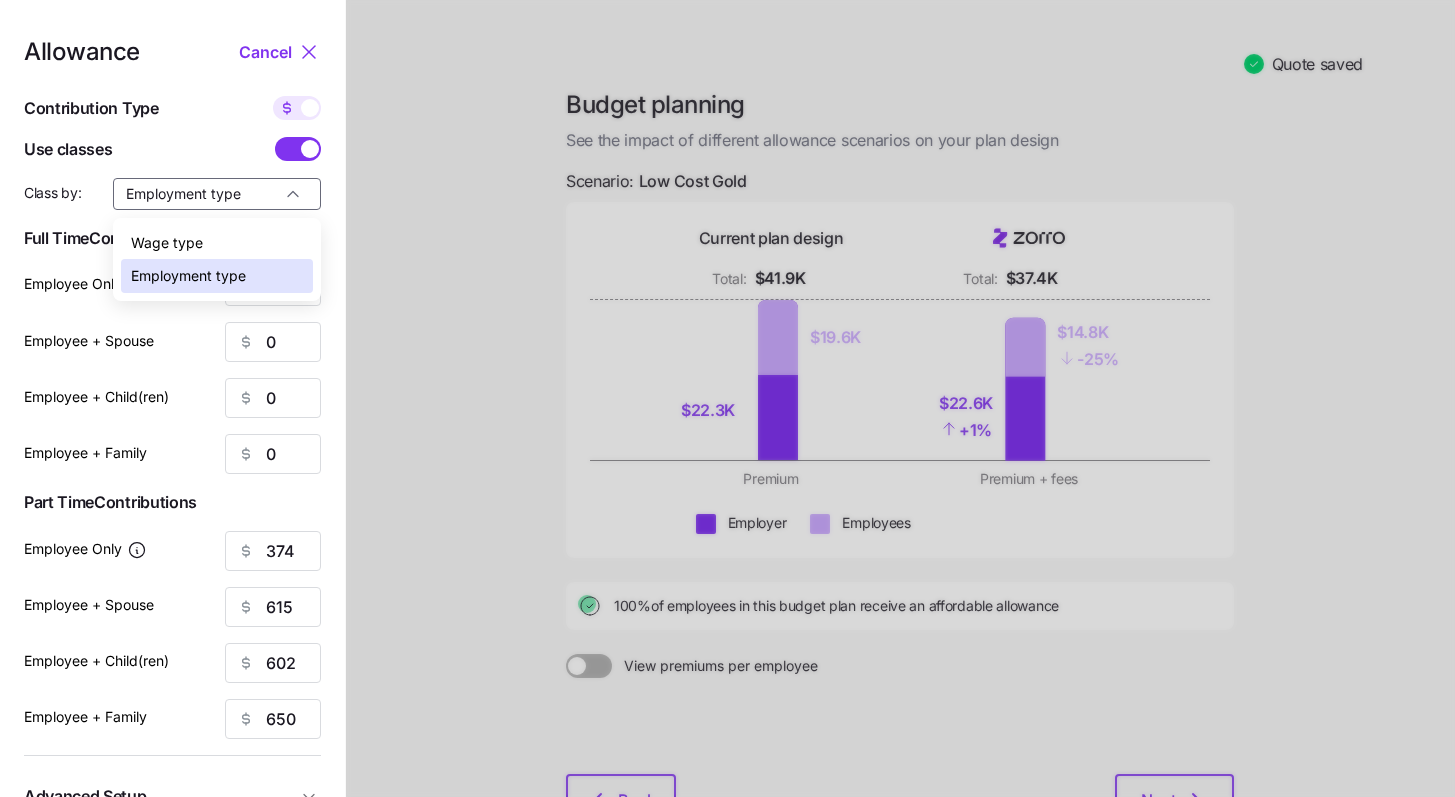 click on "Wage type" at bounding box center (217, 243) 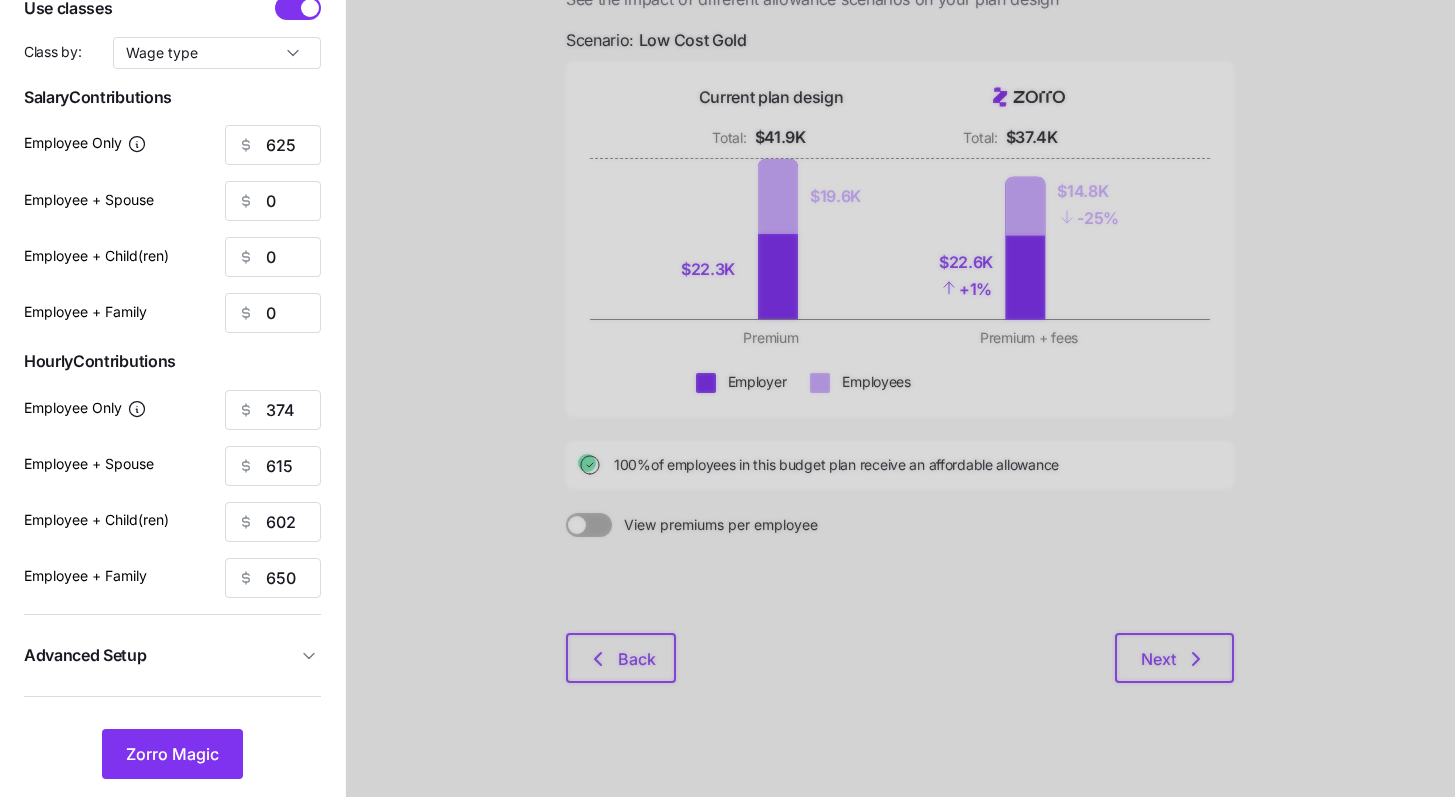 scroll, scrollTop: 141, scrollLeft: 0, axis: vertical 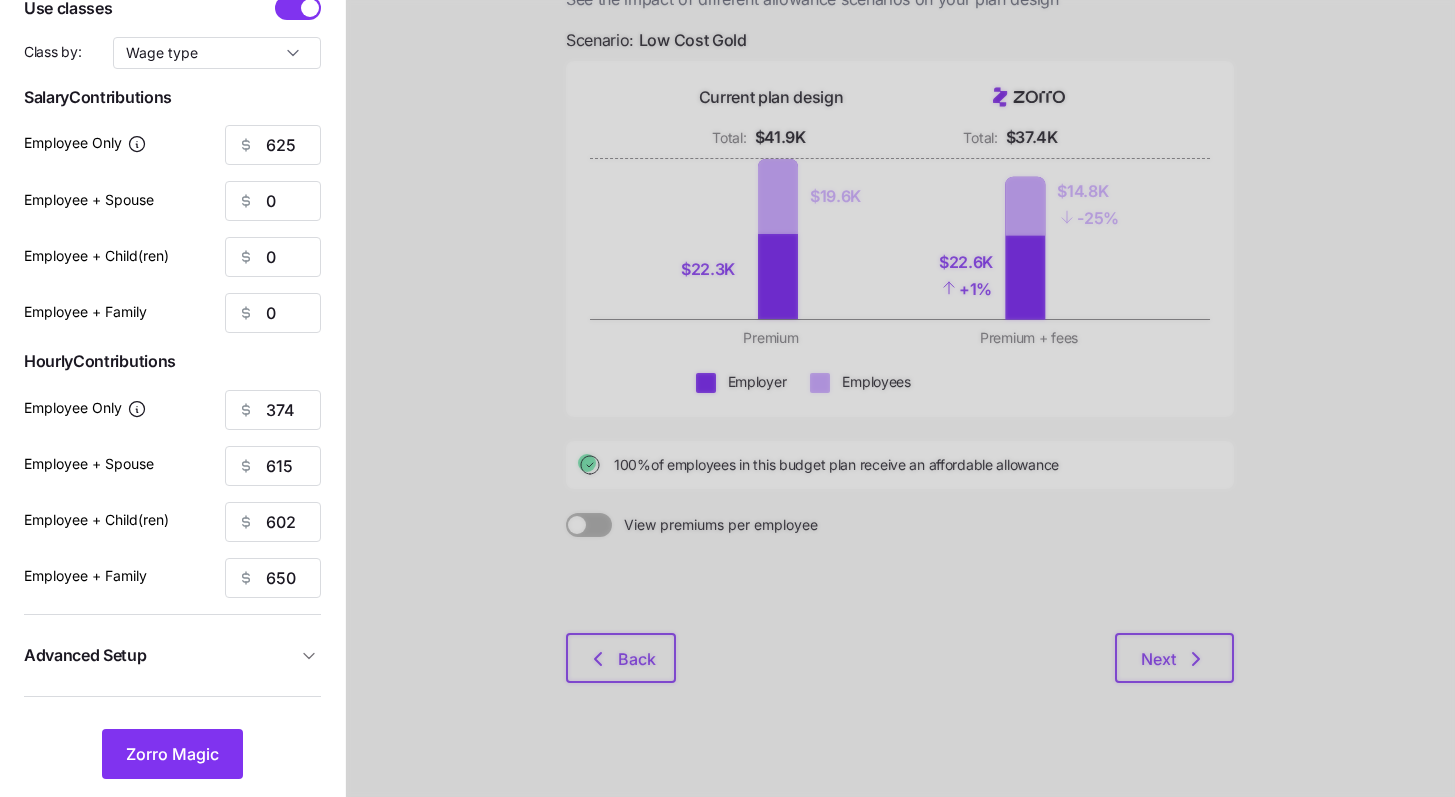 click on "Advanced Setup" at bounding box center (160, 655) 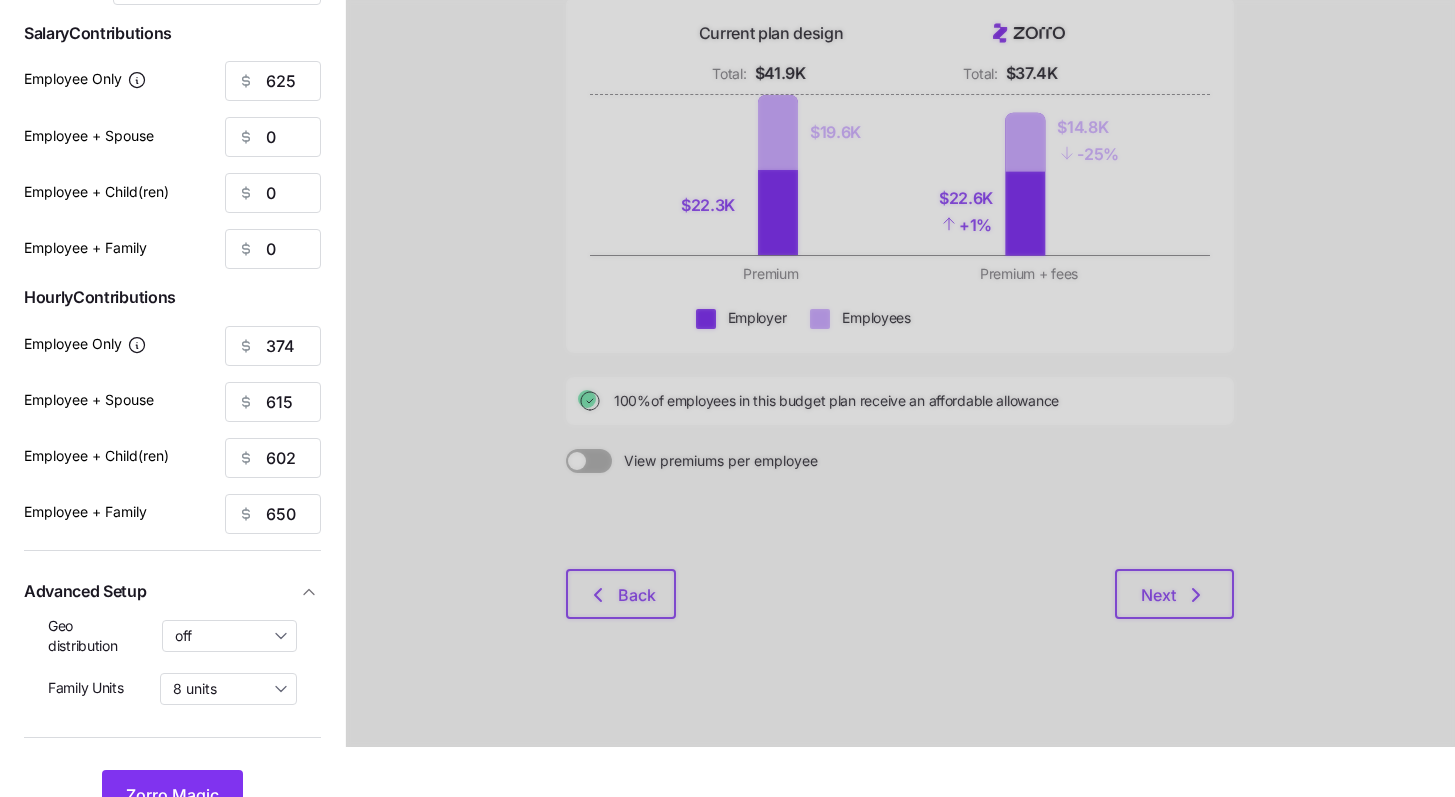 scroll, scrollTop: 227, scrollLeft: 0, axis: vertical 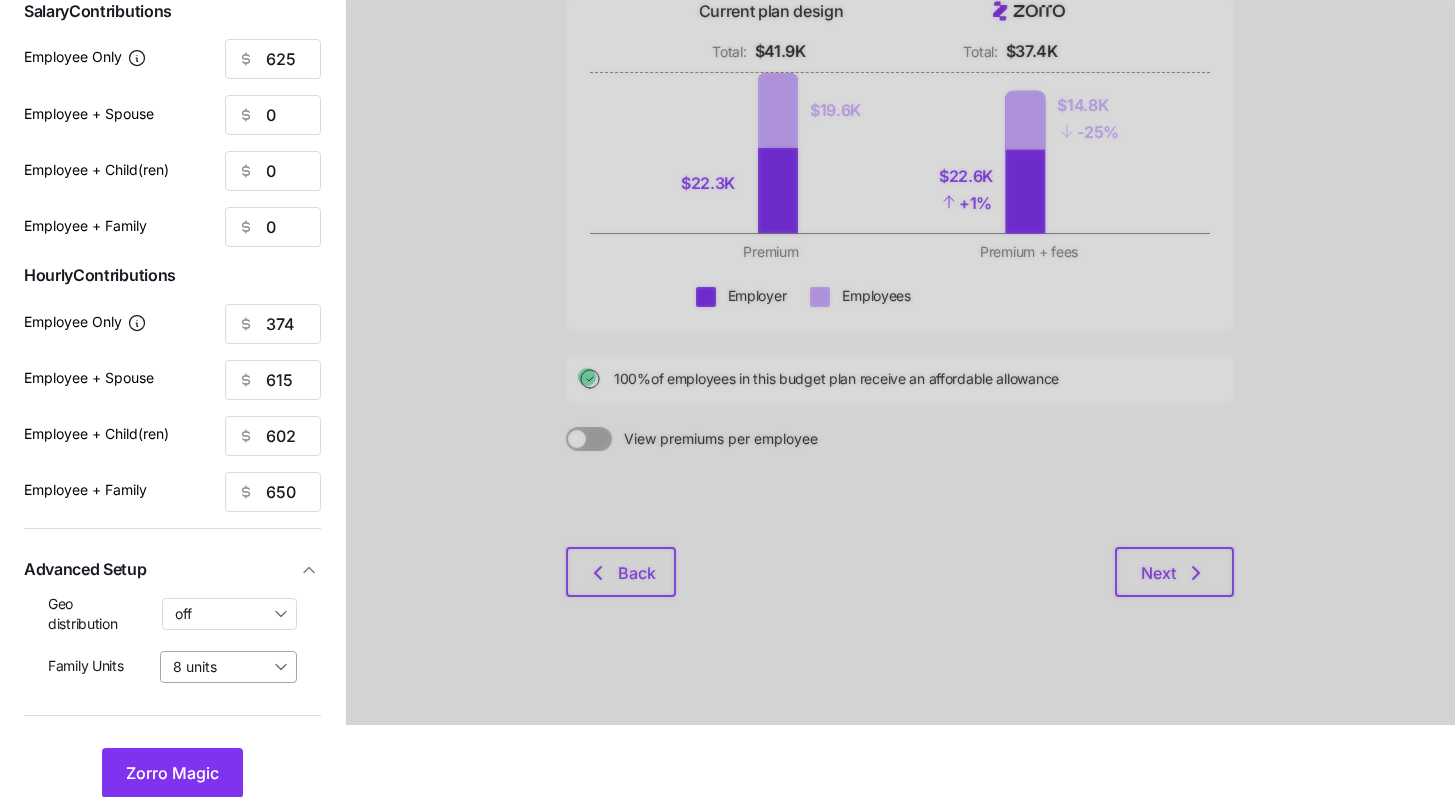 click on "8 units" at bounding box center (228, 667) 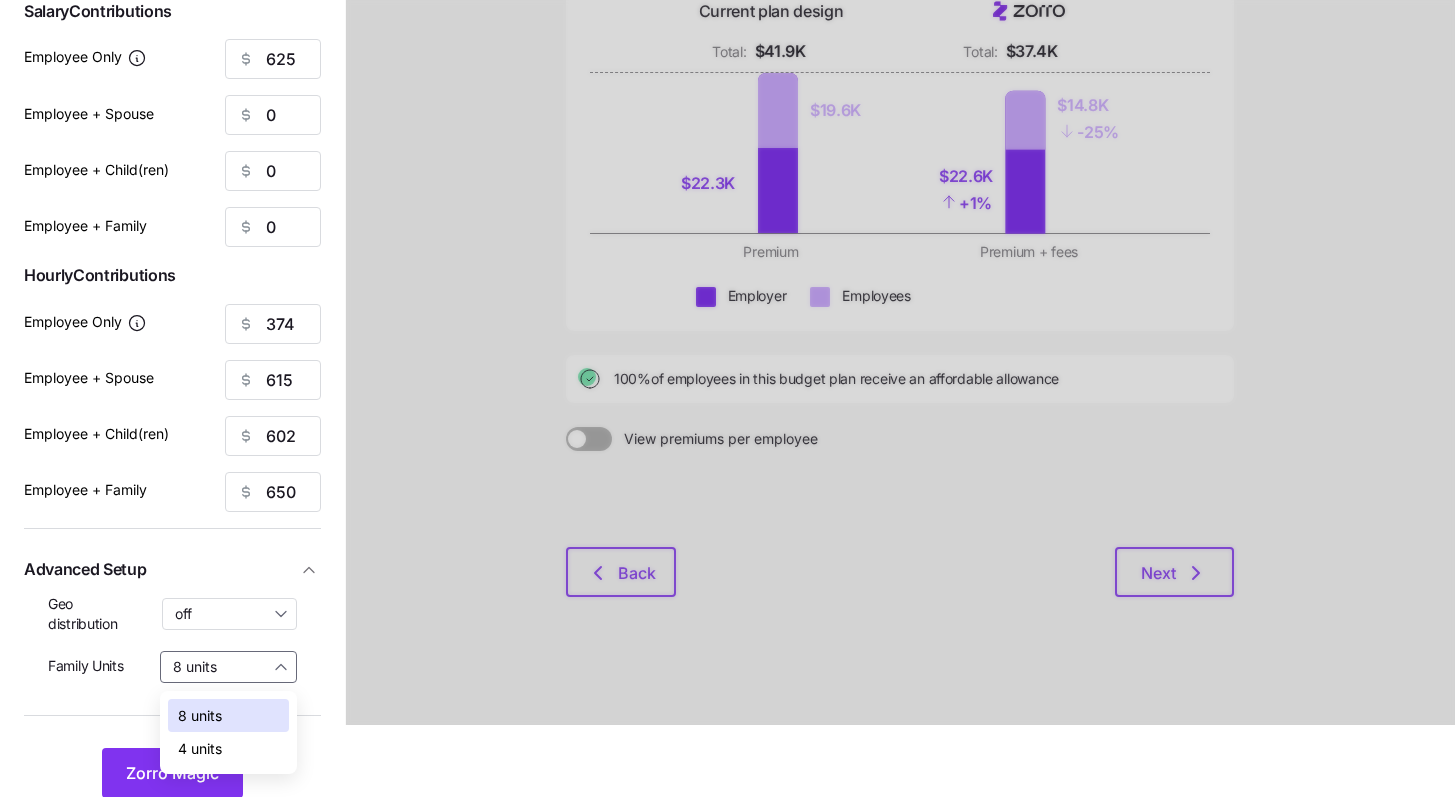 click on "4 units" at bounding box center [200, 749] 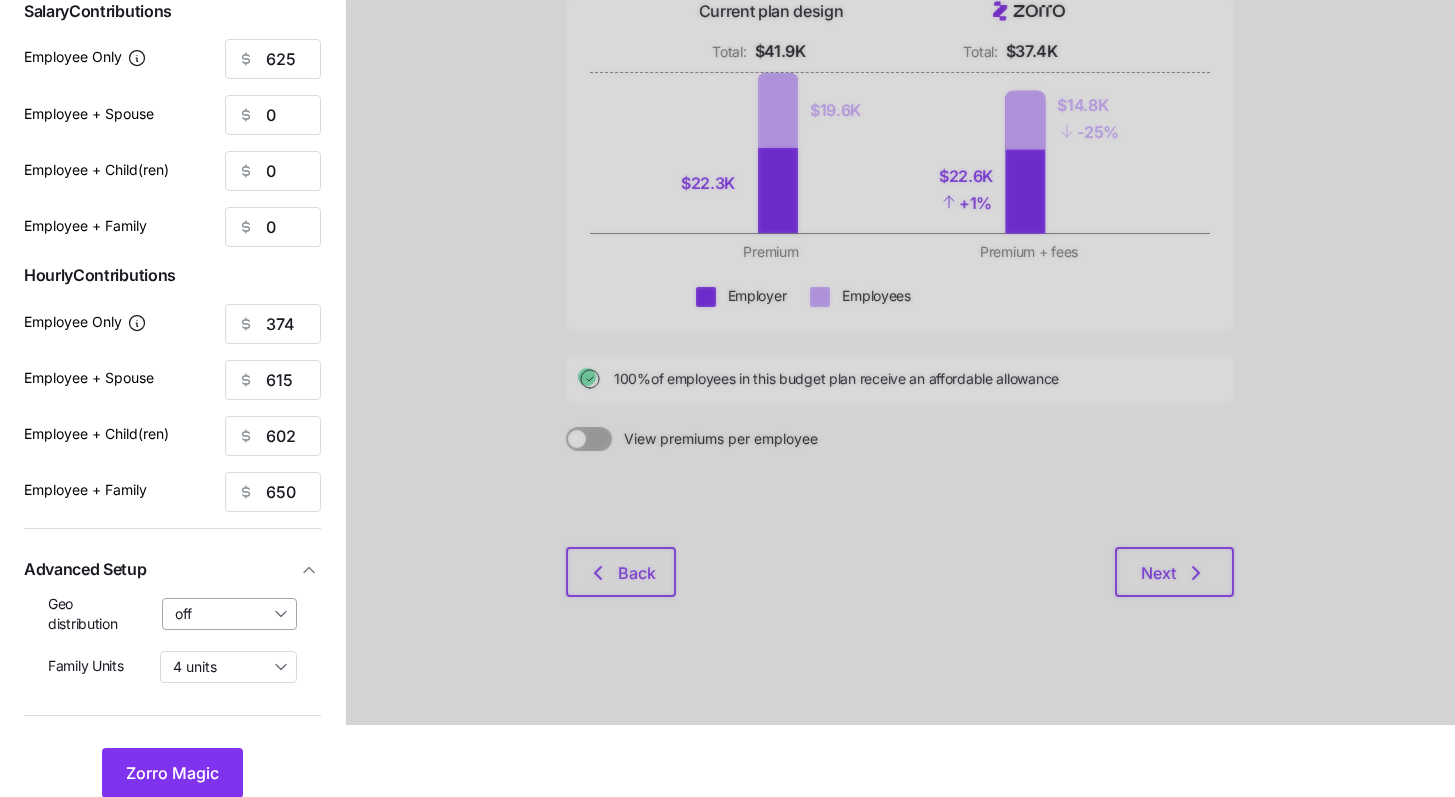 click on "off" at bounding box center [230, 614] 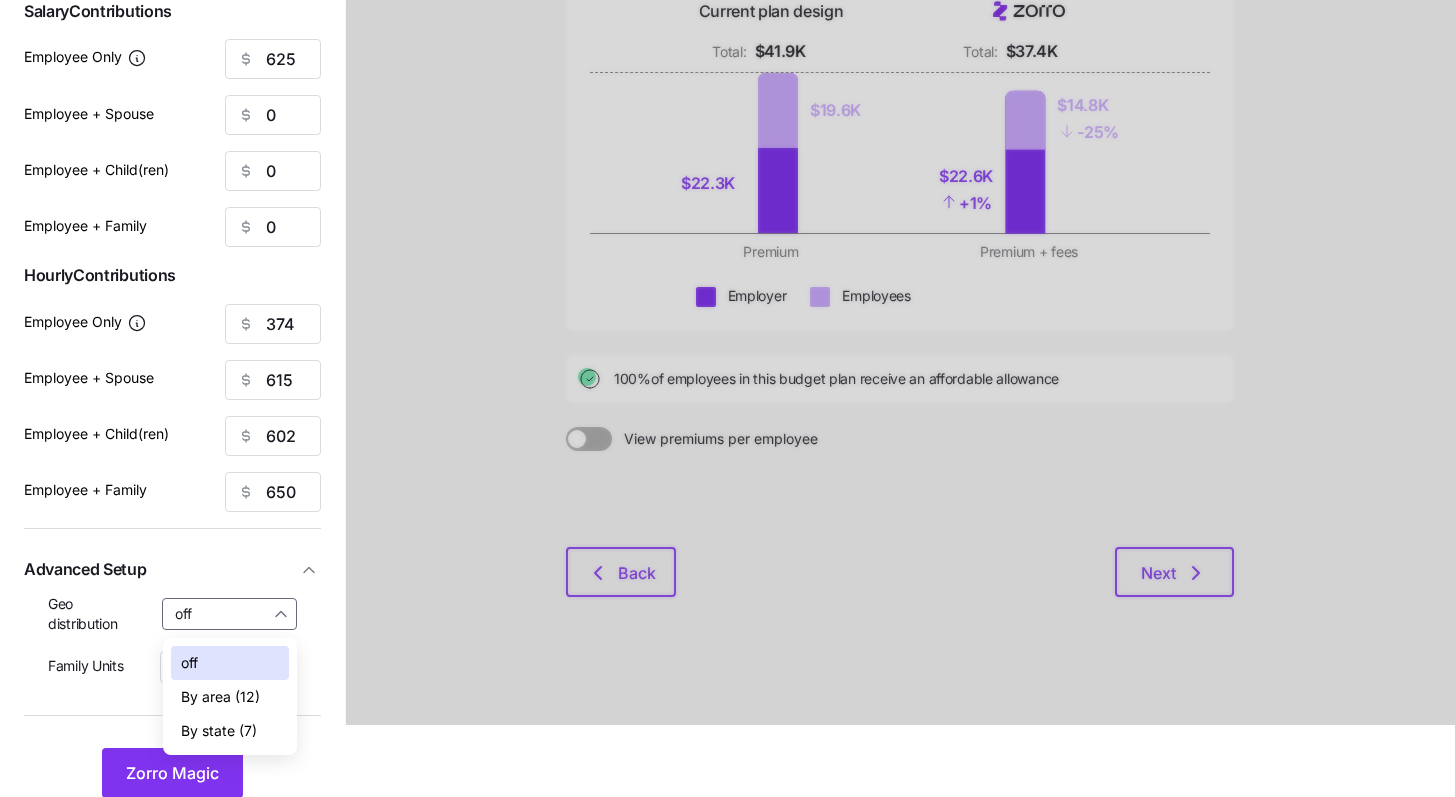 click on "By state (7)" at bounding box center (219, 731) 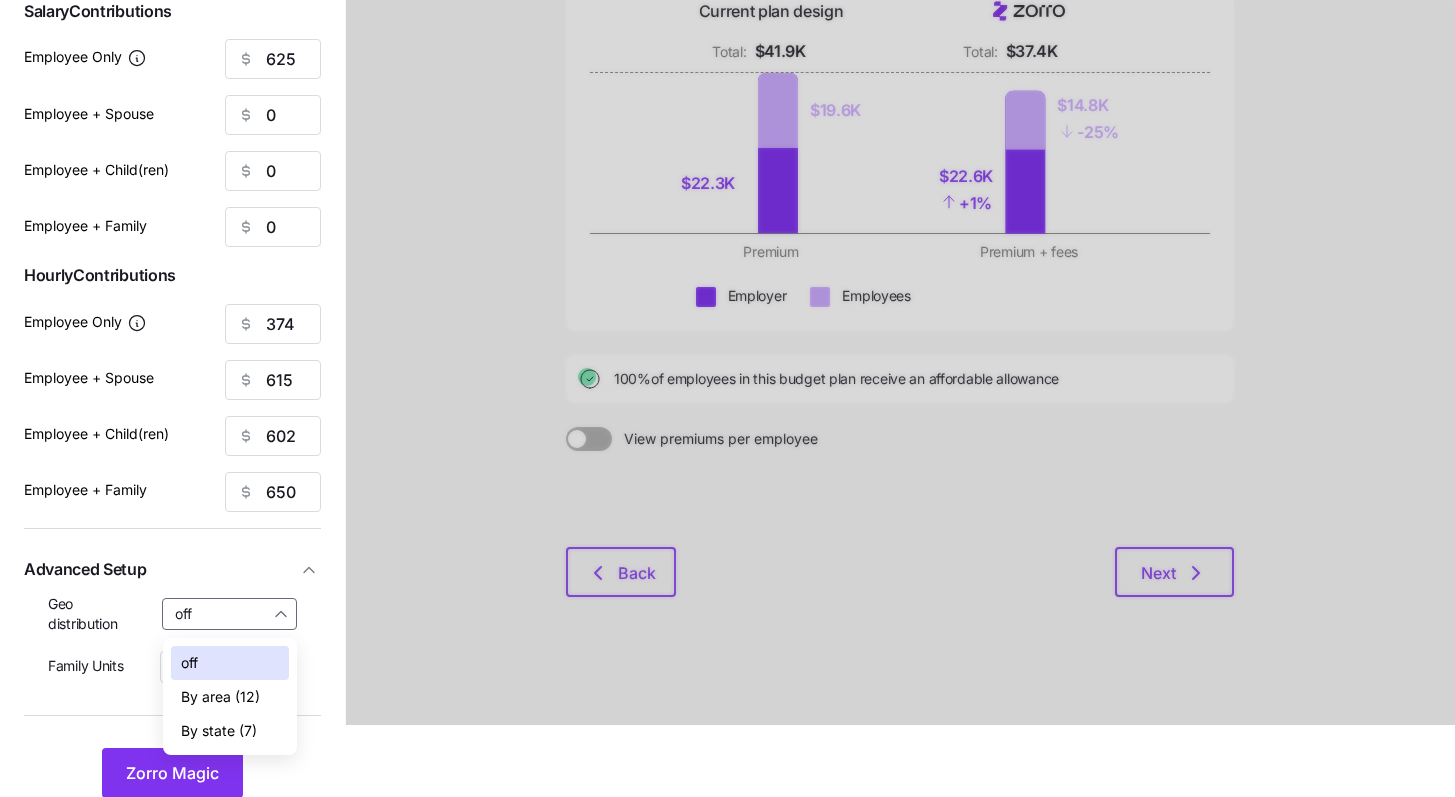type on "By state (7)" 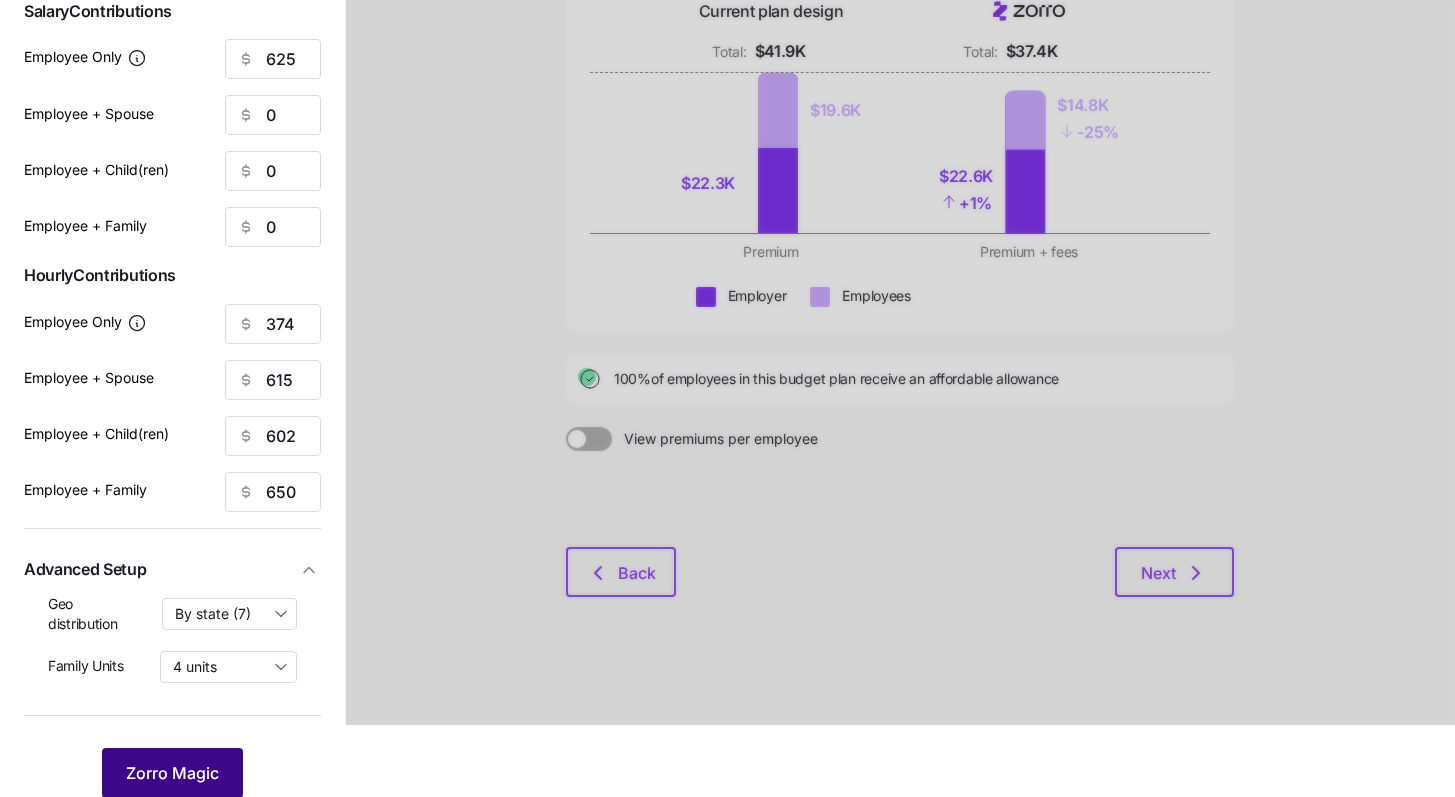 click on "Zorro Magic" at bounding box center (172, 773) 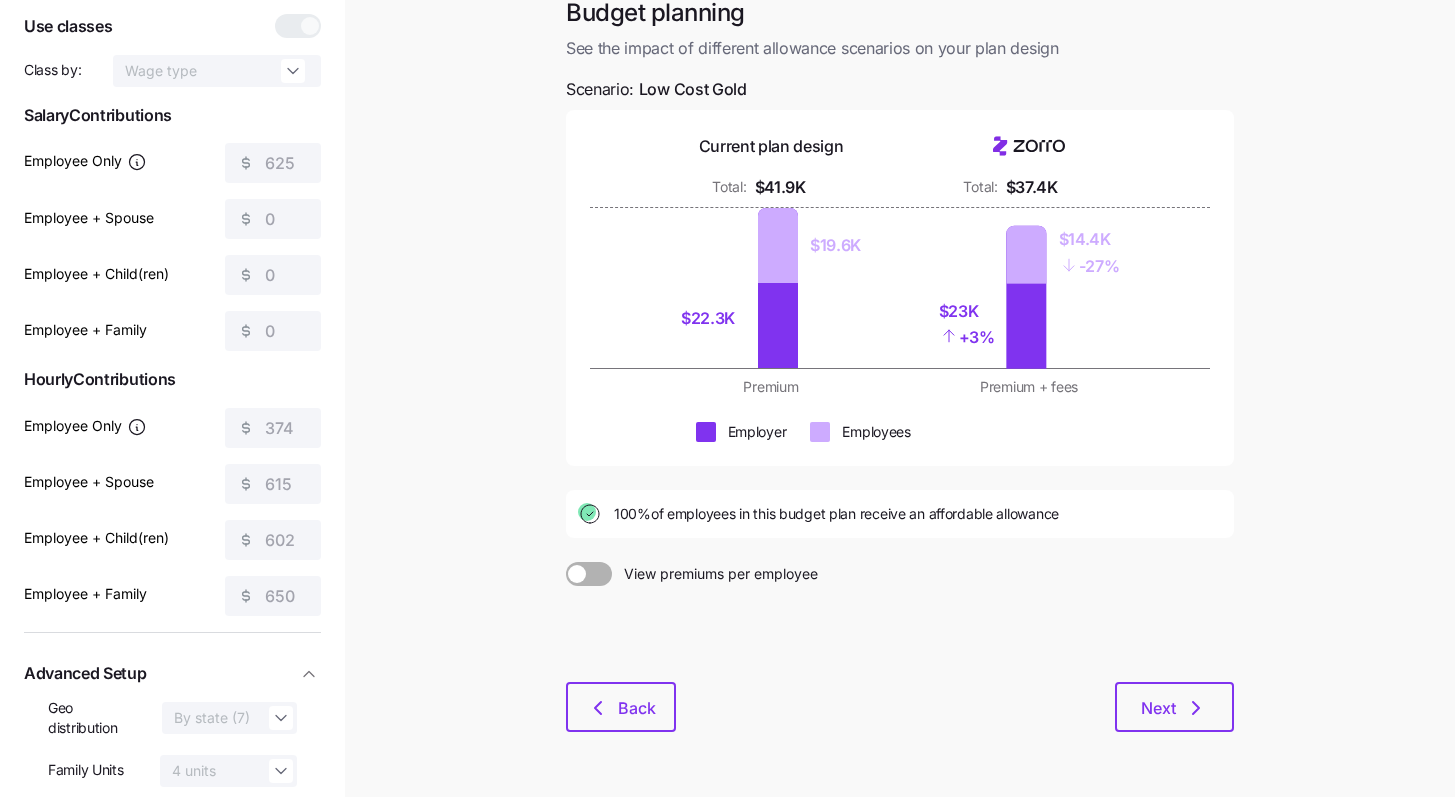 scroll, scrollTop: 0, scrollLeft: 0, axis: both 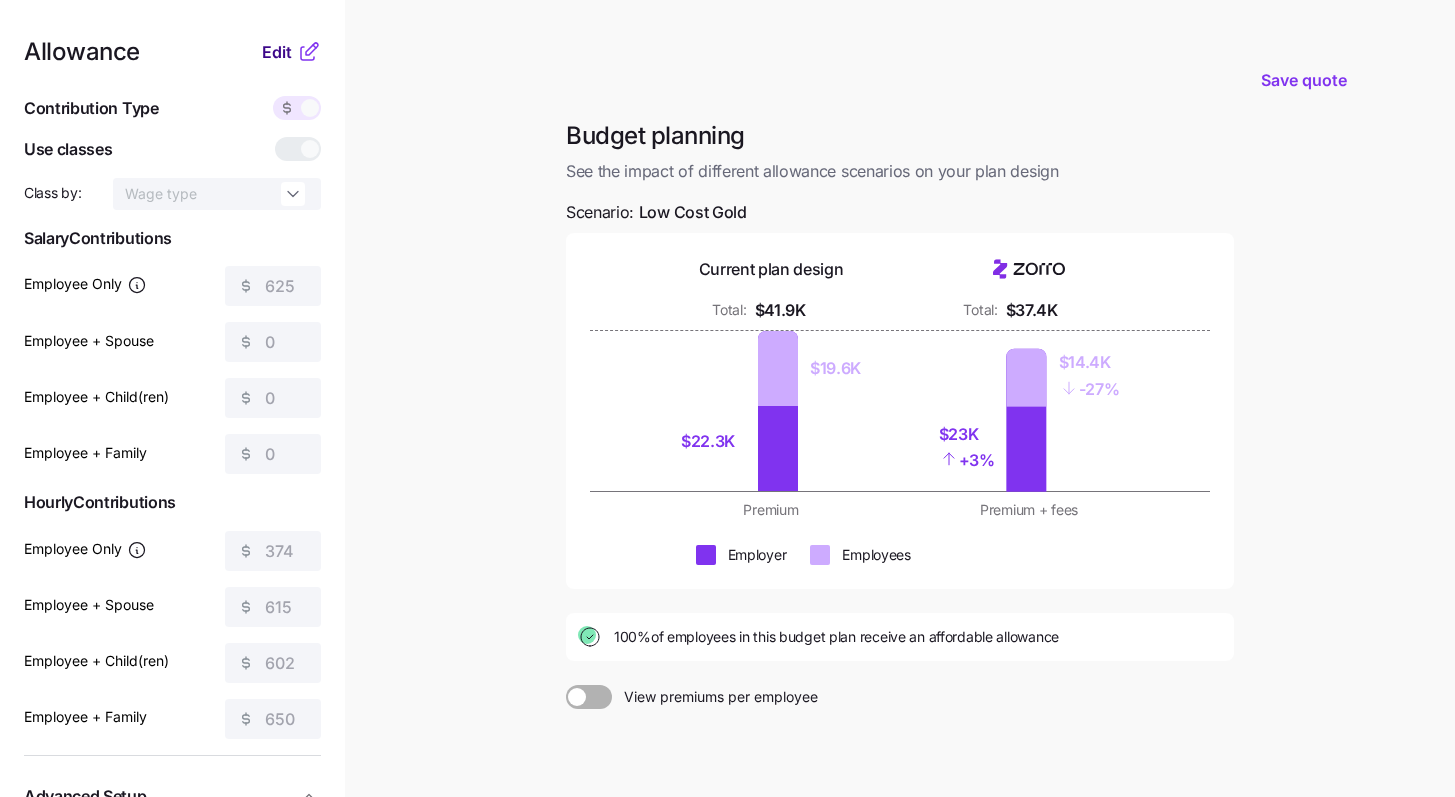 click on "Edit" at bounding box center [277, 52] 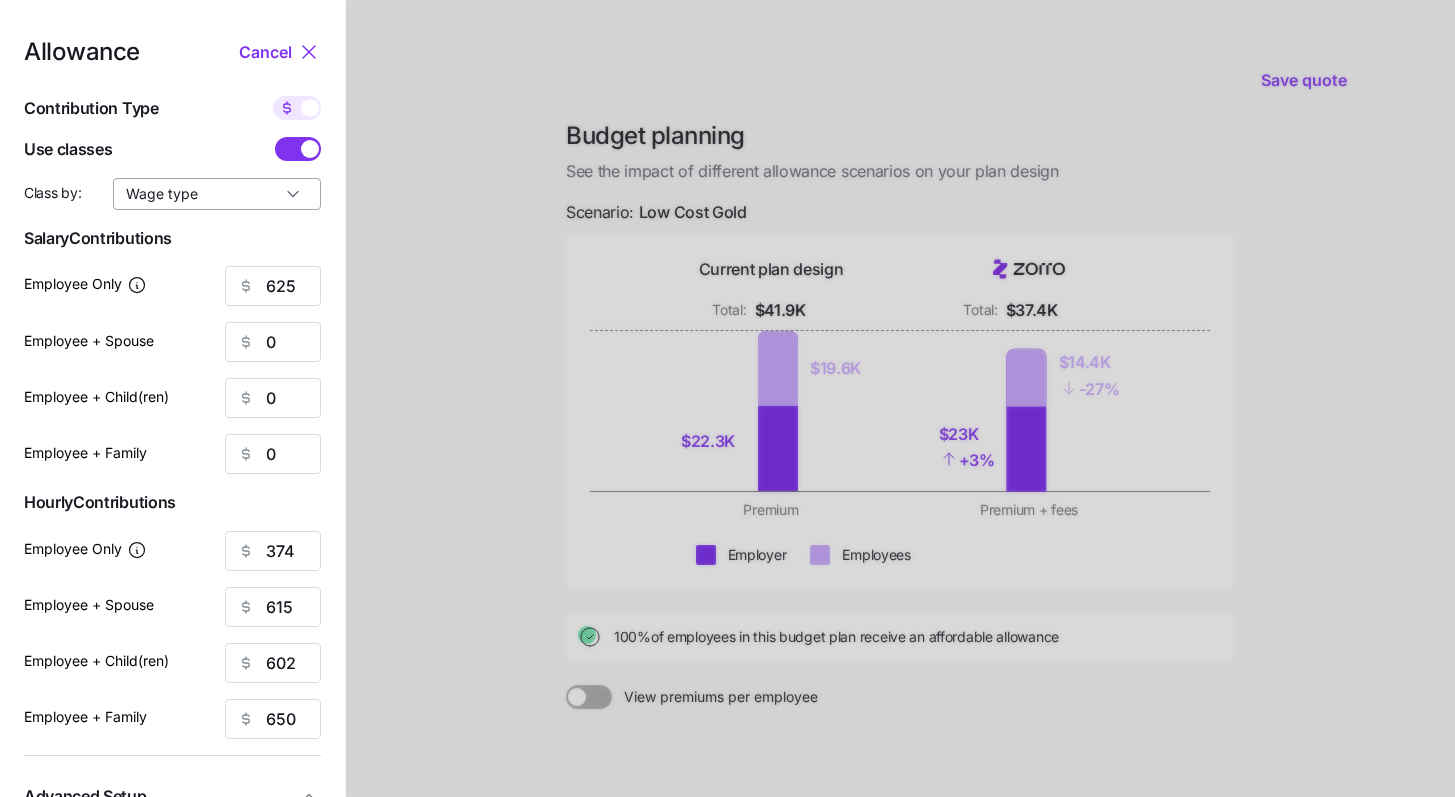 click on "Wage type" at bounding box center (217, 194) 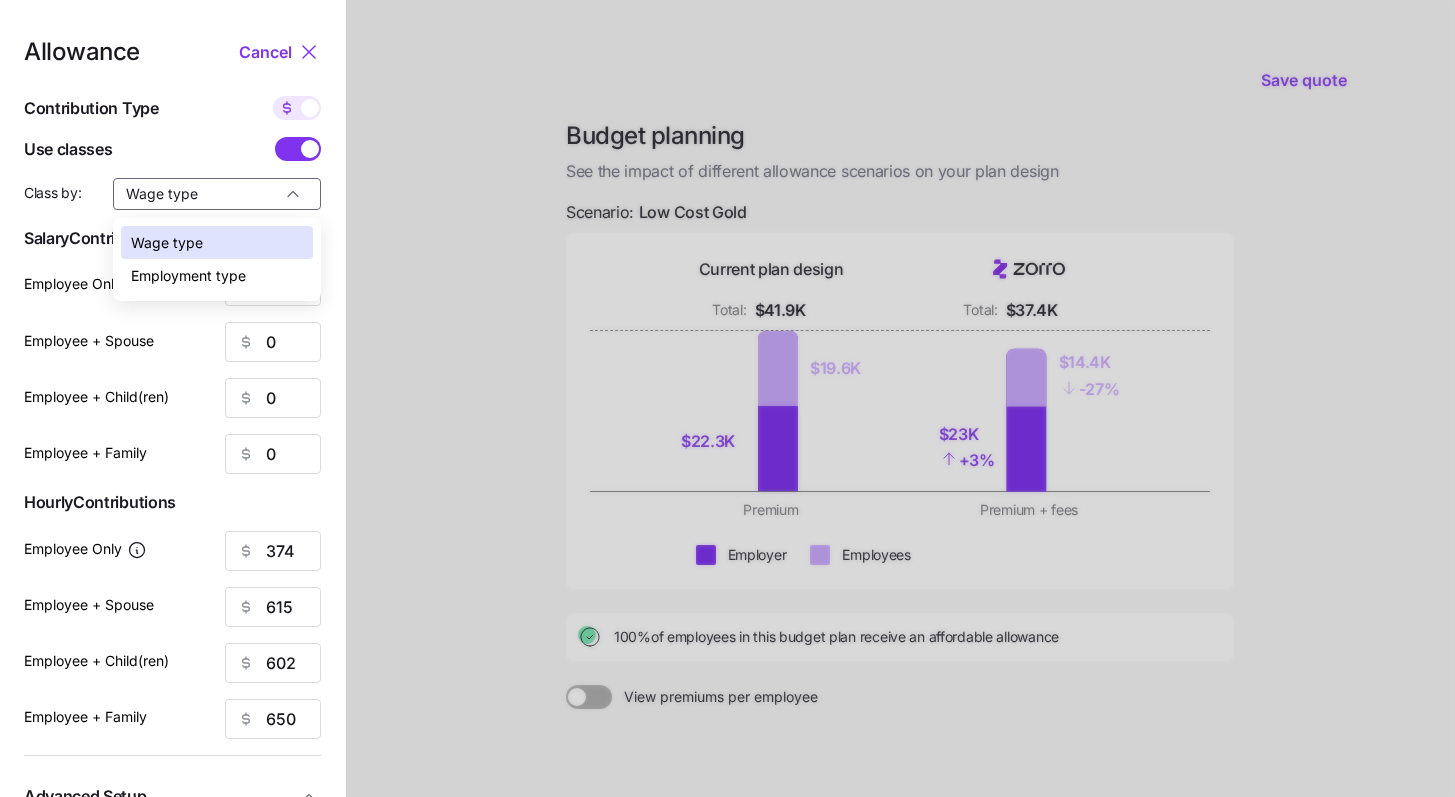 click on "Employment type" at bounding box center [217, 276] 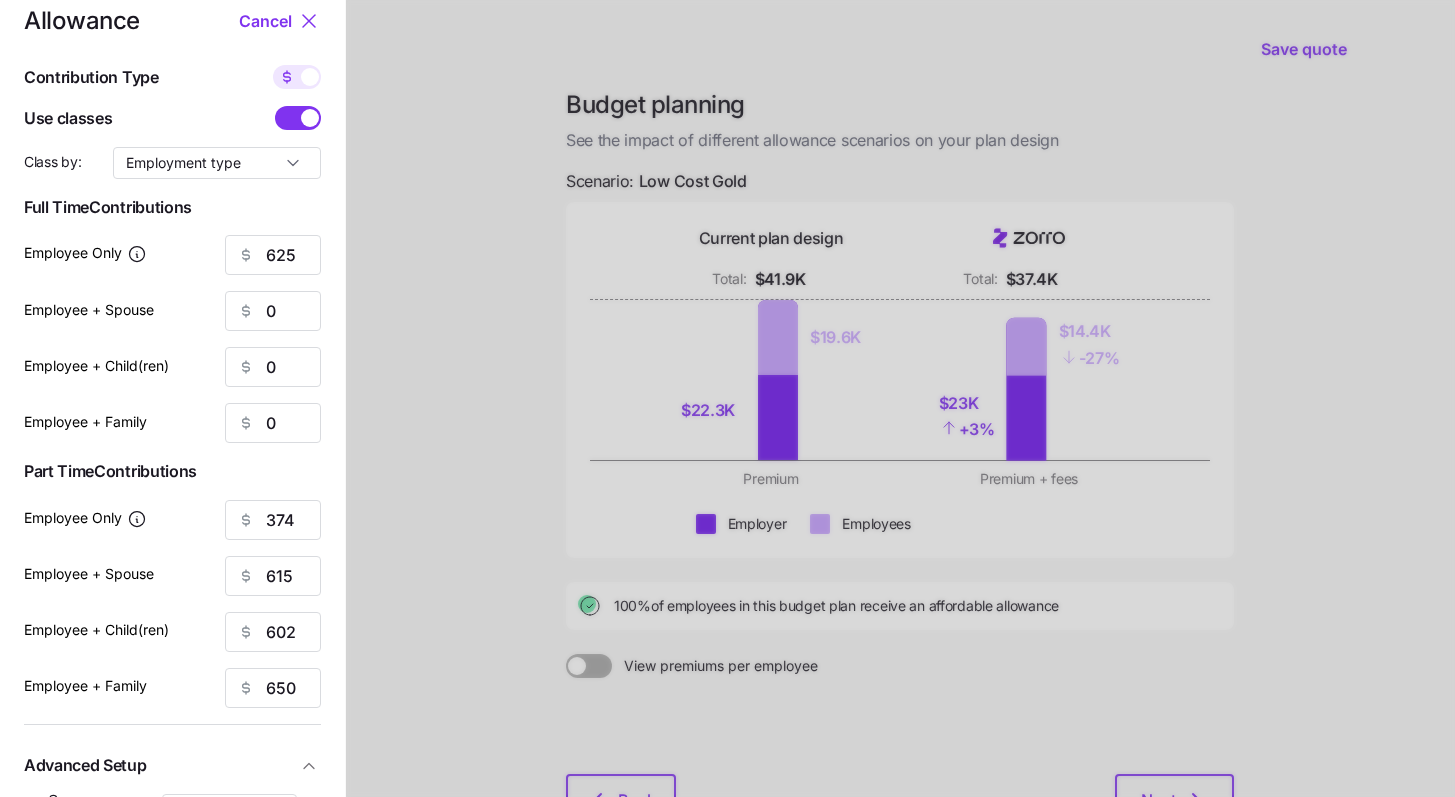scroll, scrollTop: 33, scrollLeft: 0, axis: vertical 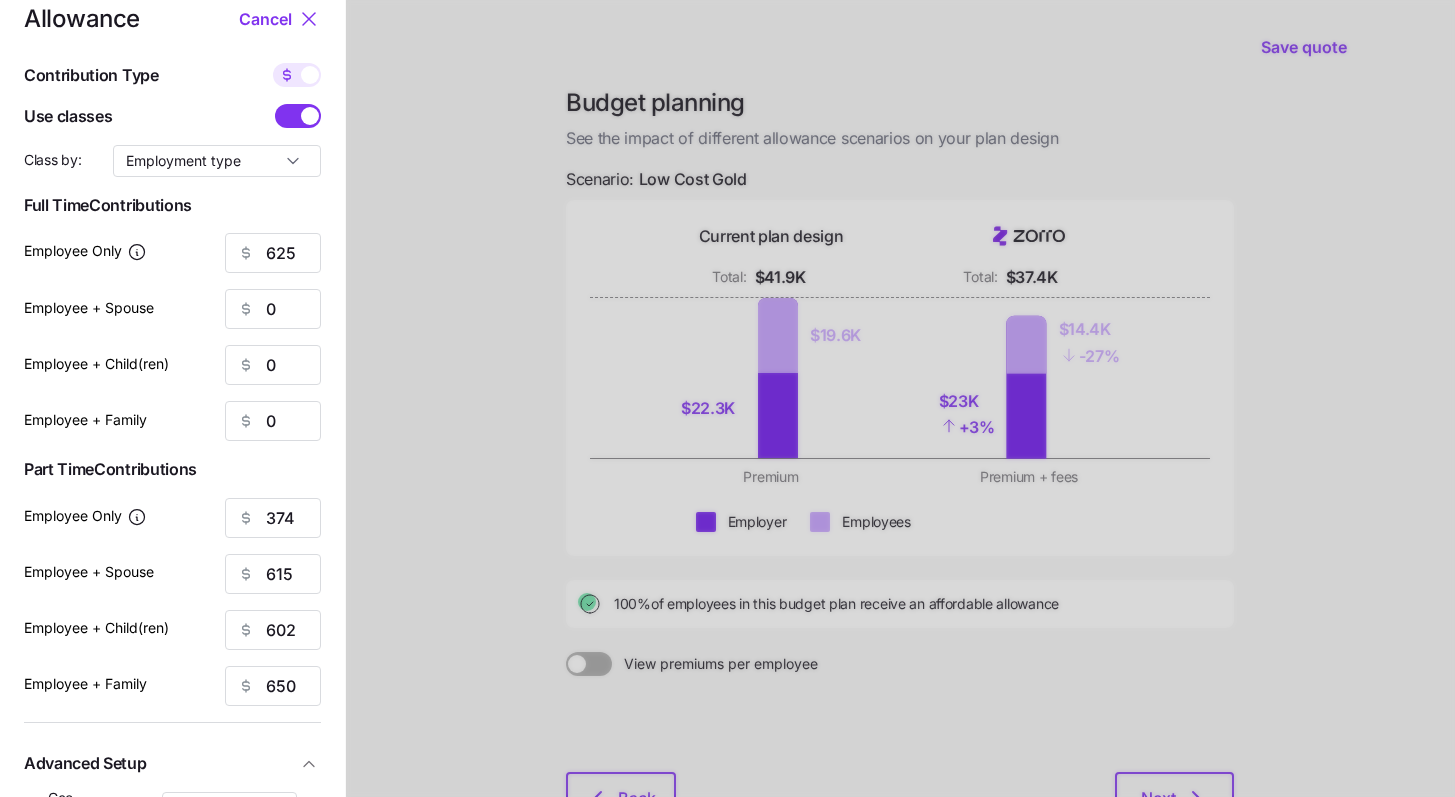 click at bounding box center (310, 75) 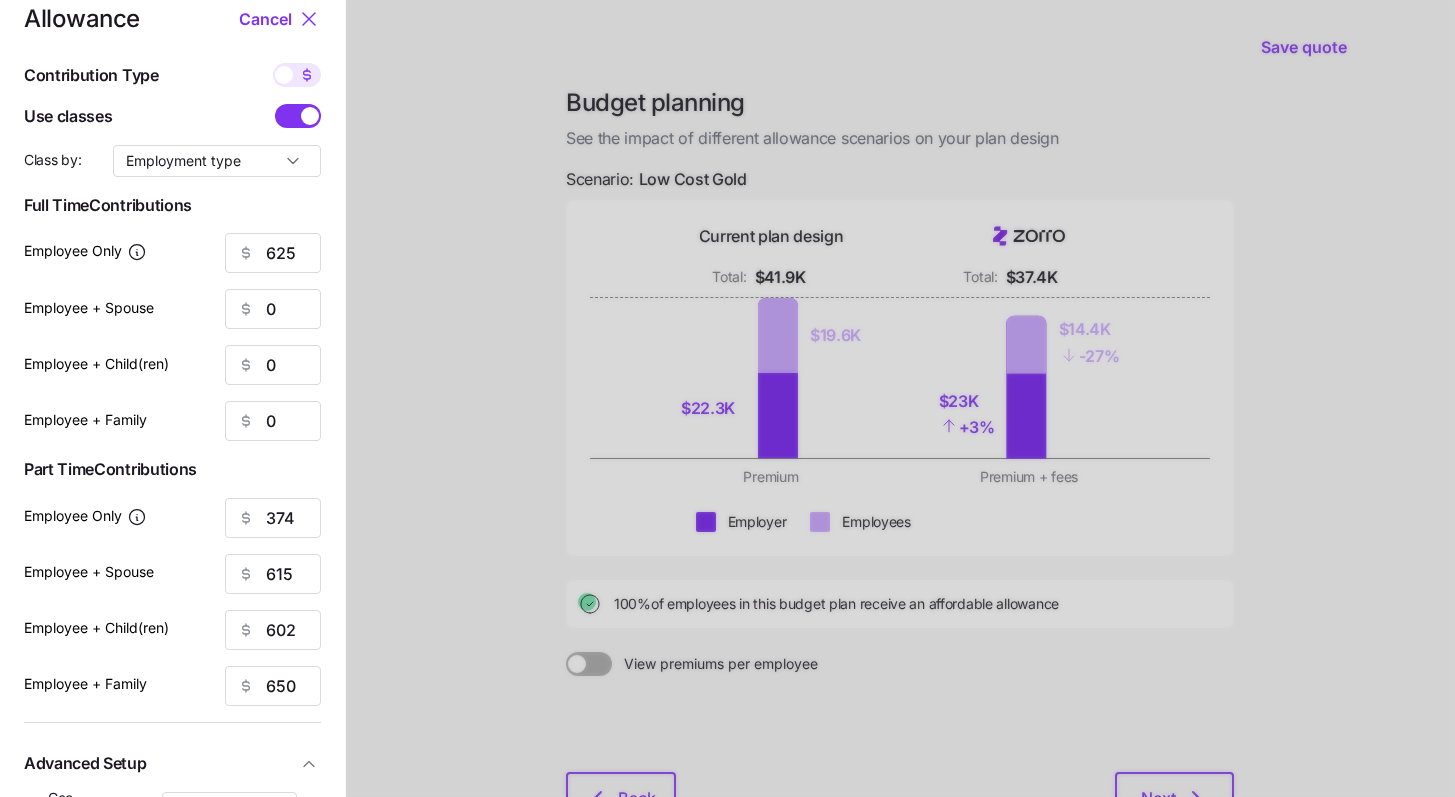 type on "114" 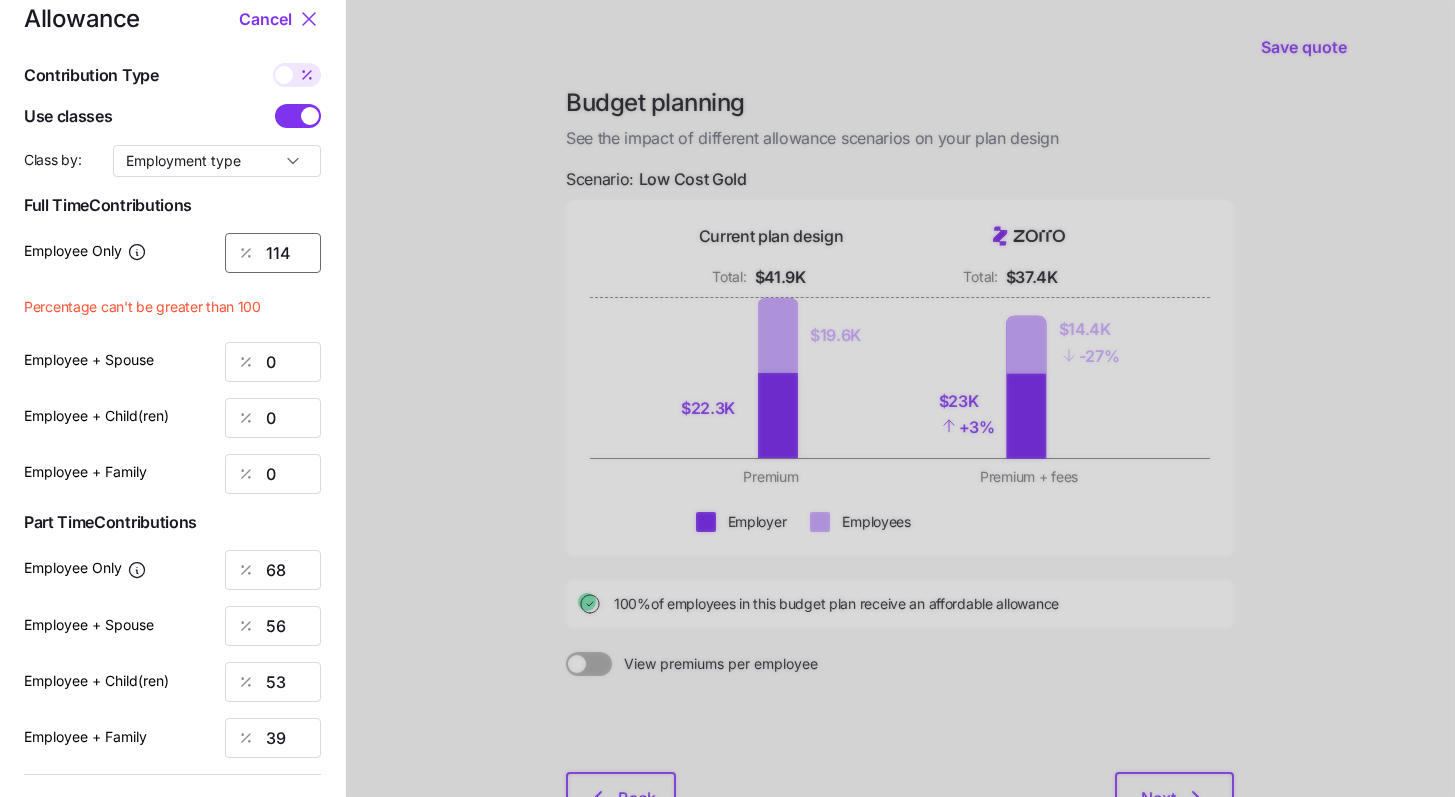 click on "114" at bounding box center (273, 253) 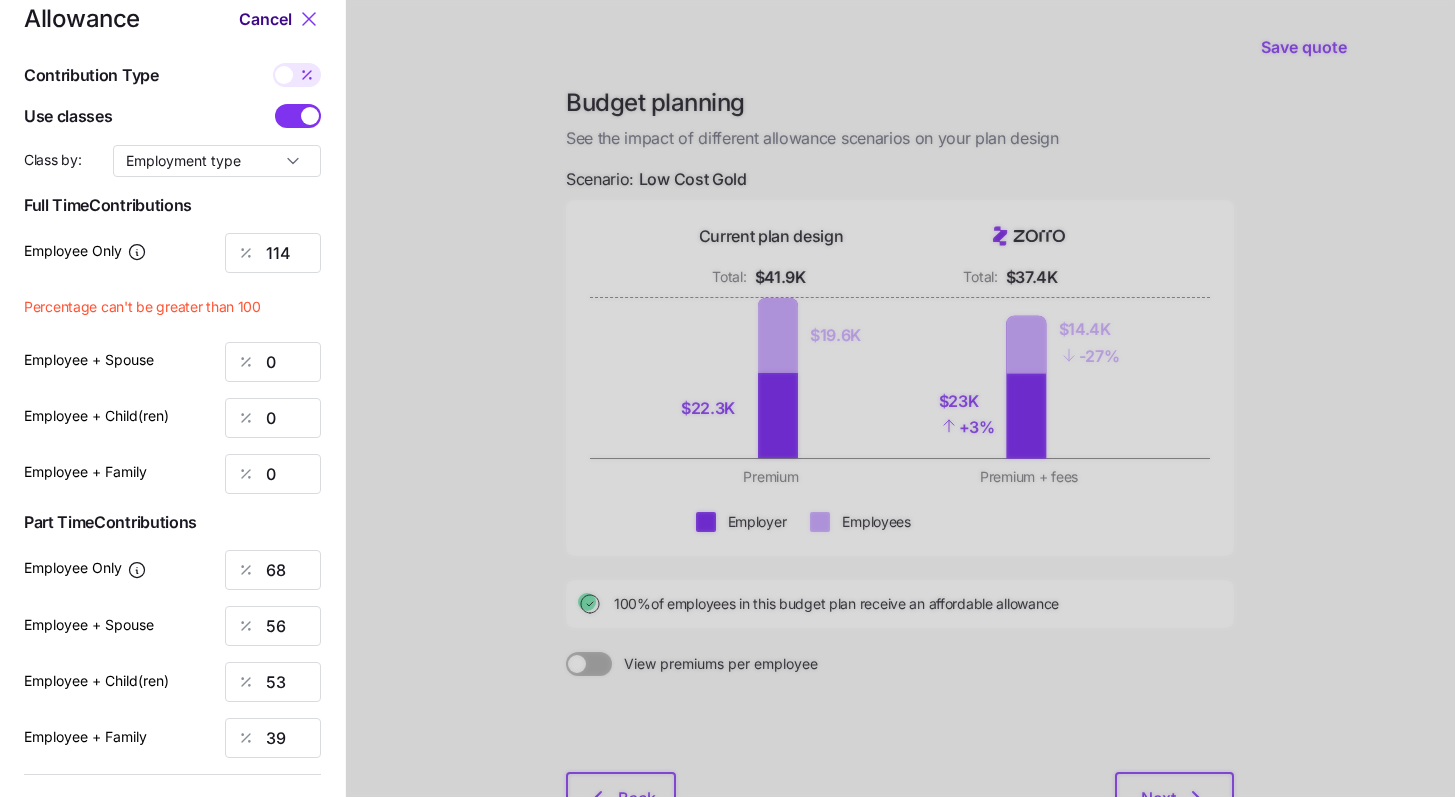 click on "Cancel" at bounding box center [265, 19] 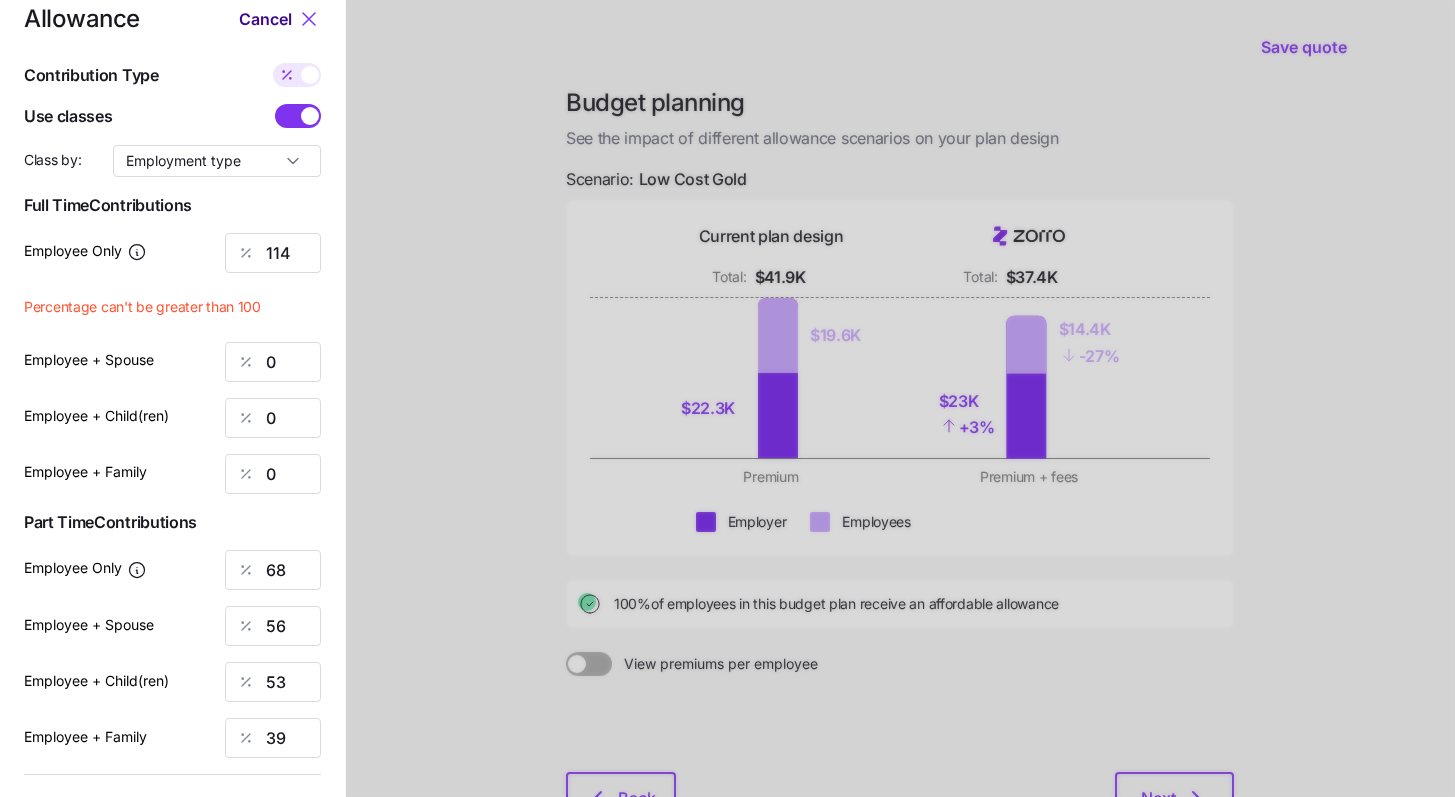 type on "625" 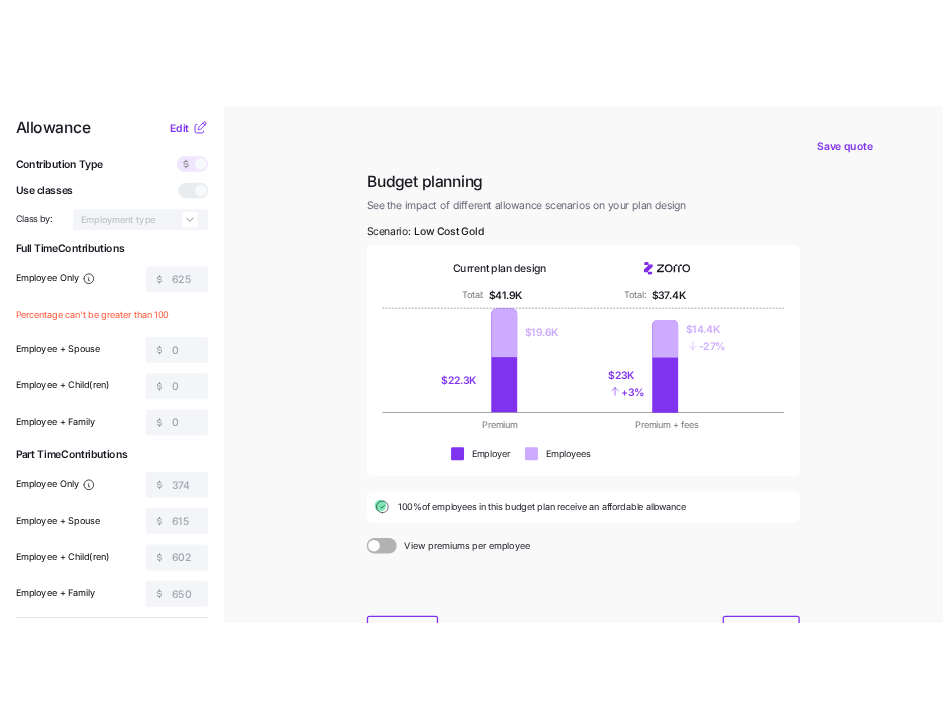 scroll, scrollTop: 0, scrollLeft: 0, axis: both 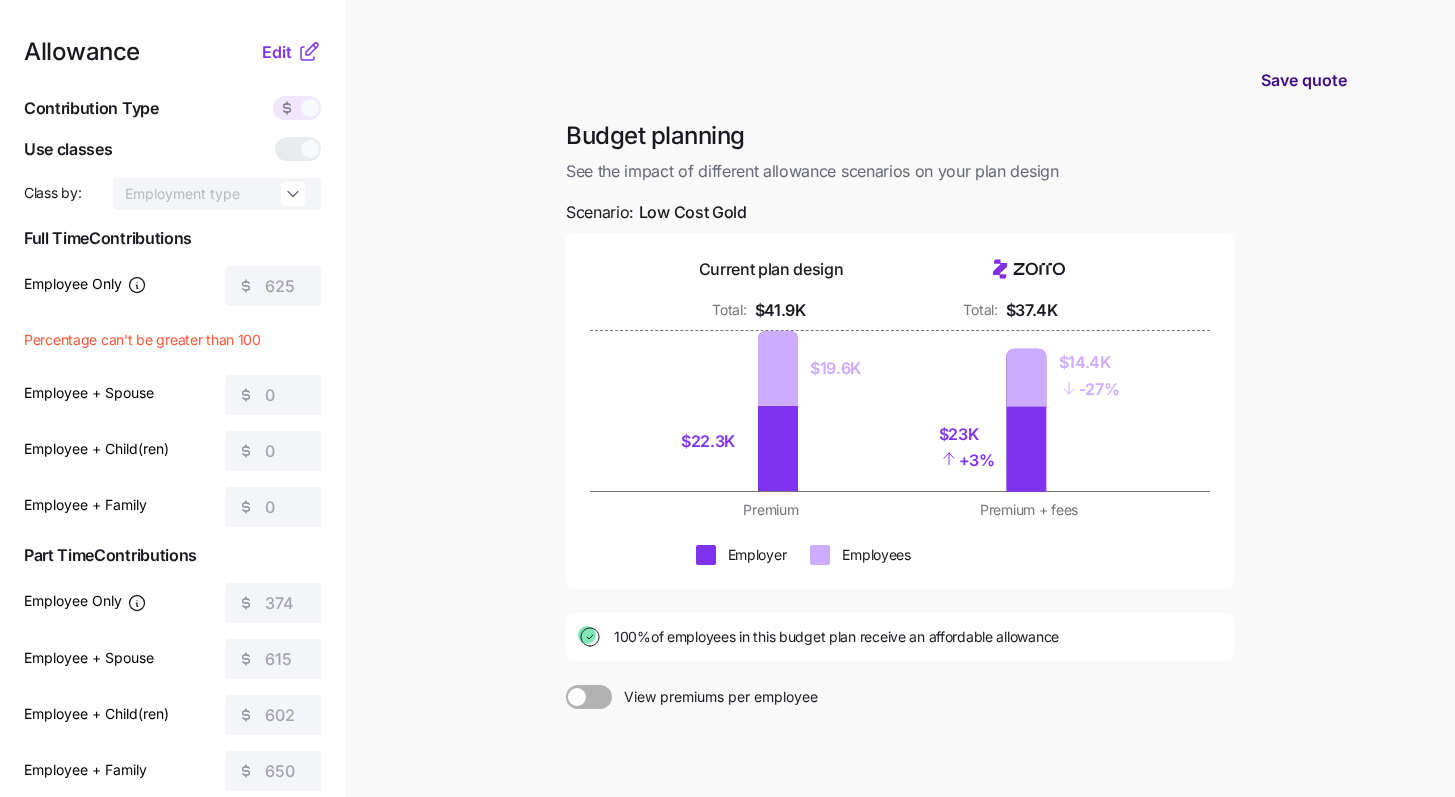 click on "Save quote" at bounding box center [1304, 80] 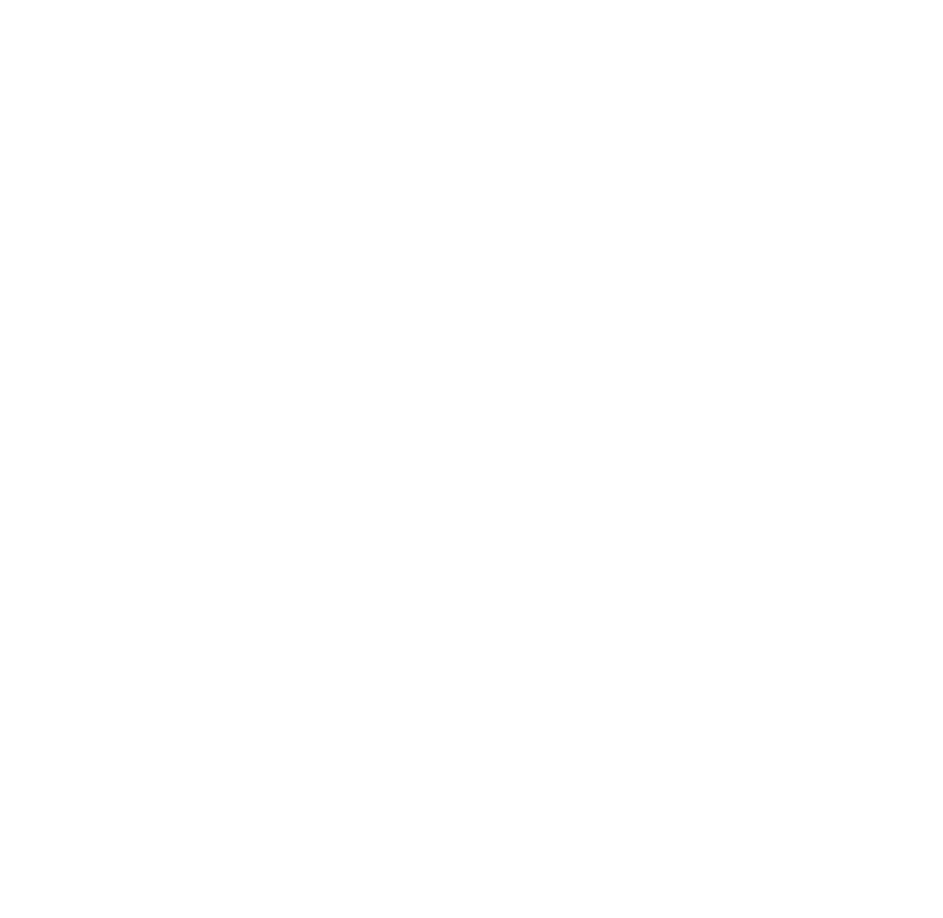scroll, scrollTop: 0, scrollLeft: 0, axis: both 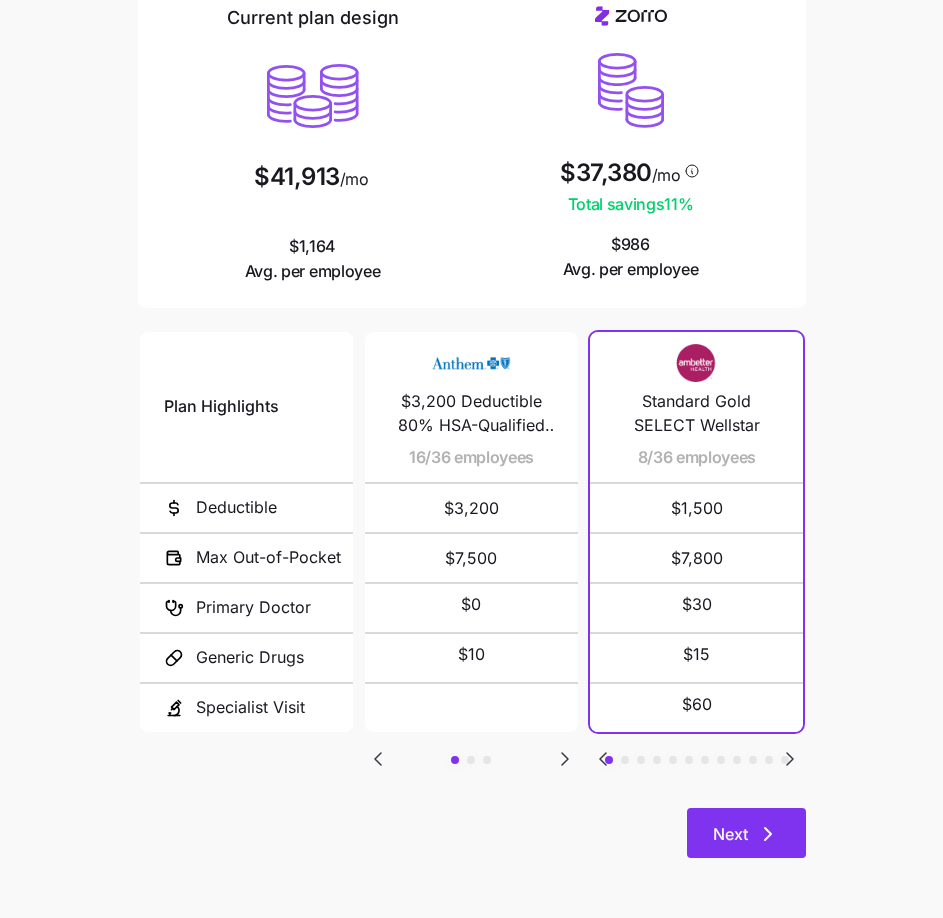 click on "Next" at bounding box center (746, 834) 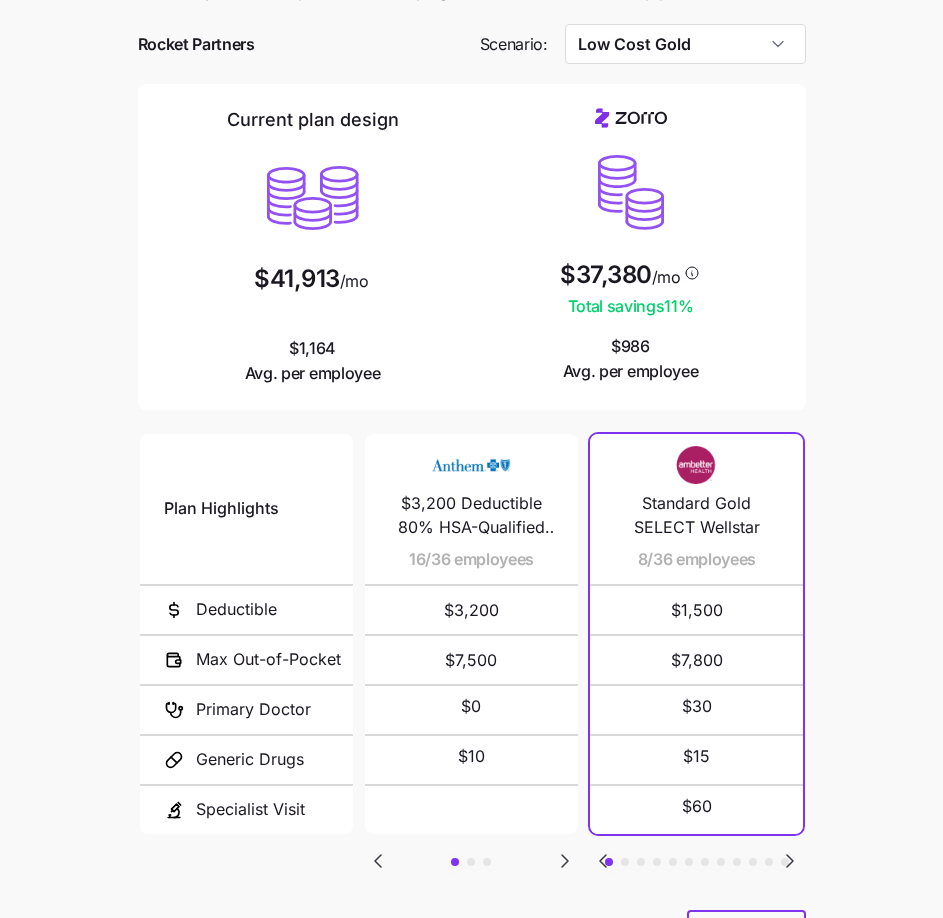 scroll, scrollTop: 174, scrollLeft: 0, axis: vertical 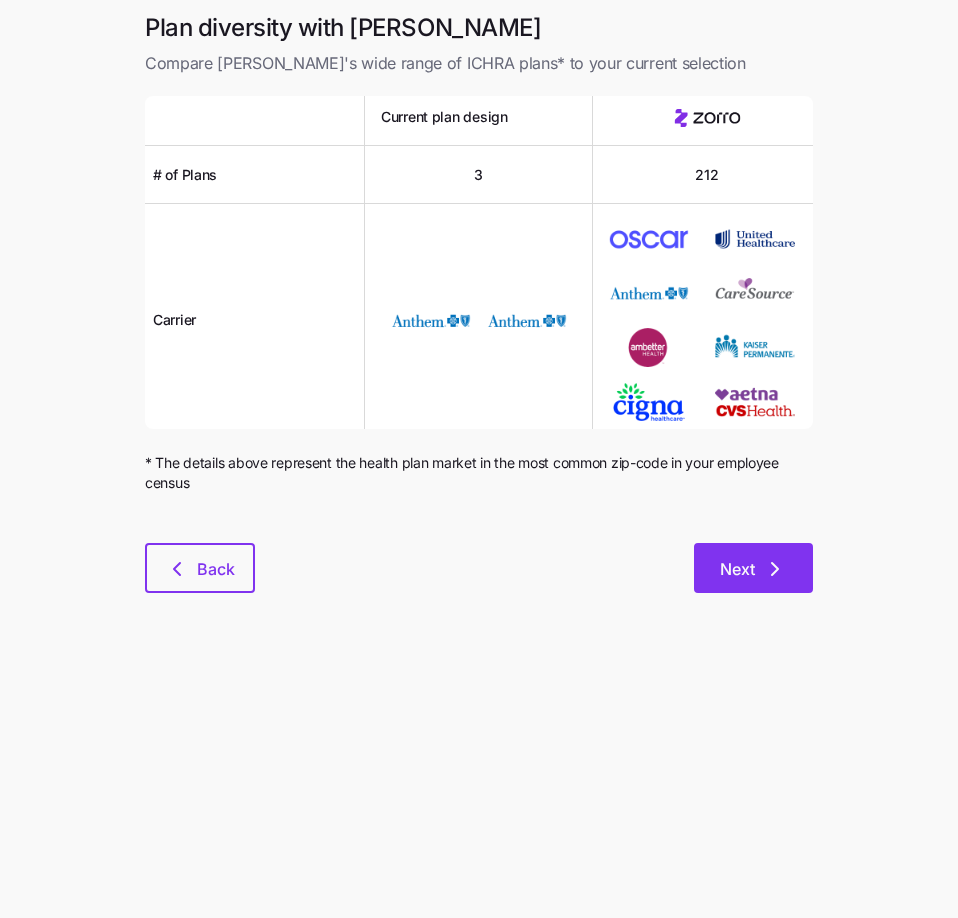 click on "Next" at bounding box center (753, 569) 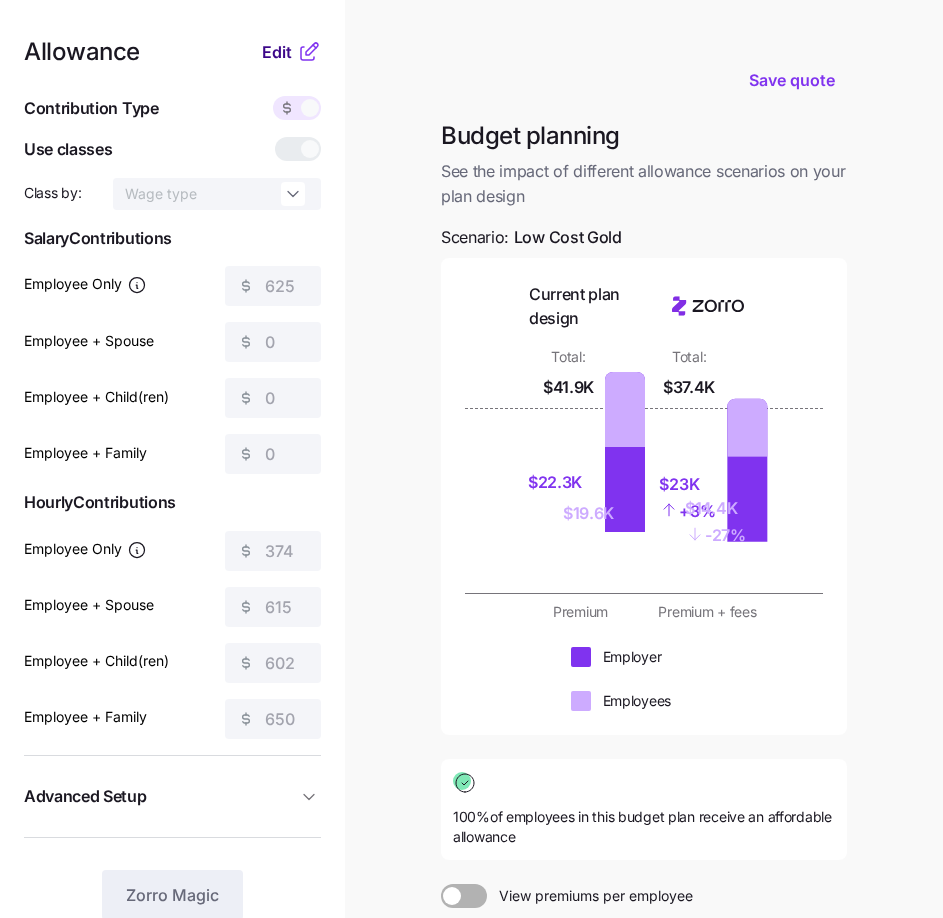 click on "Edit" at bounding box center [277, 52] 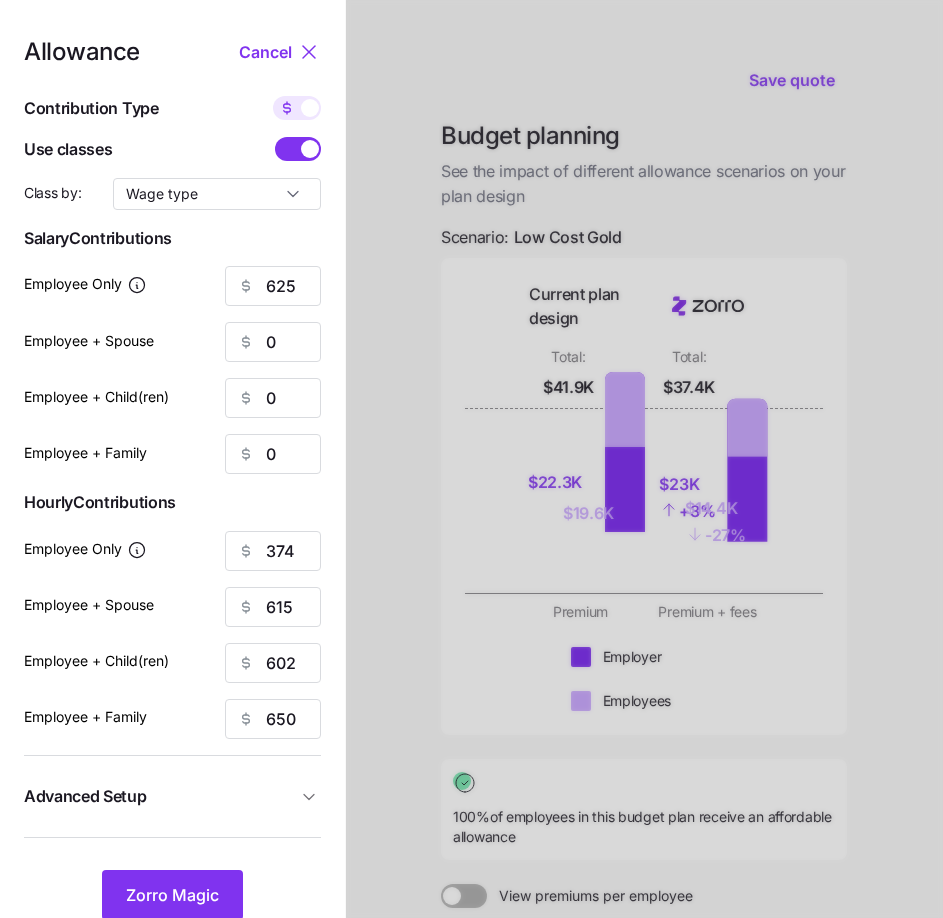 click at bounding box center (310, 149) 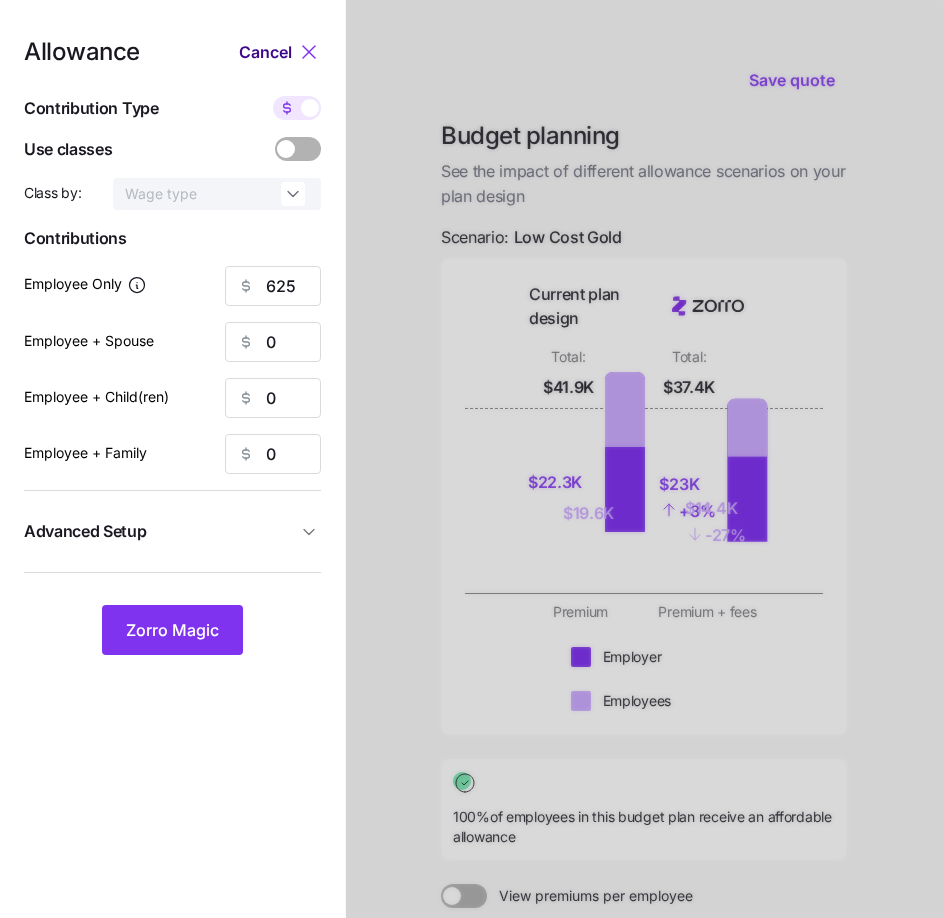 click on "Cancel" at bounding box center (268, 52) 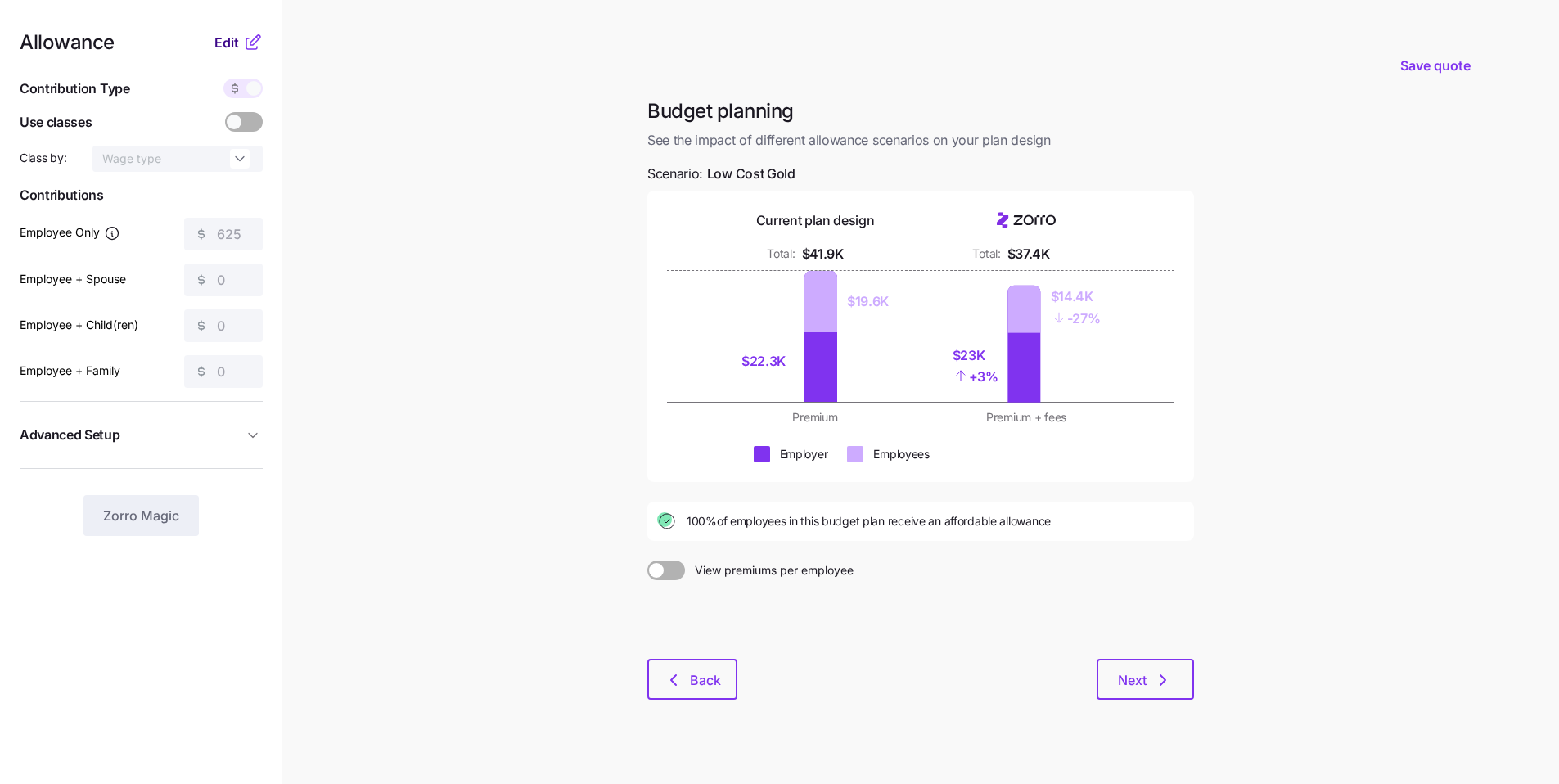 click on "Edit" at bounding box center [227, 43] 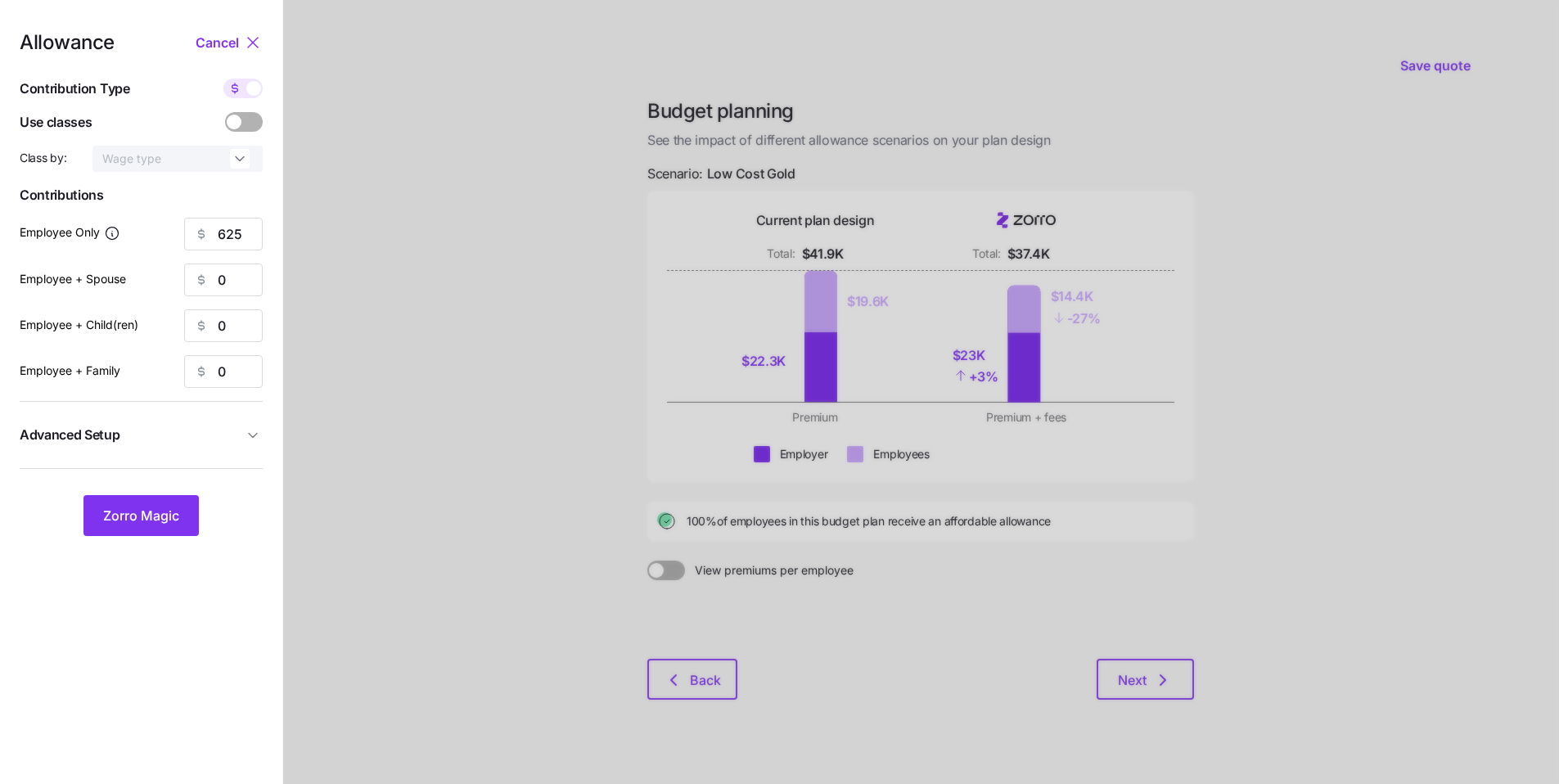 click at bounding box center (254, 88) 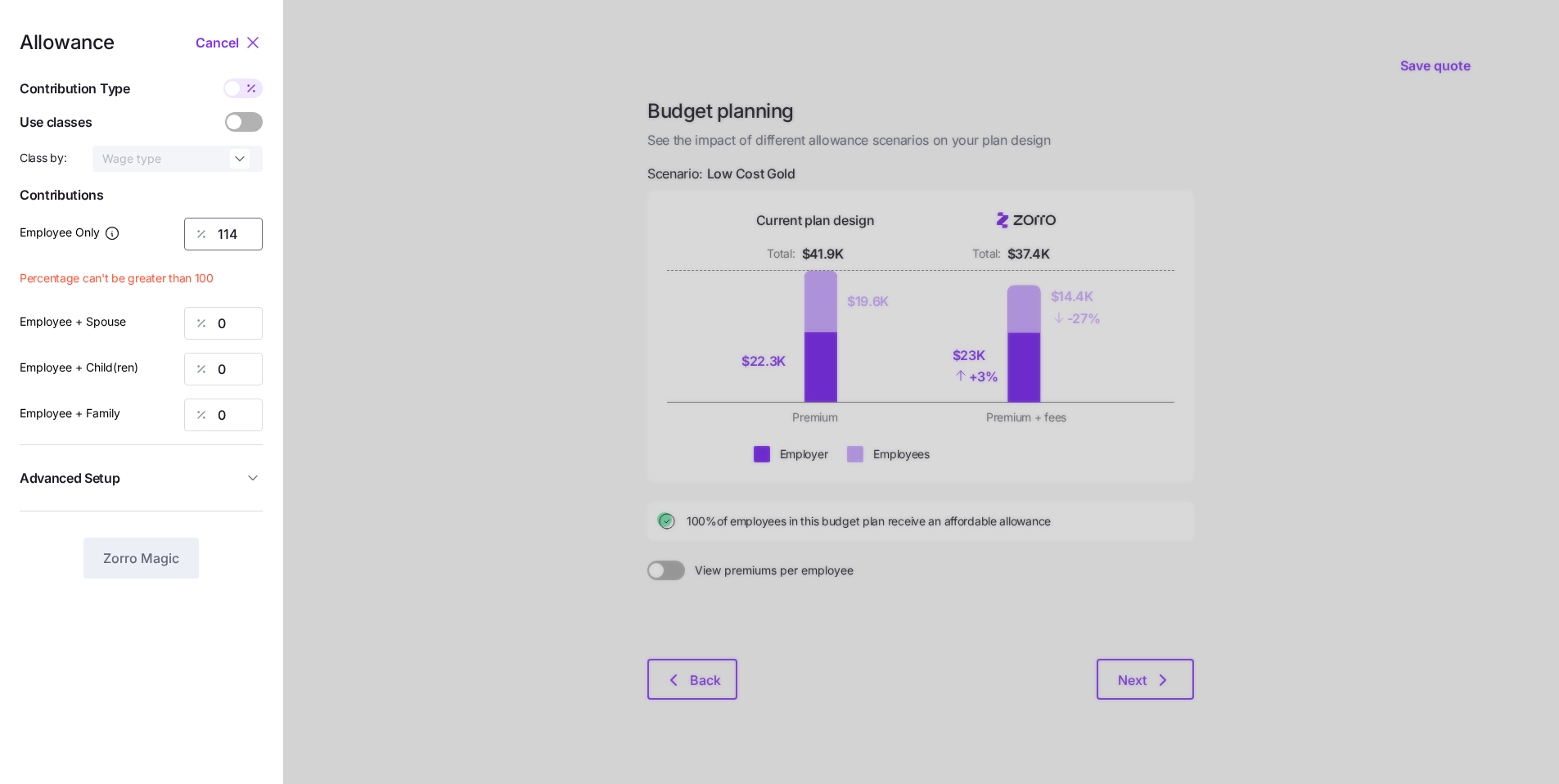 click on "114" at bounding box center [223, 234] 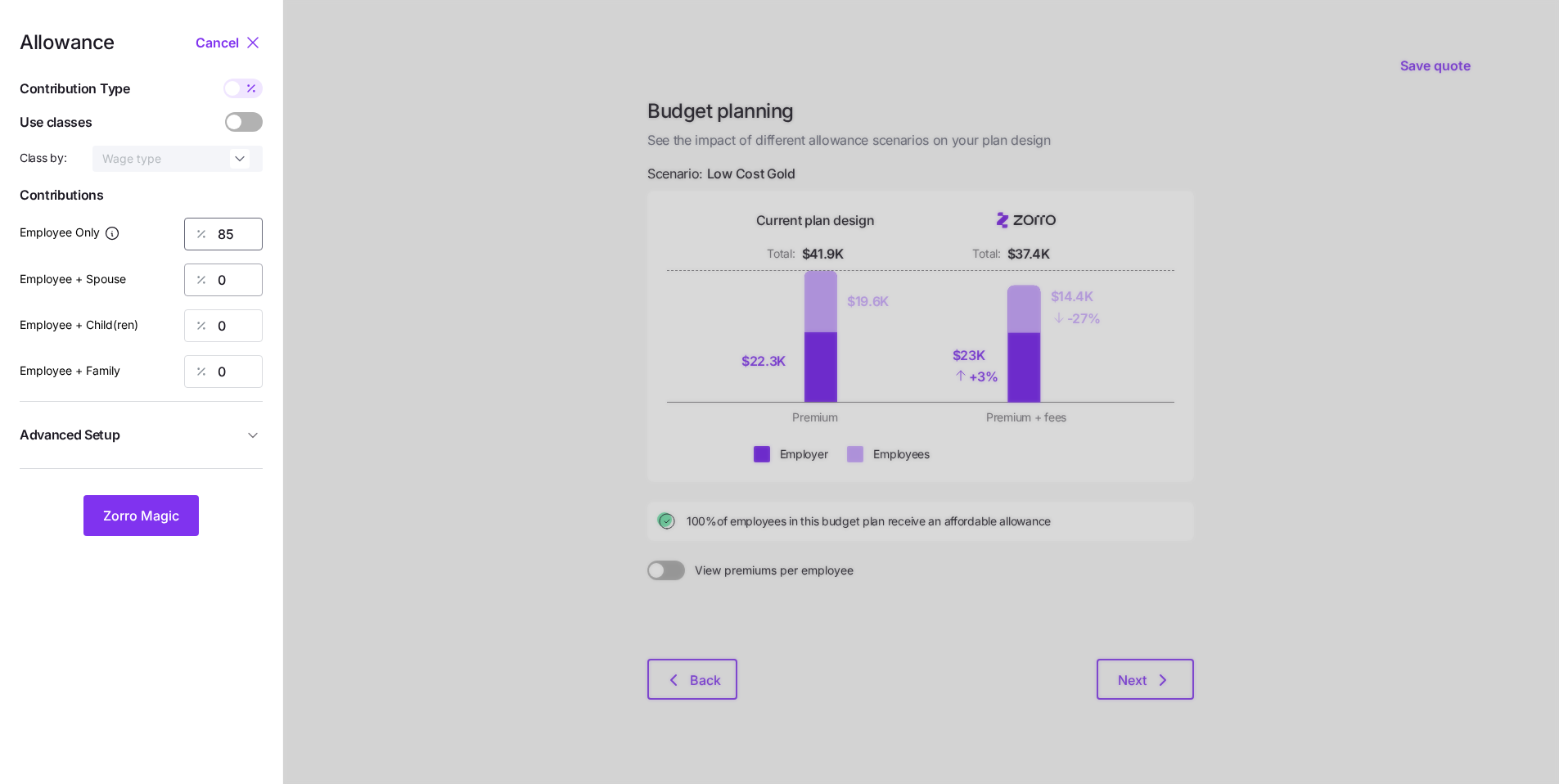 type on "85" 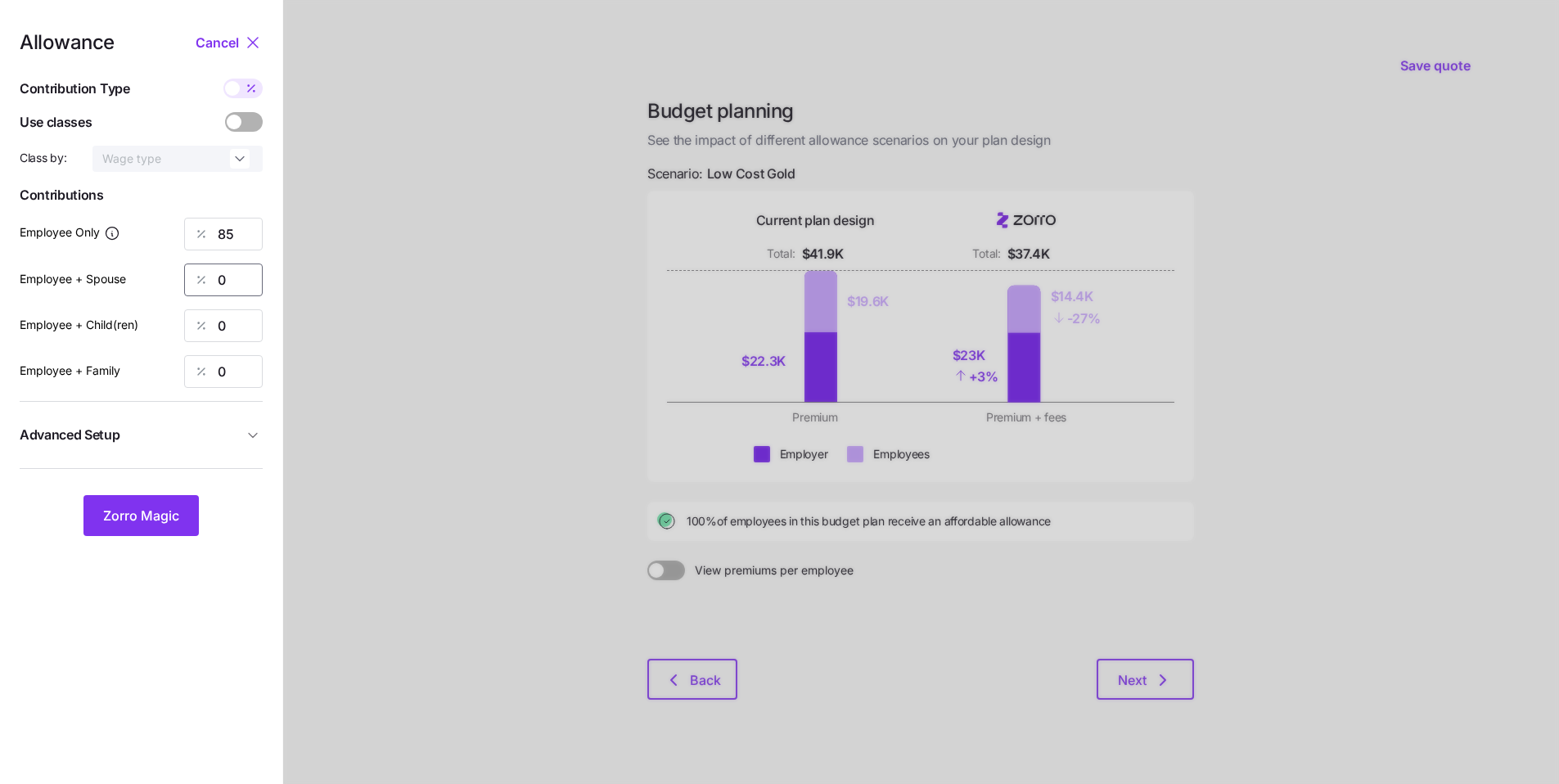 click on "0" at bounding box center [223, 280] 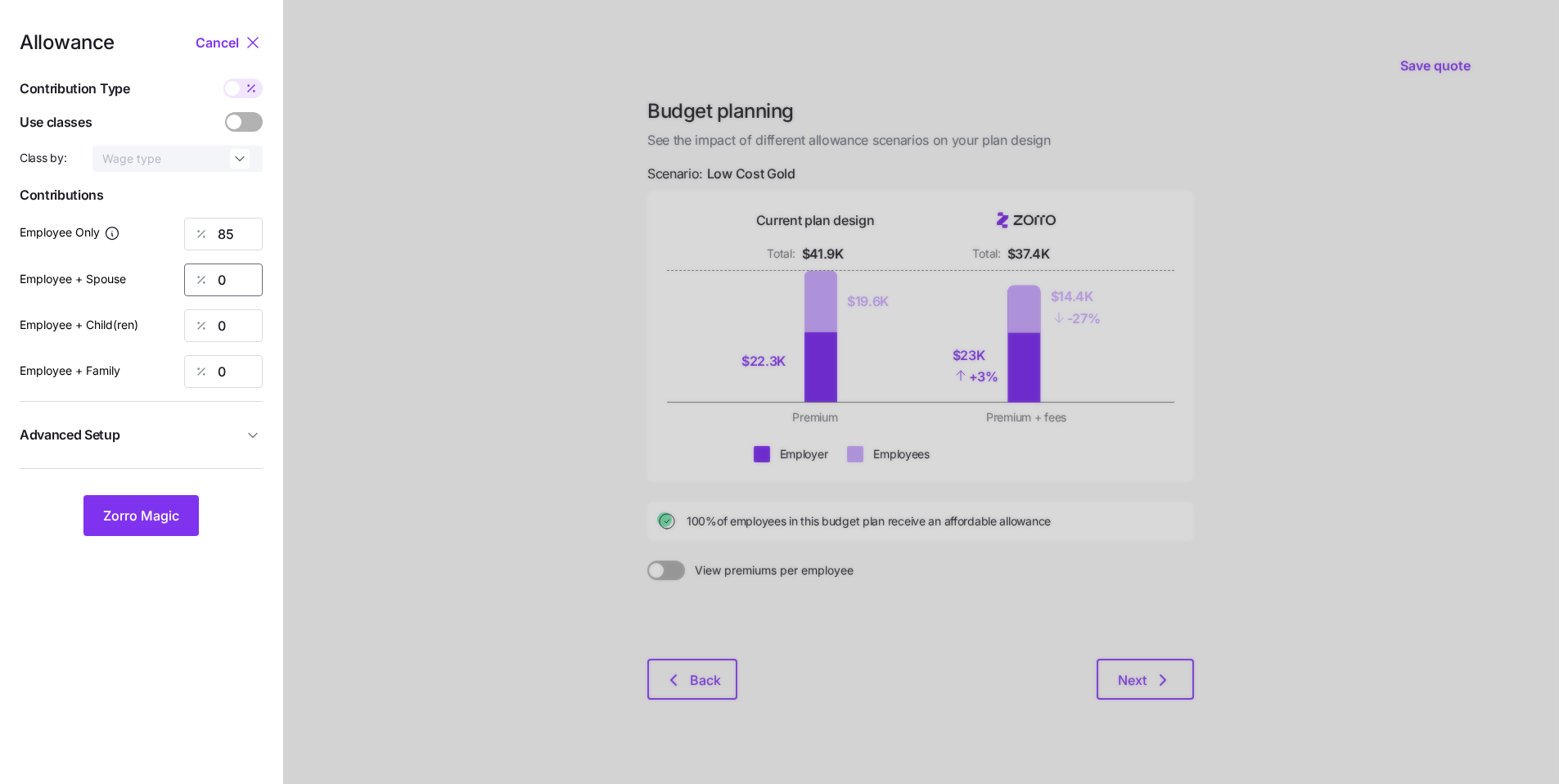 drag, startPoint x: 239, startPoint y: 283, endPoint x: 213, endPoint y: 280, distance: 26.1725 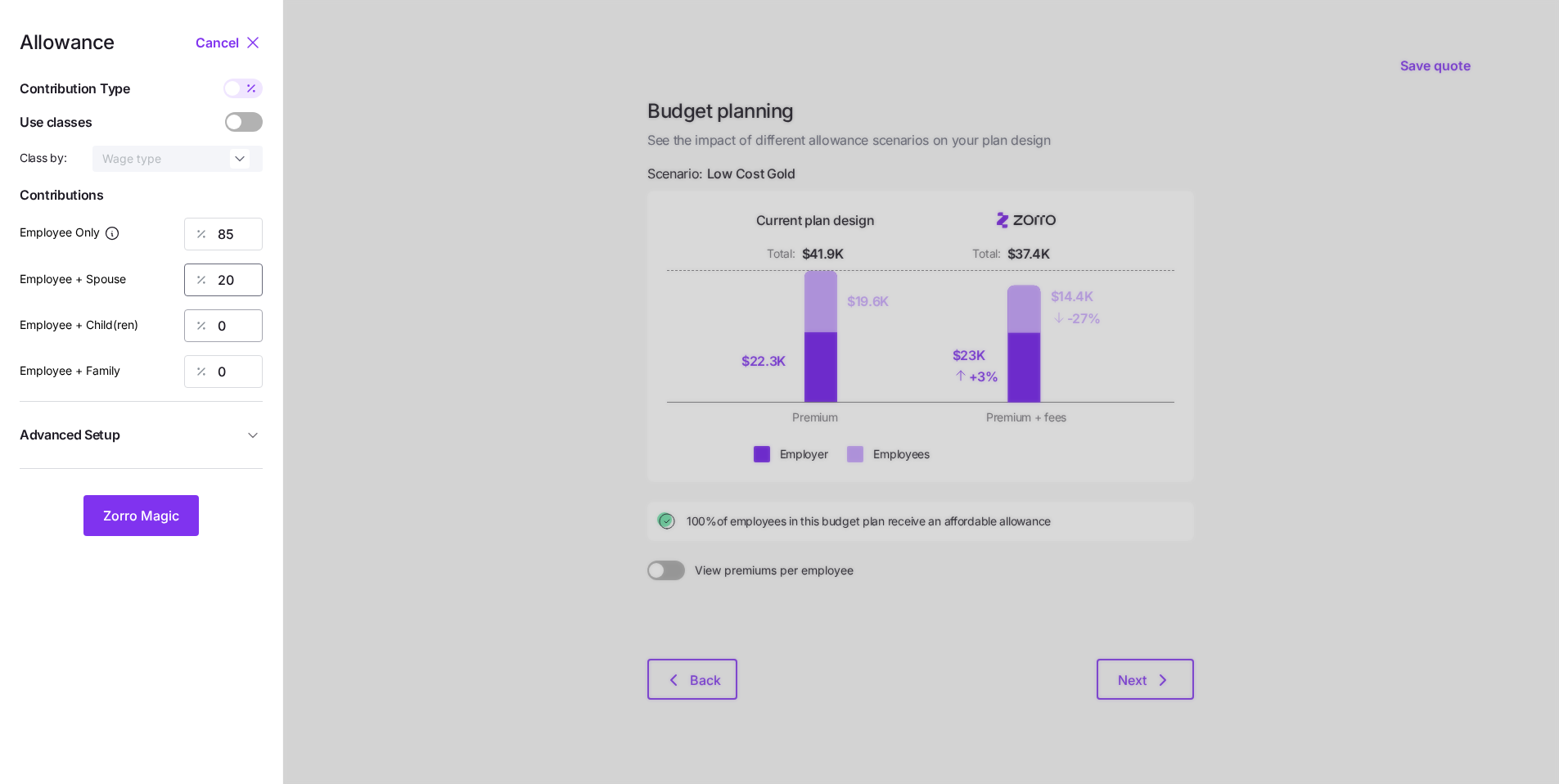 type on "20" 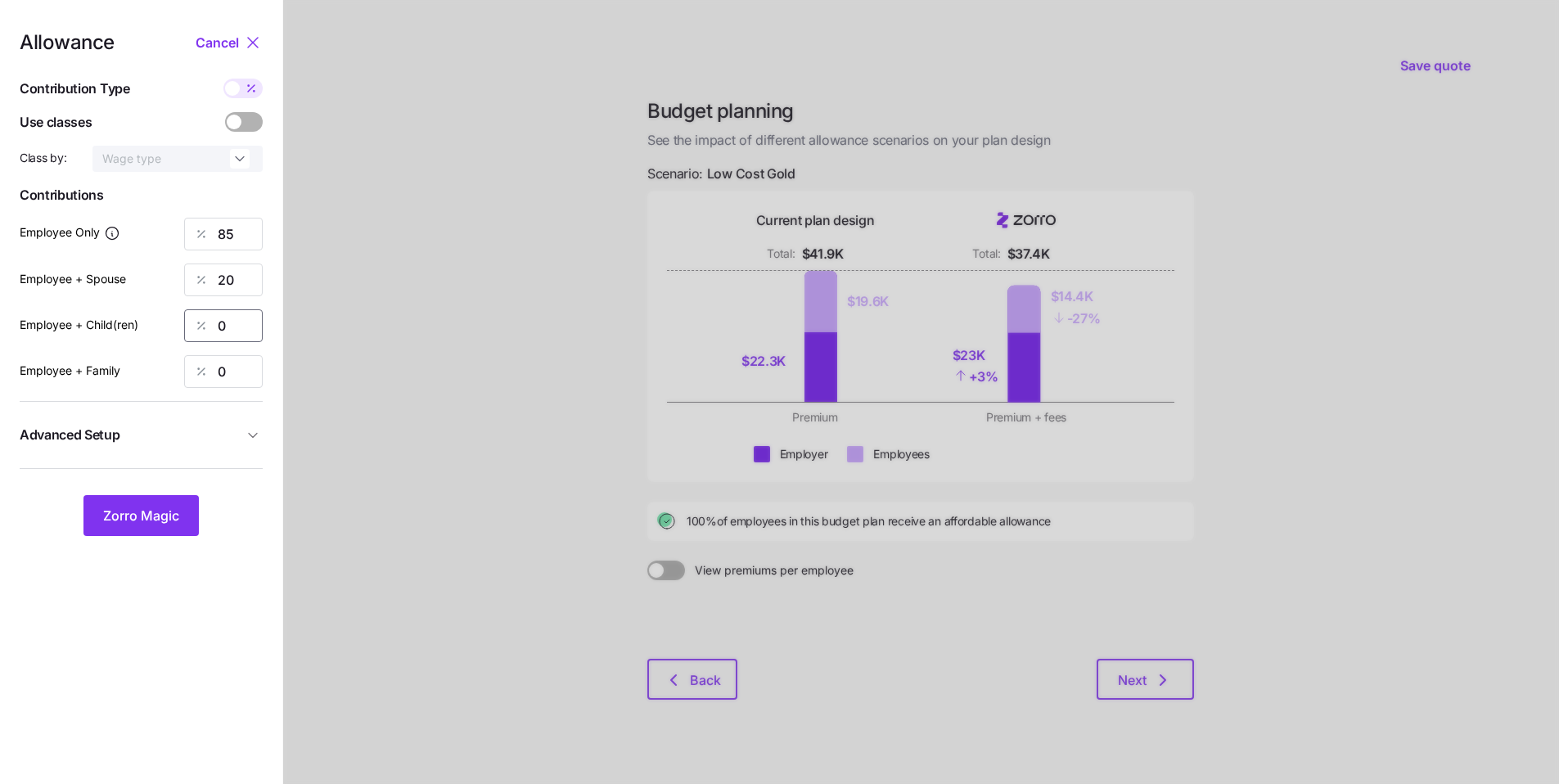 drag, startPoint x: 233, startPoint y: 322, endPoint x: 200, endPoint y: 322, distance: 33 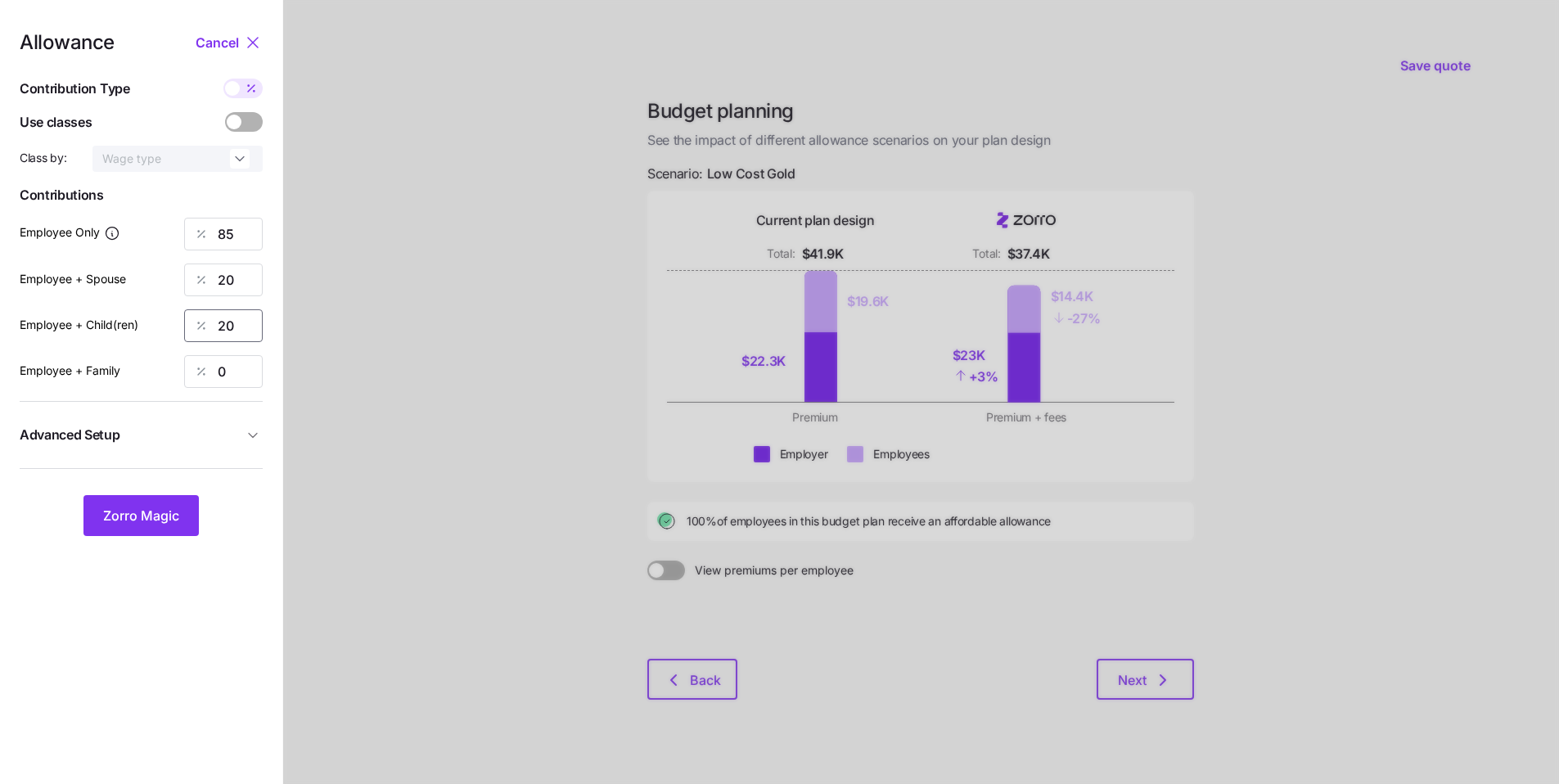type on "20" 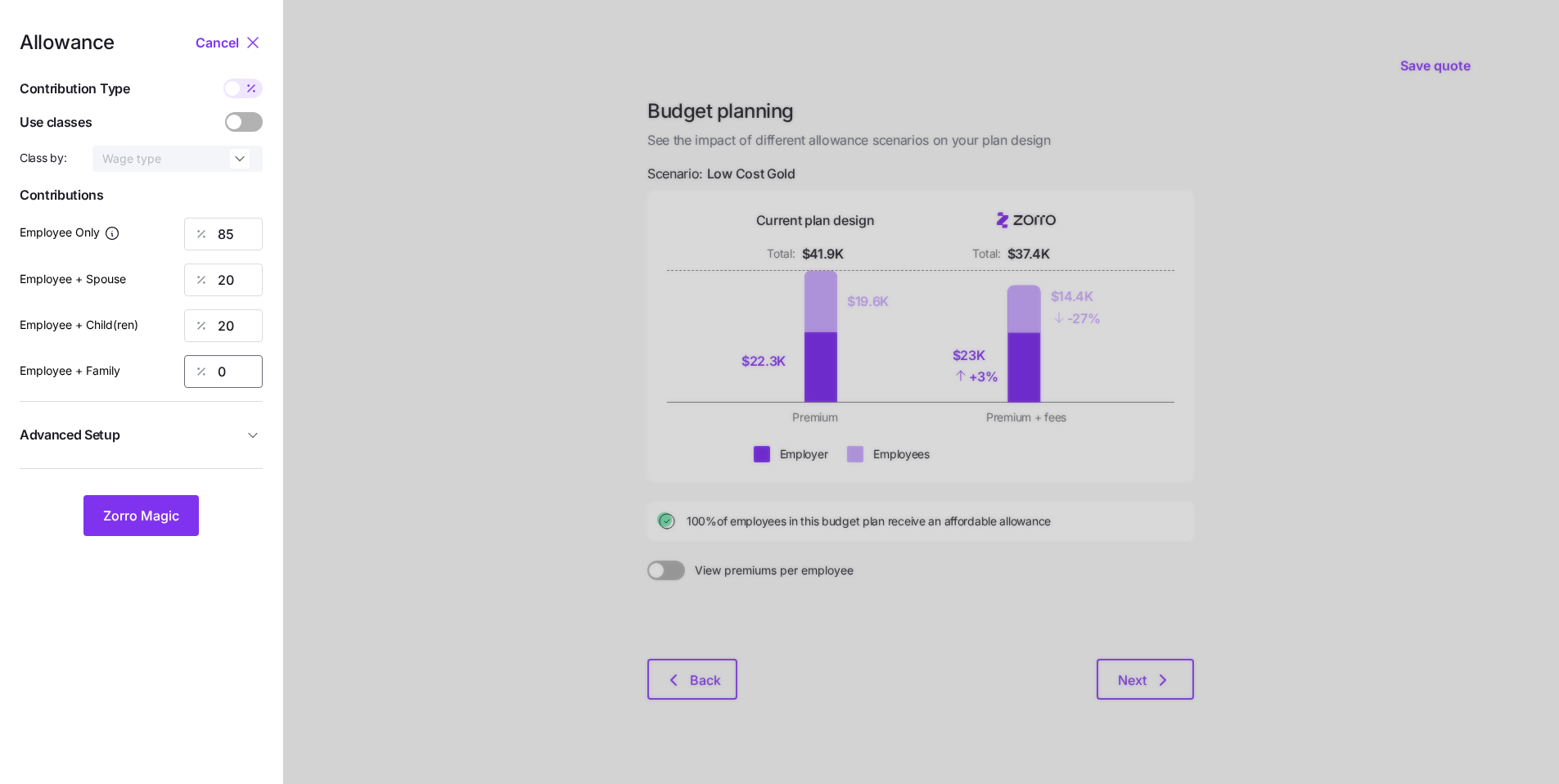 click on "0" at bounding box center [223, 372] 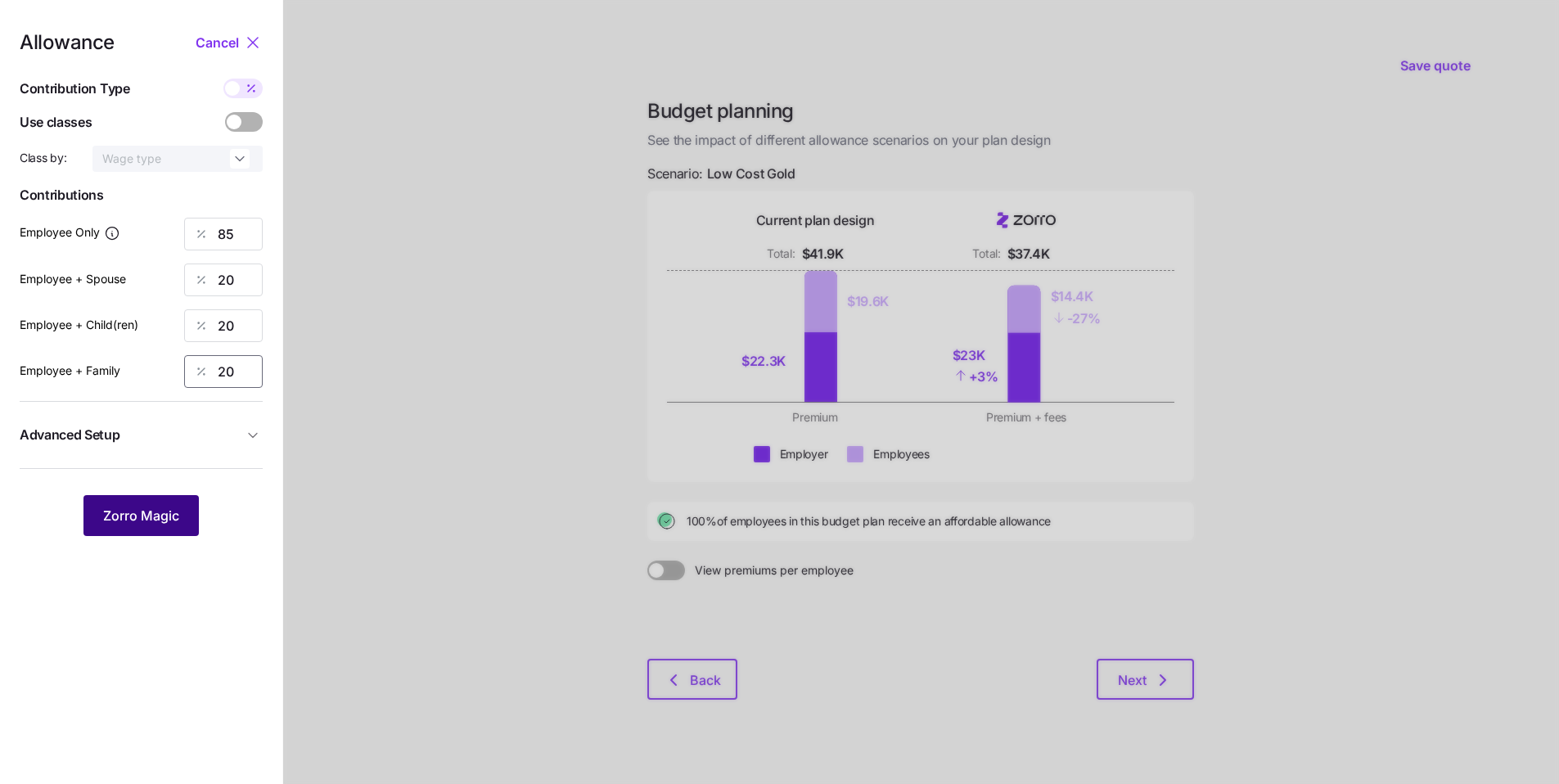 type on "20" 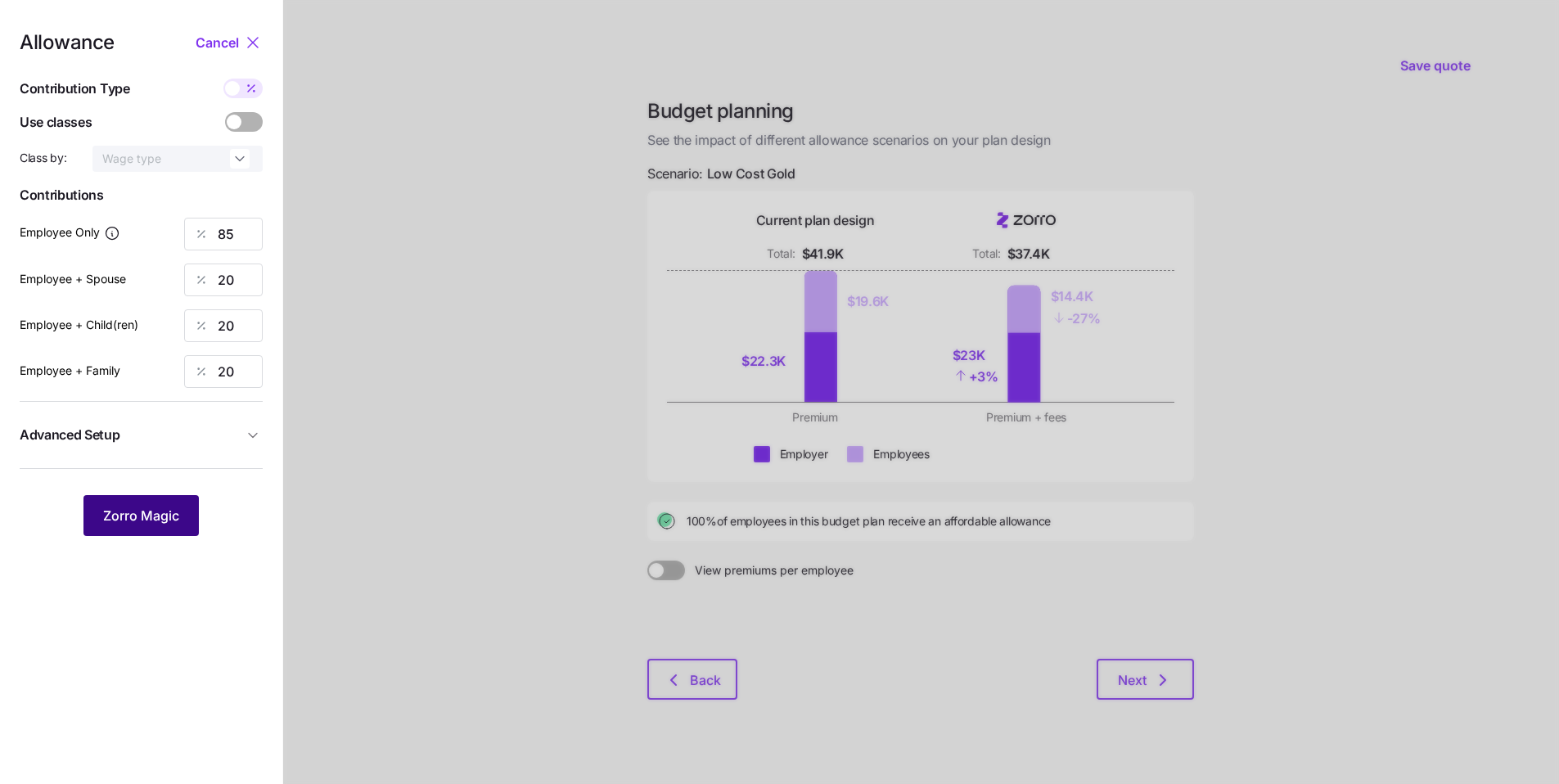 click on "Zorro Magic" at bounding box center [141, 516] 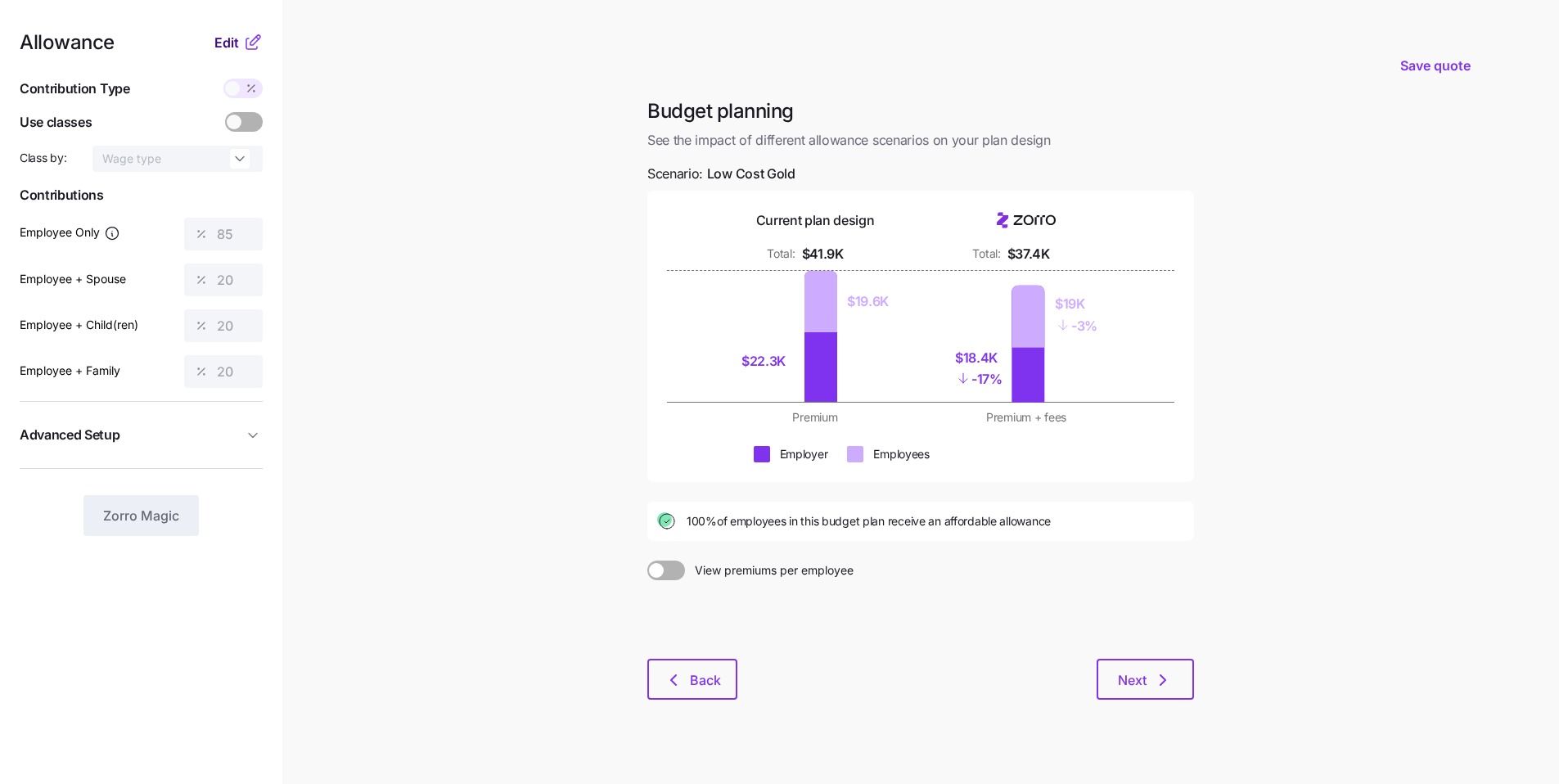 click on "Edit" at bounding box center [227, 43] 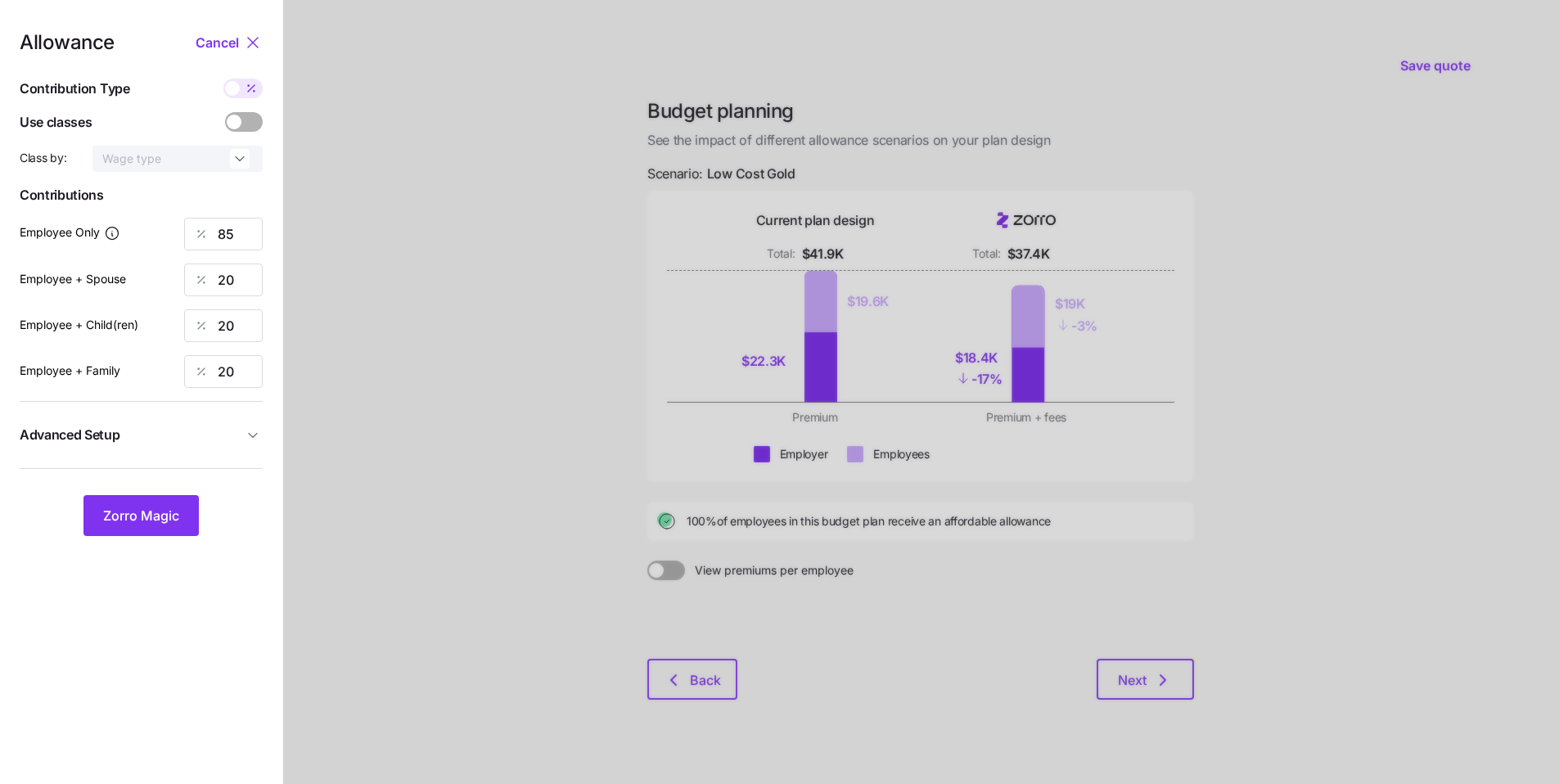 click at bounding box center (921, 402) 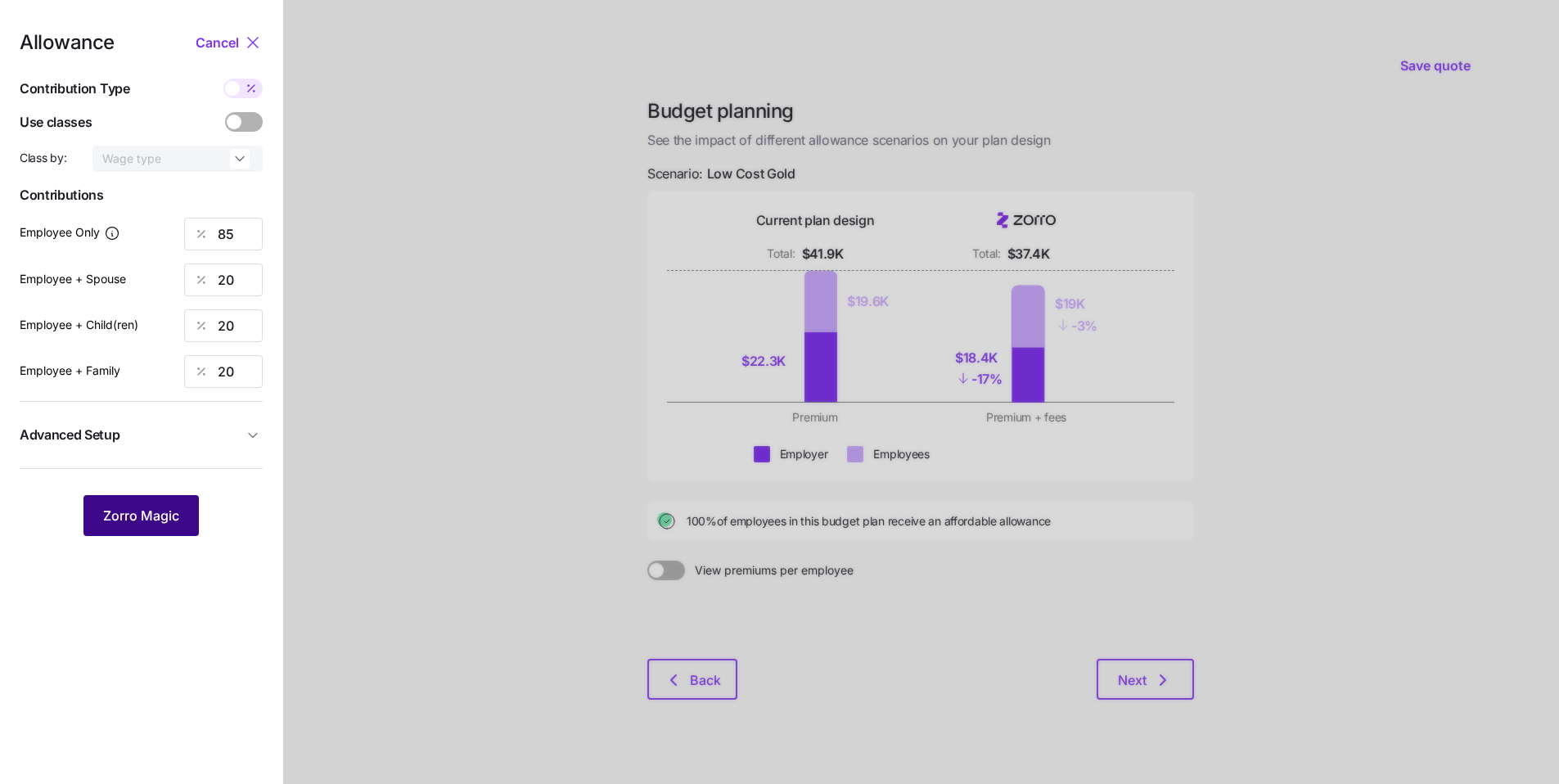 click on "Zorro Magic" at bounding box center (141, 516) 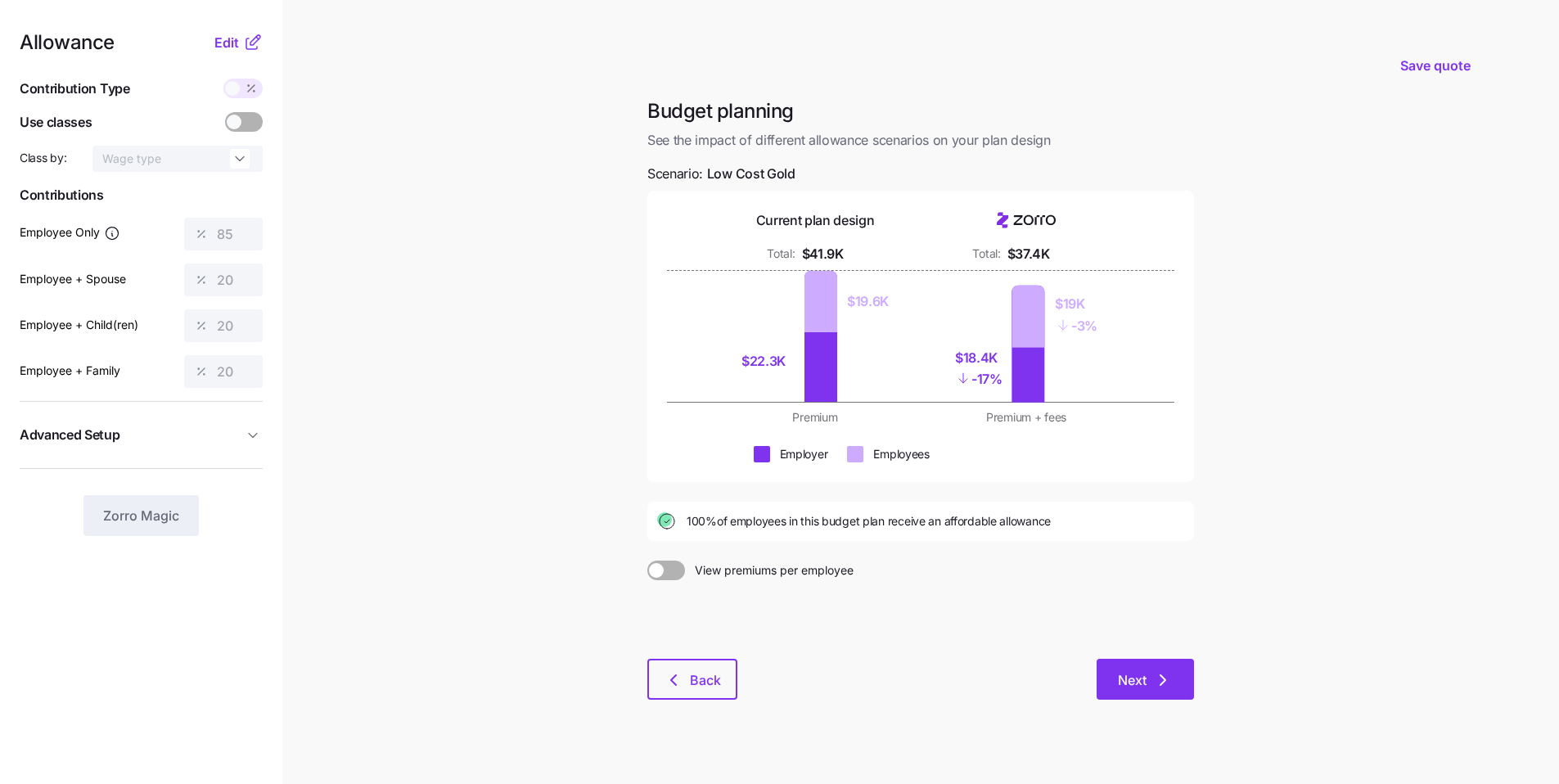 click on "Next" at bounding box center (1145, 679) 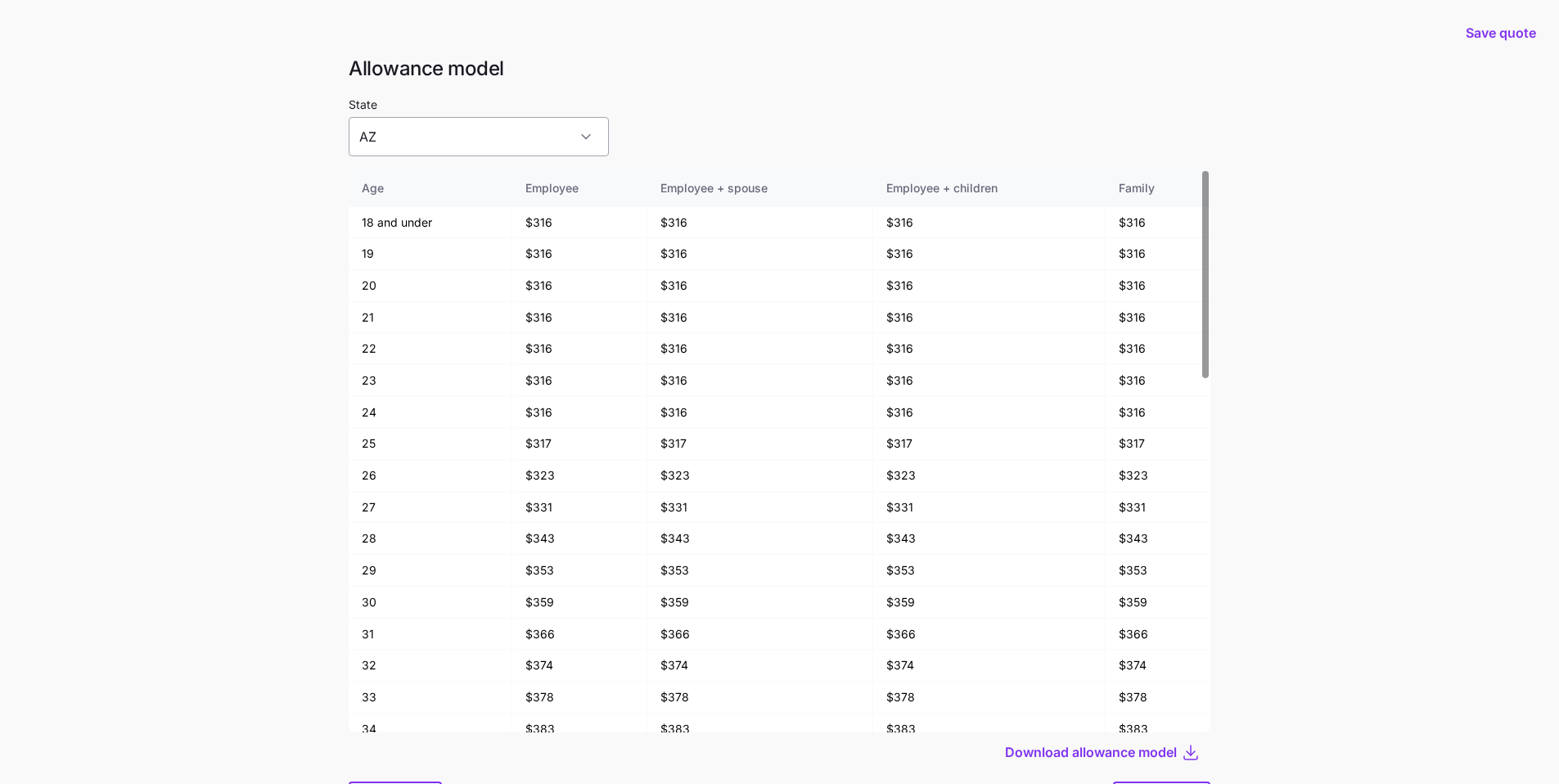 click on "AZ" at bounding box center [479, 137] 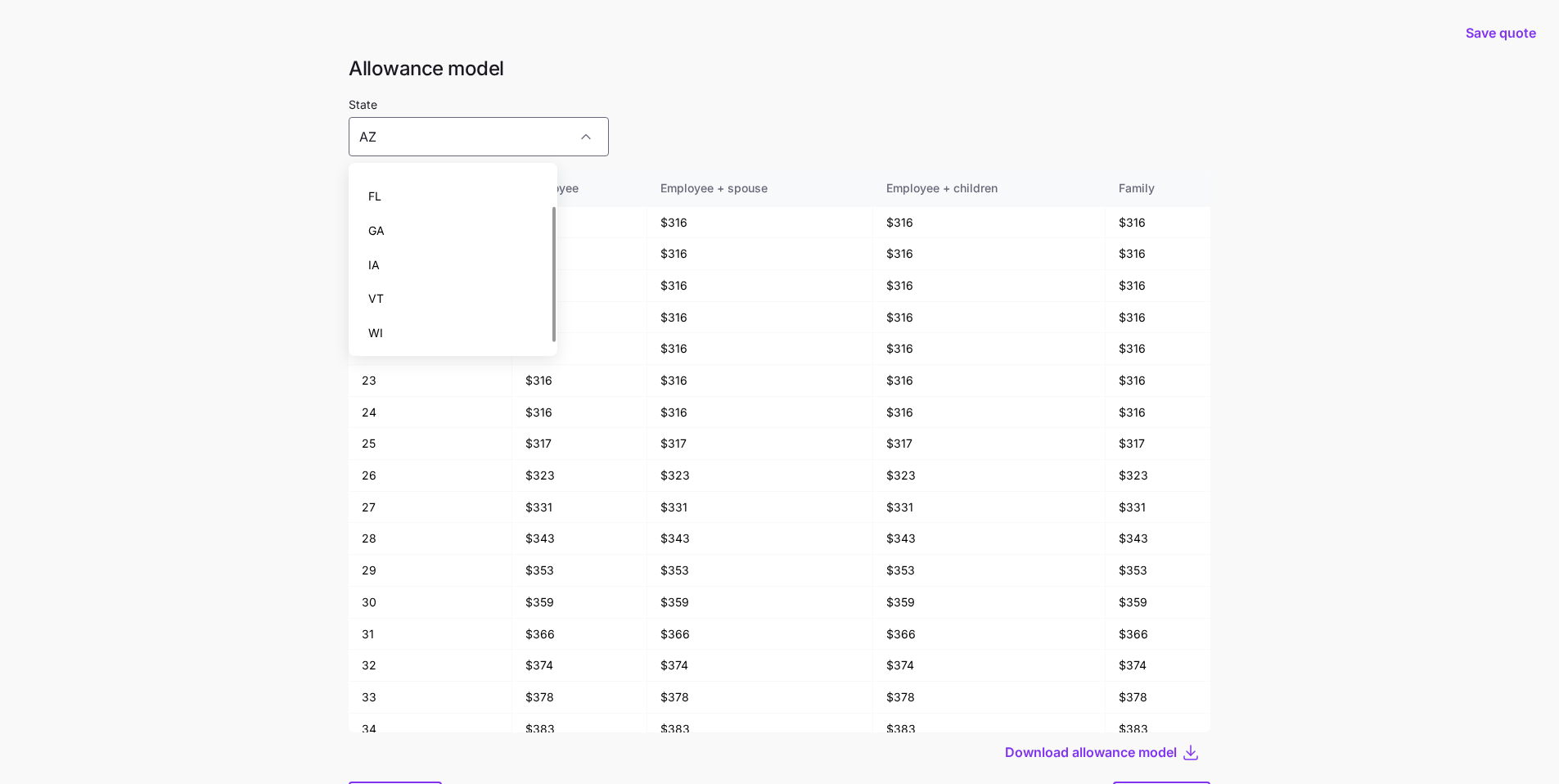 scroll, scrollTop: 59, scrollLeft: 0, axis: vertical 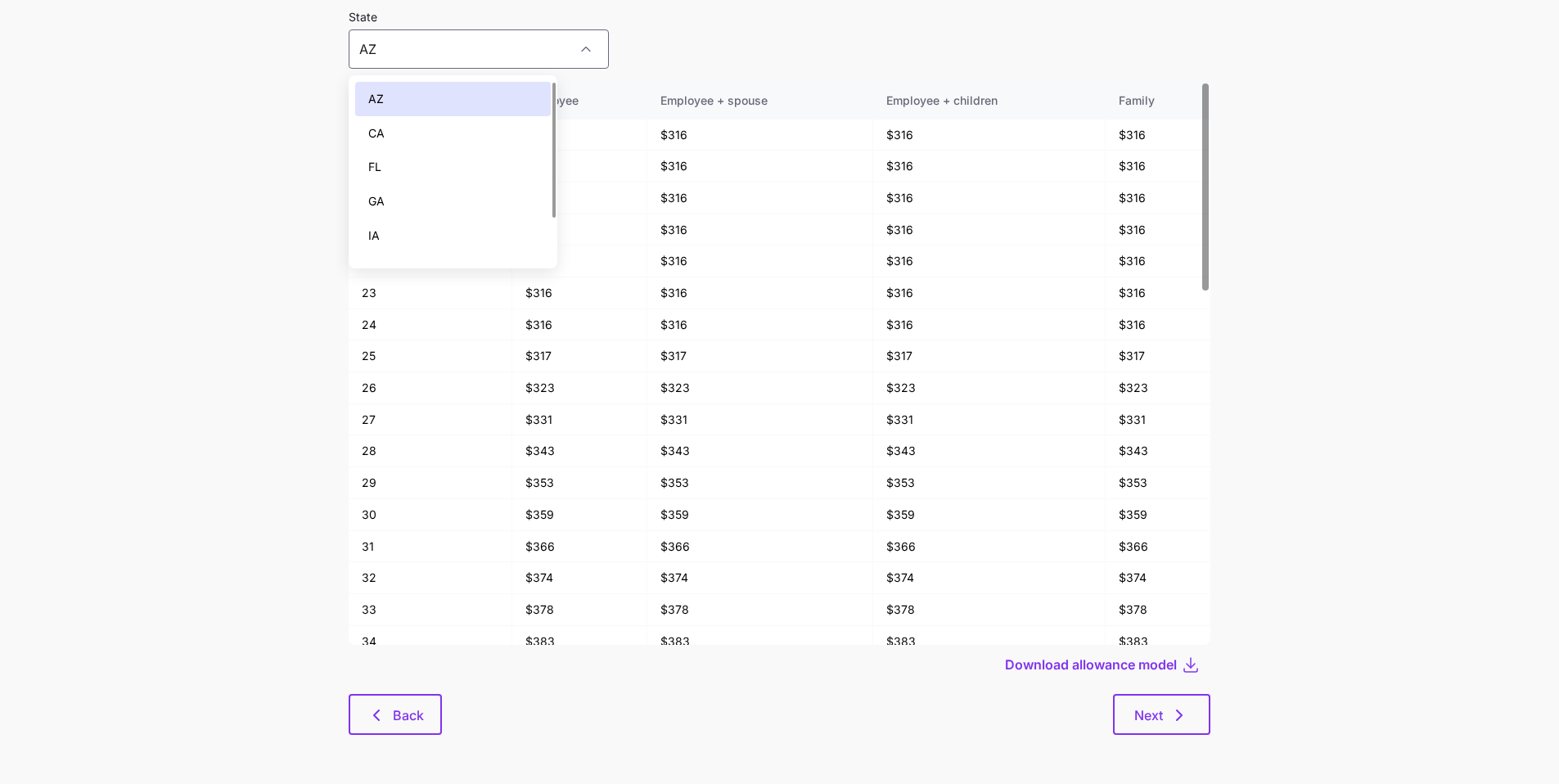 click on "State [US_STATE]" at bounding box center [779, 38] 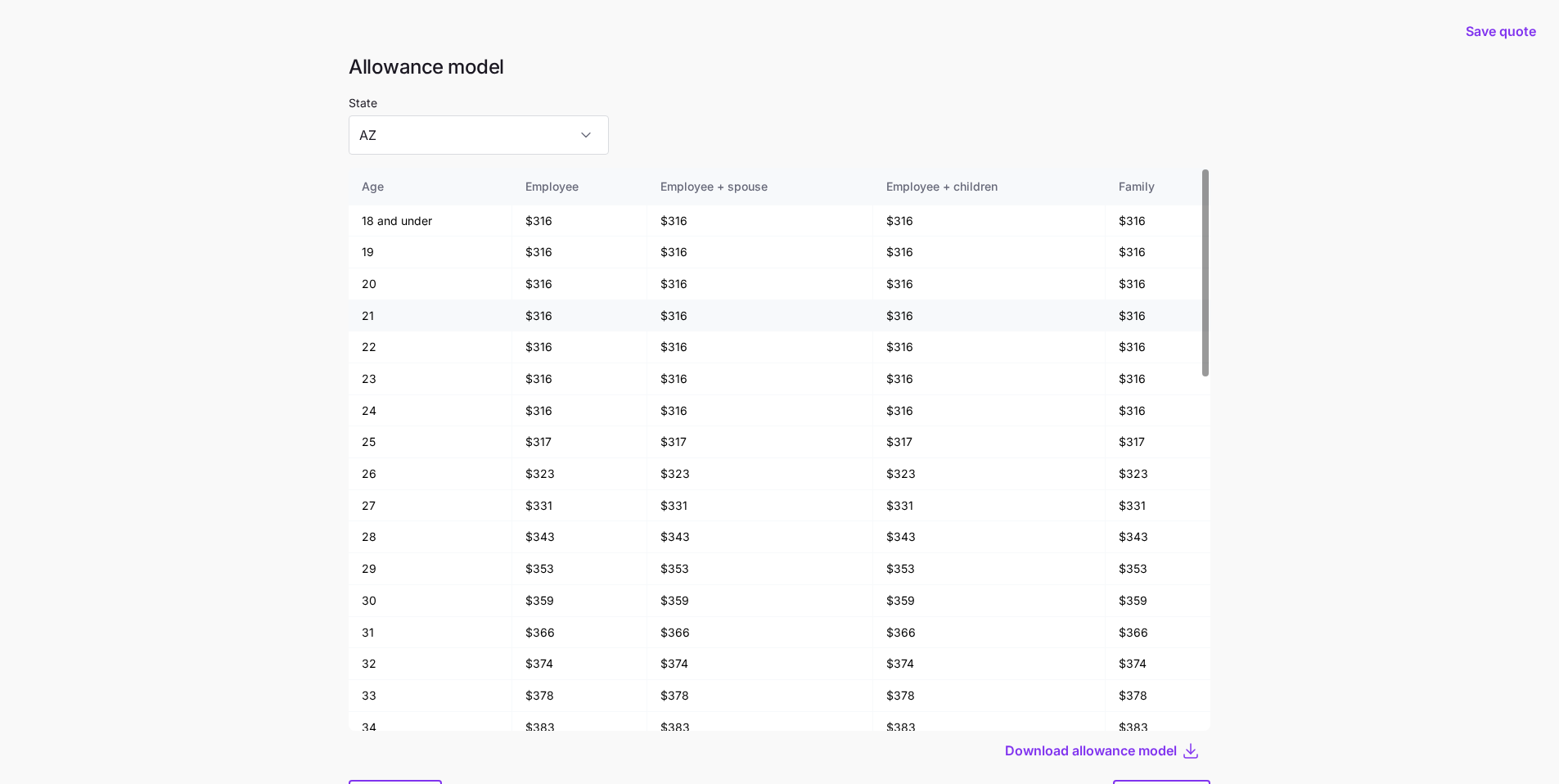 scroll, scrollTop: 0, scrollLeft: 0, axis: both 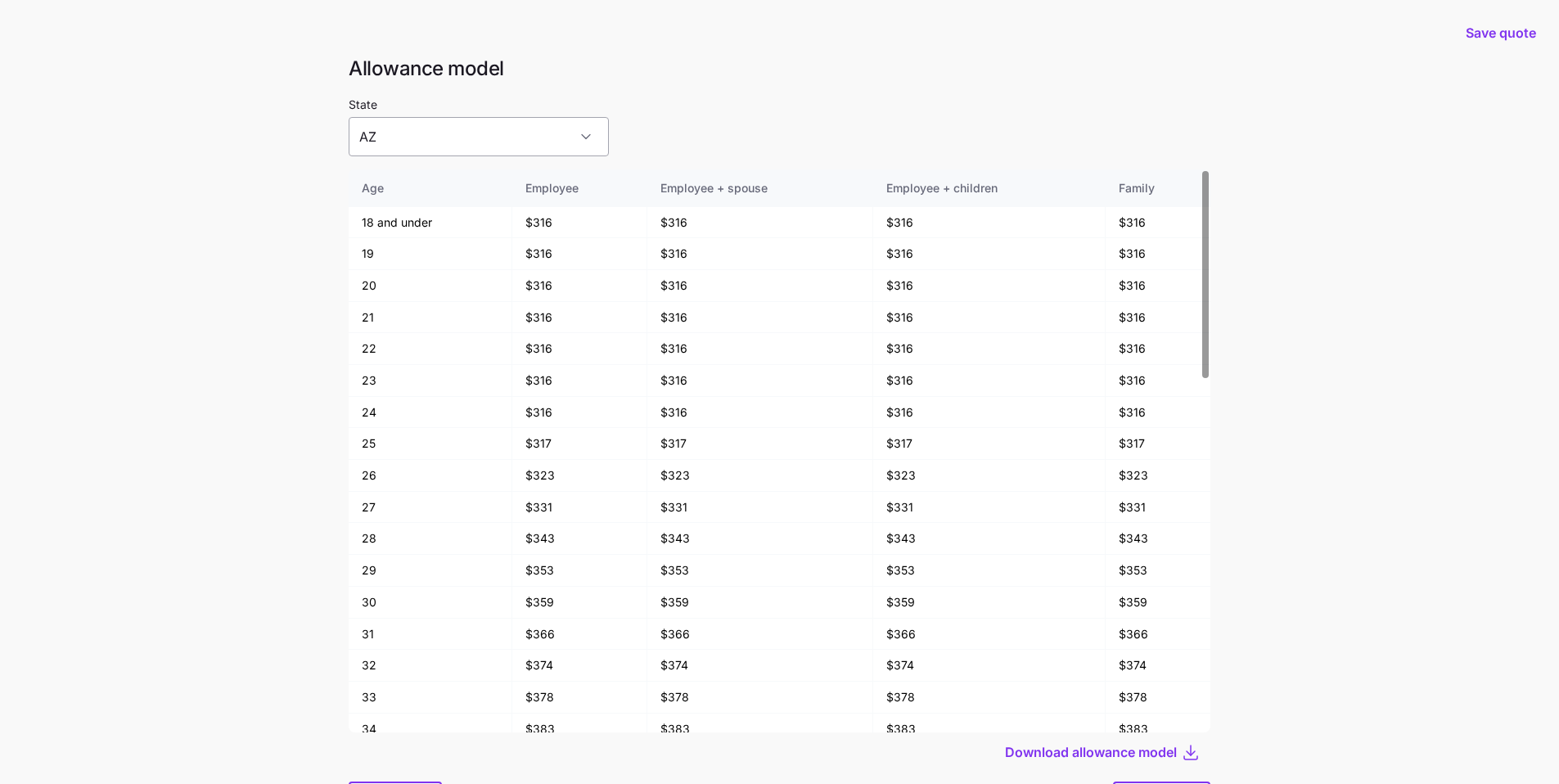 click on "AZ" at bounding box center [479, 137] 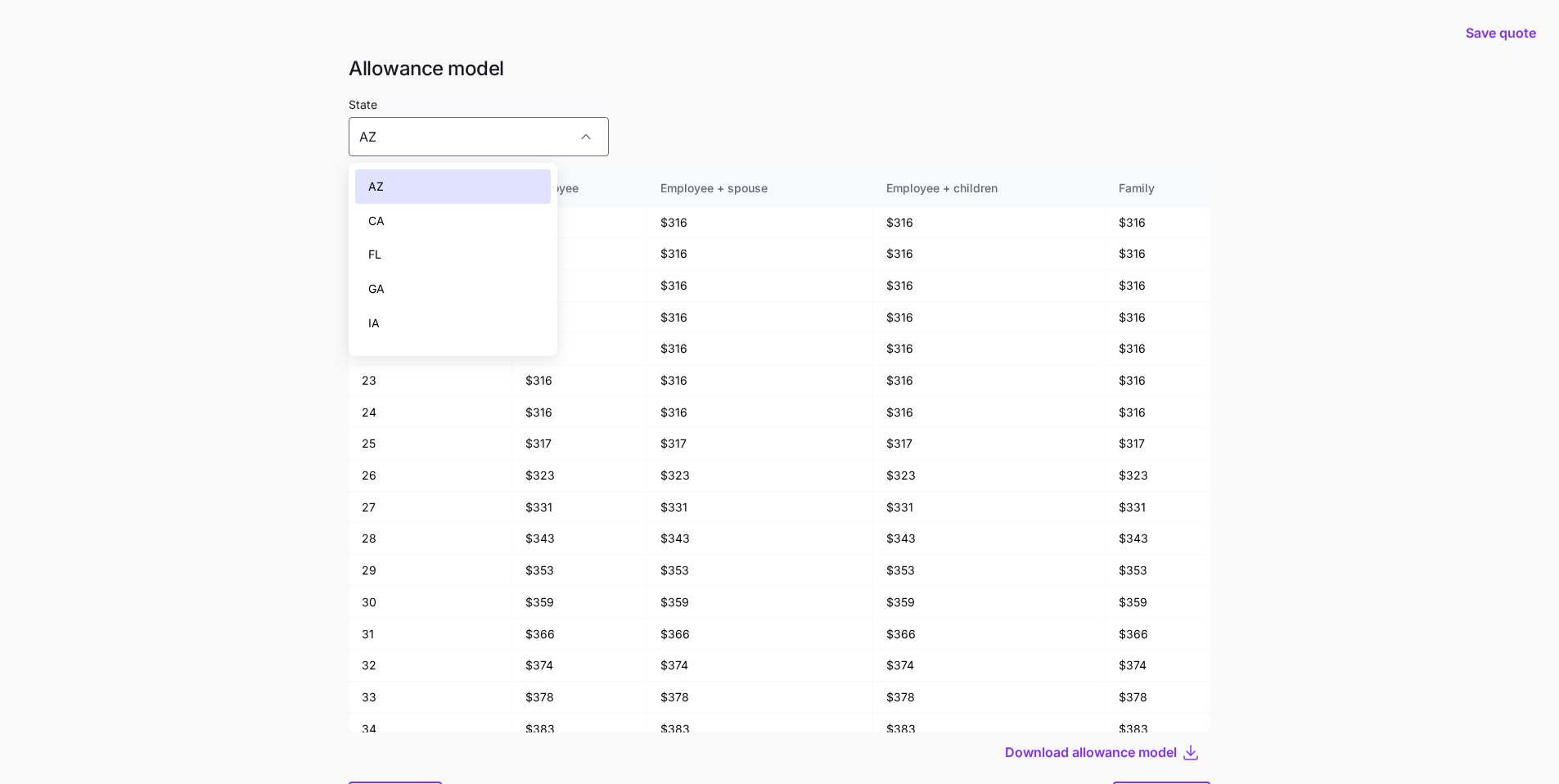 click on "AZ" at bounding box center [453, 187] 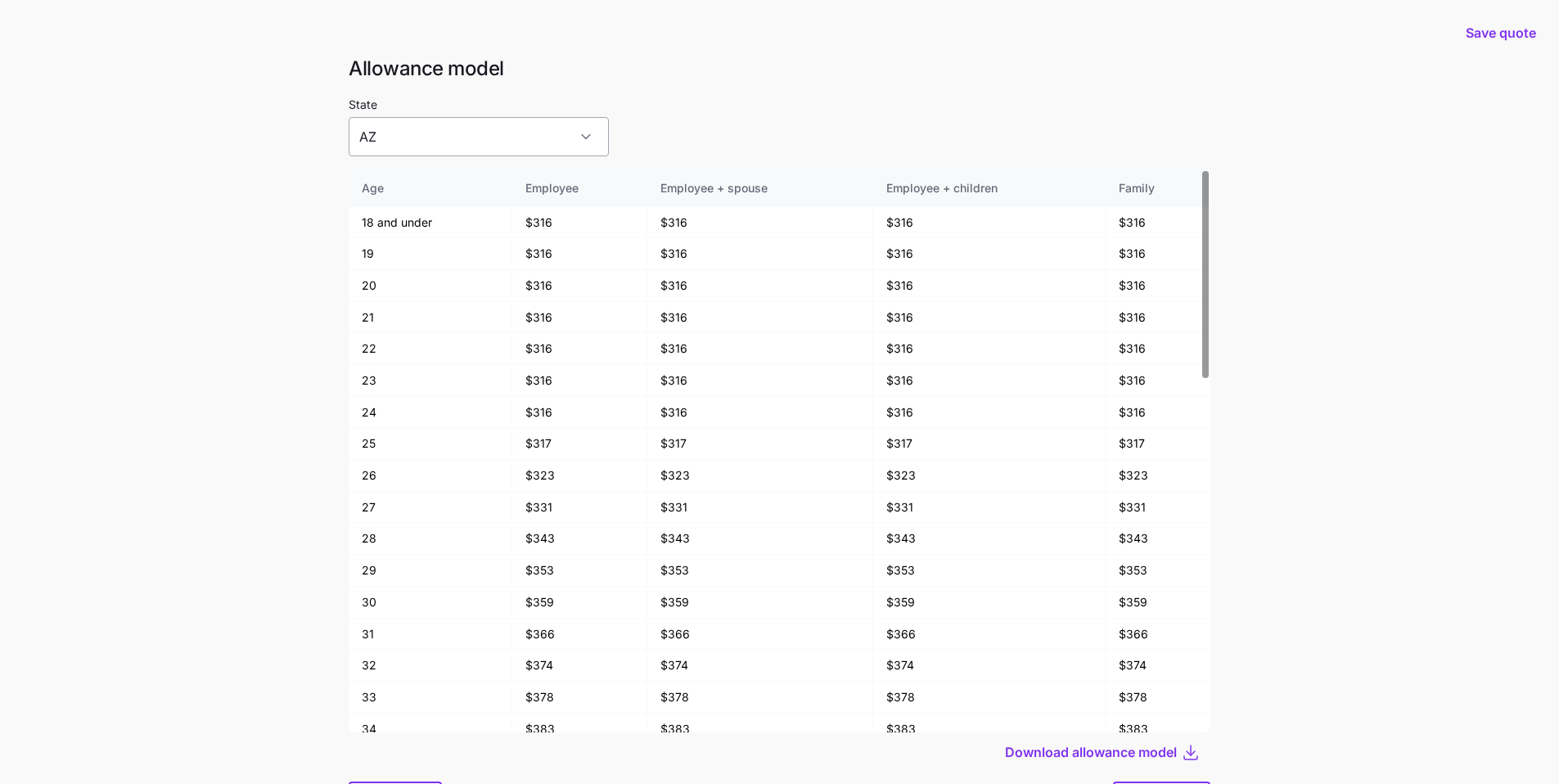 click on "AZ" at bounding box center (479, 137) 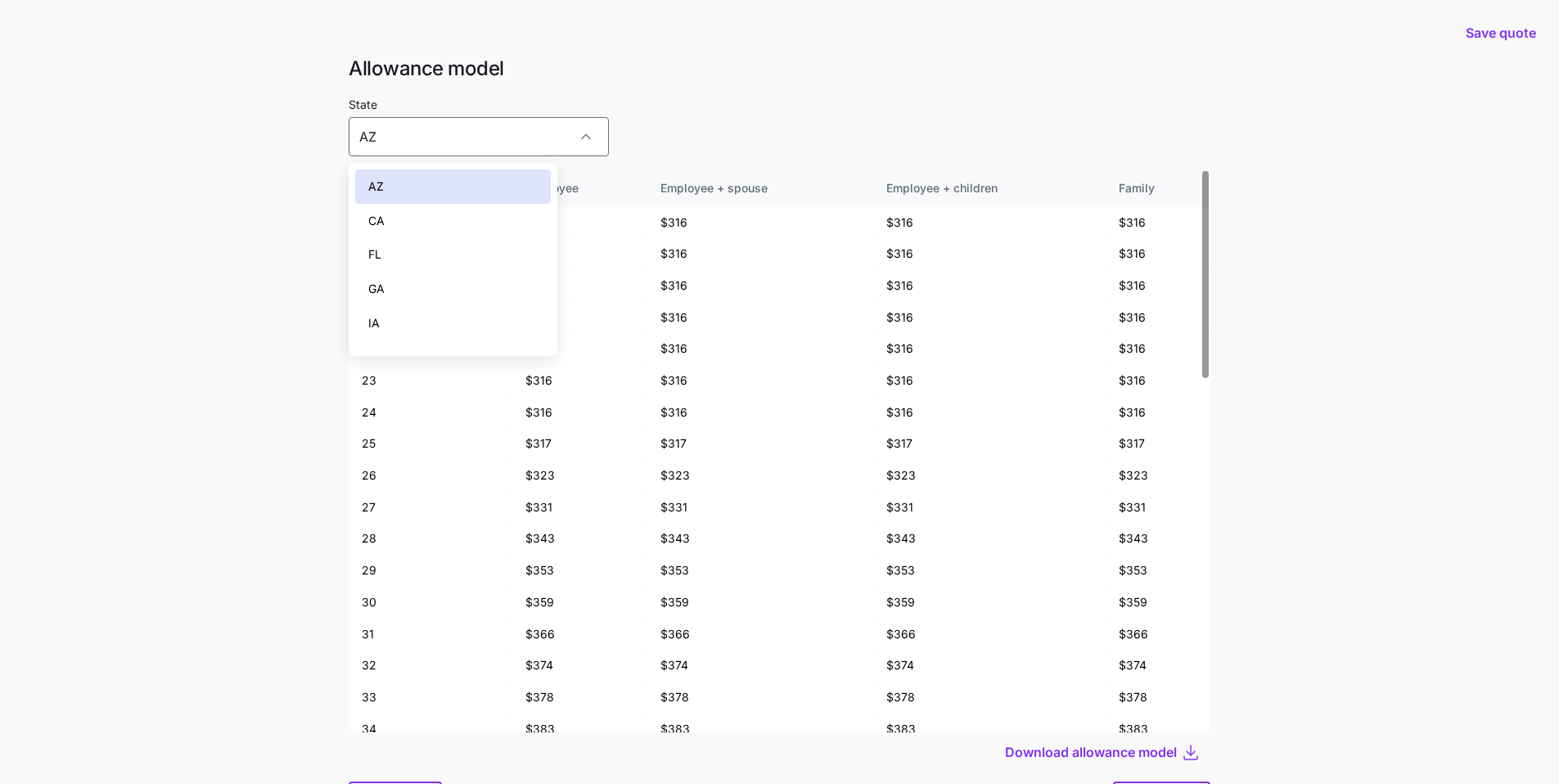 click on "State [US_STATE]" at bounding box center [779, 125] 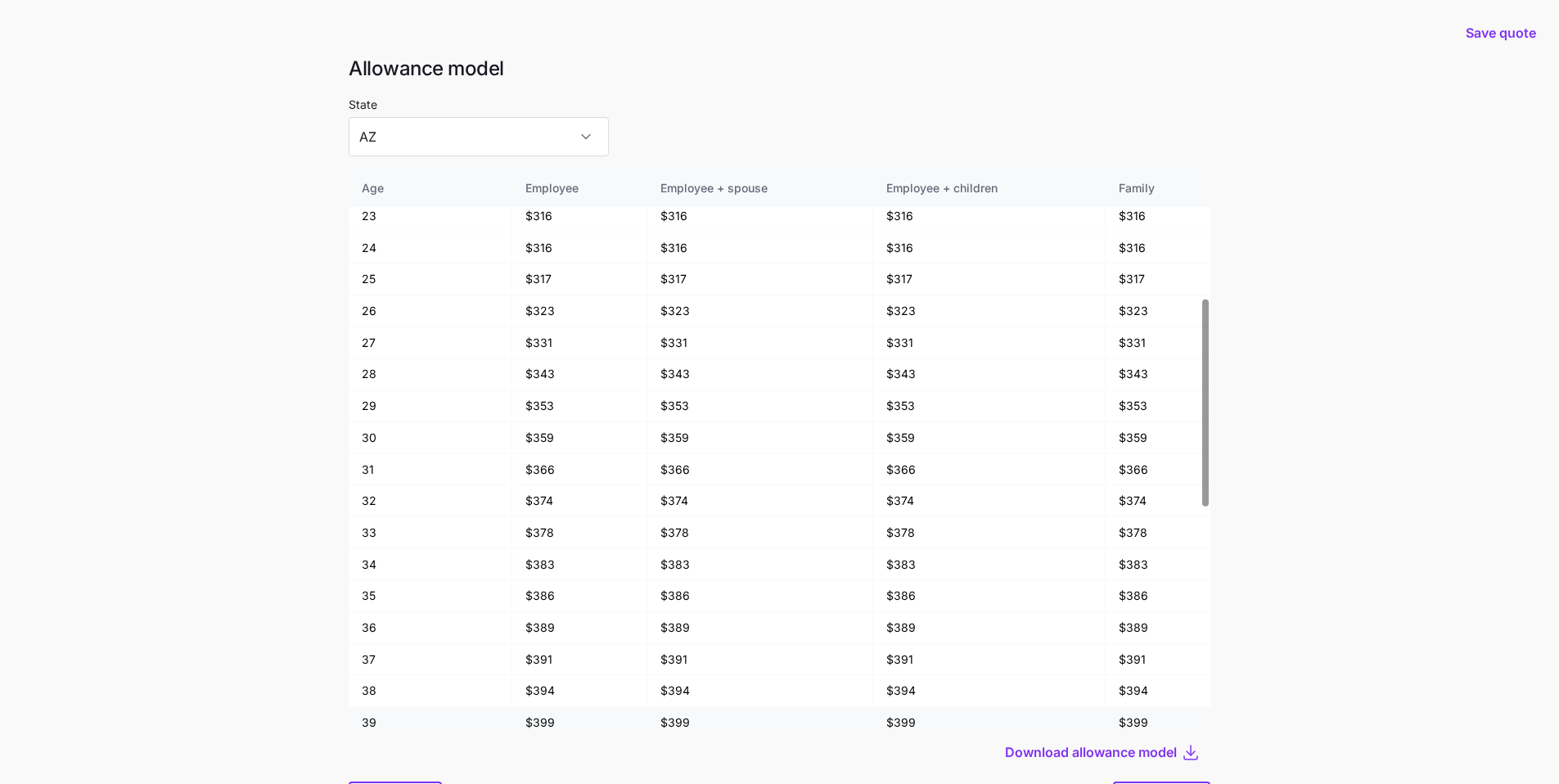 scroll, scrollTop: 349, scrollLeft: 0, axis: vertical 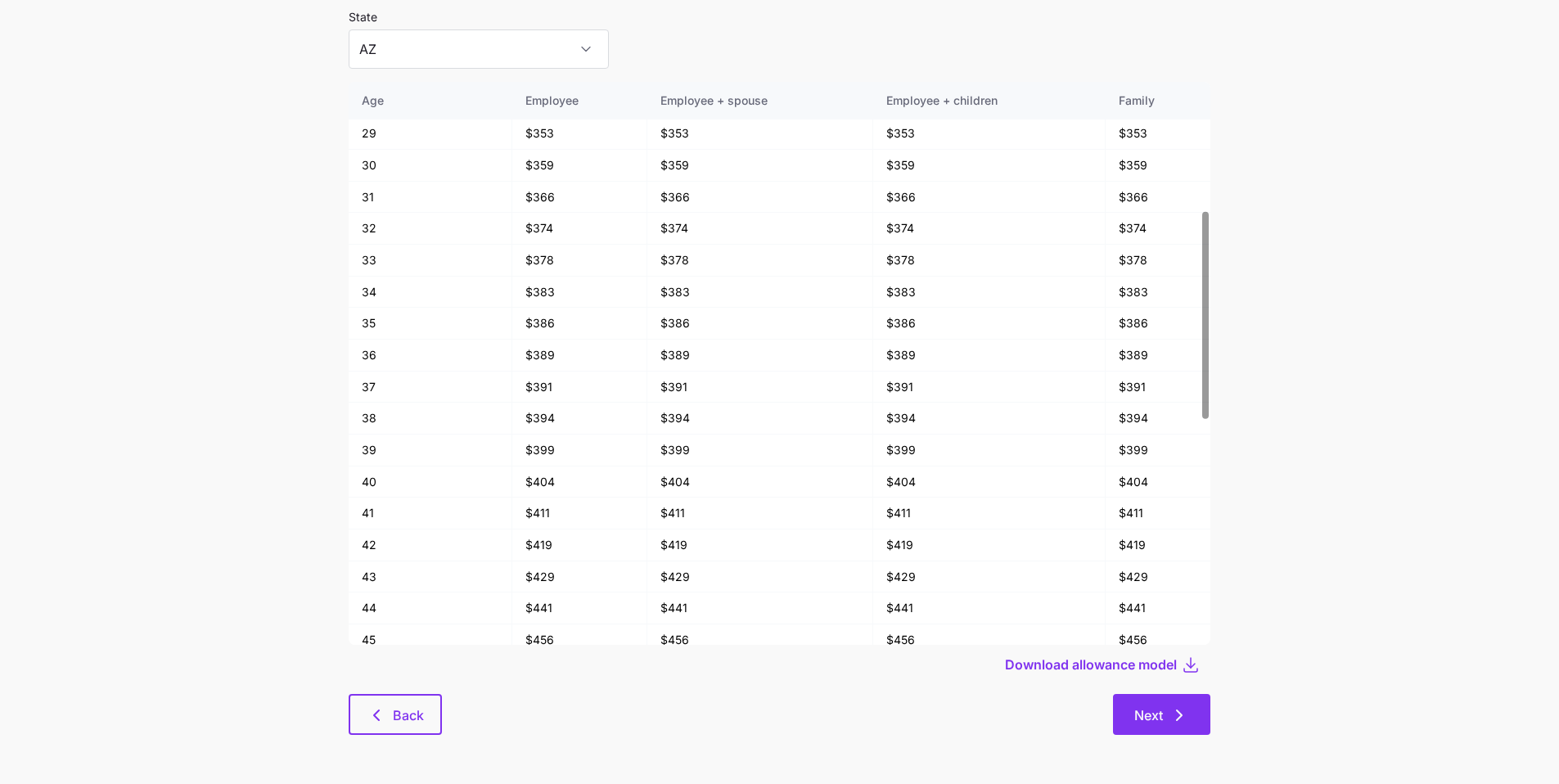 click 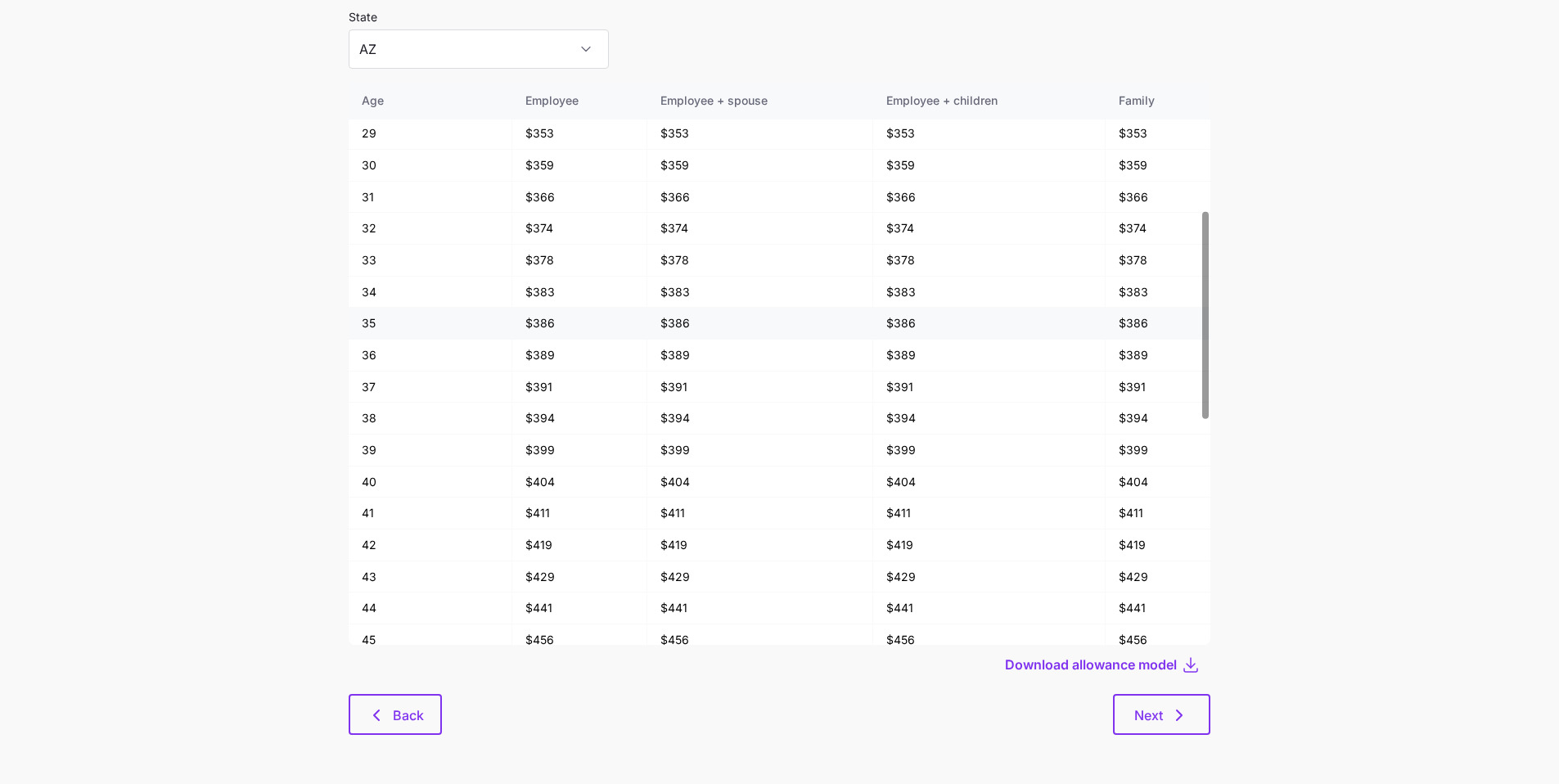scroll, scrollTop: 0, scrollLeft: 0, axis: both 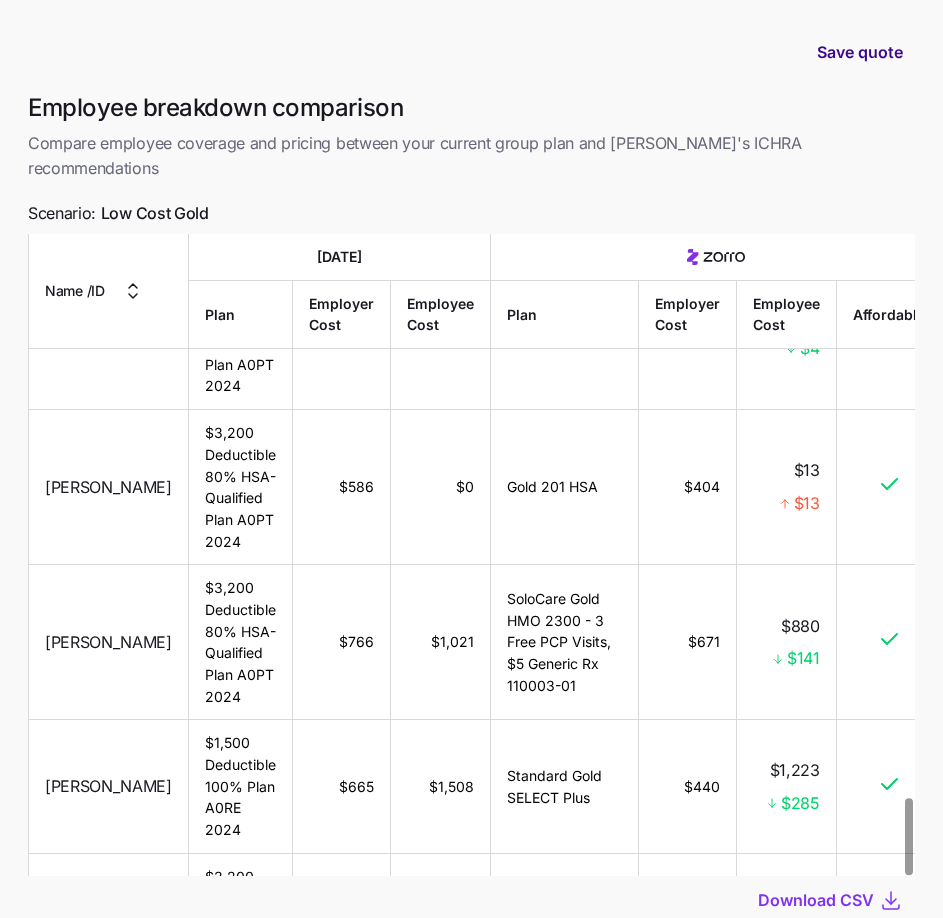 click on "Save quote" at bounding box center [860, 52] 